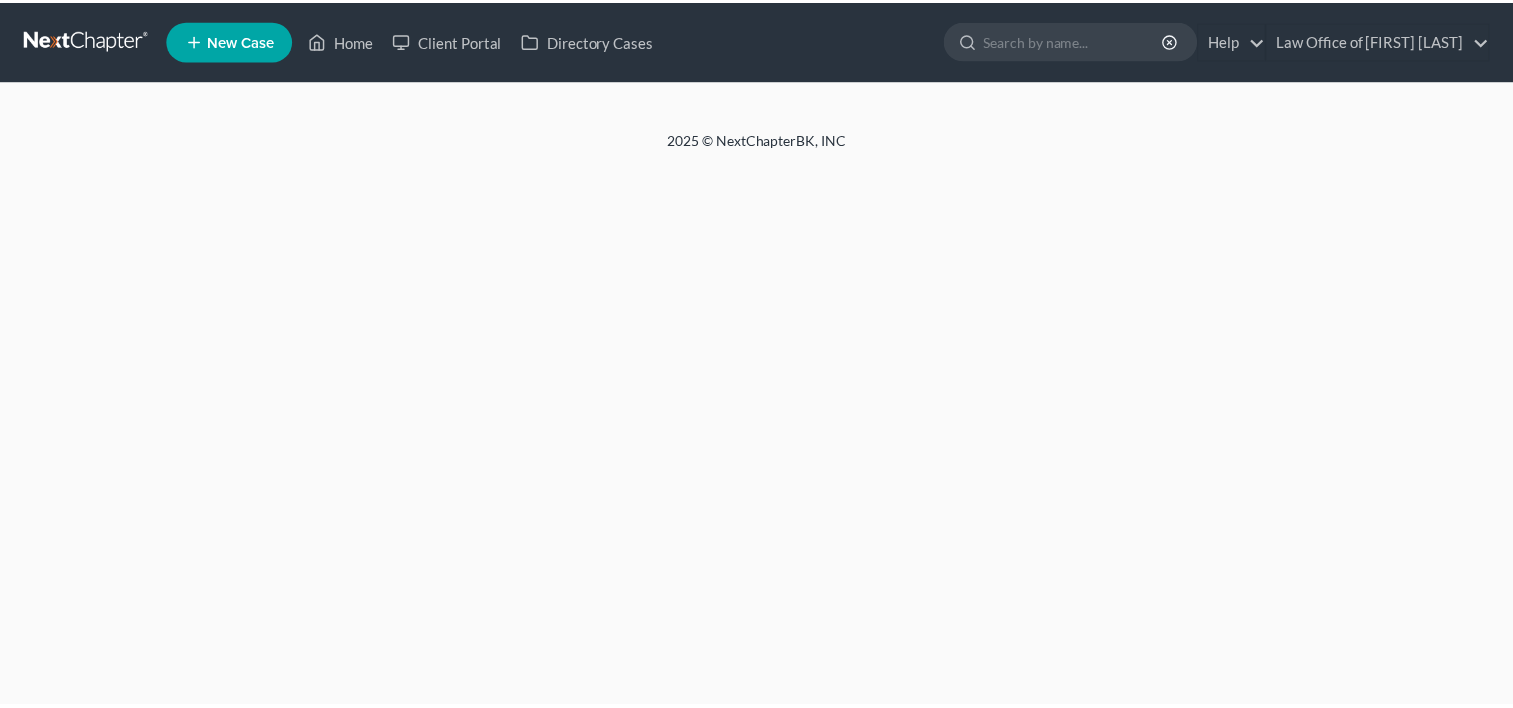 scroll, scrollTop: 0, scrollLeft: 0, axis: both 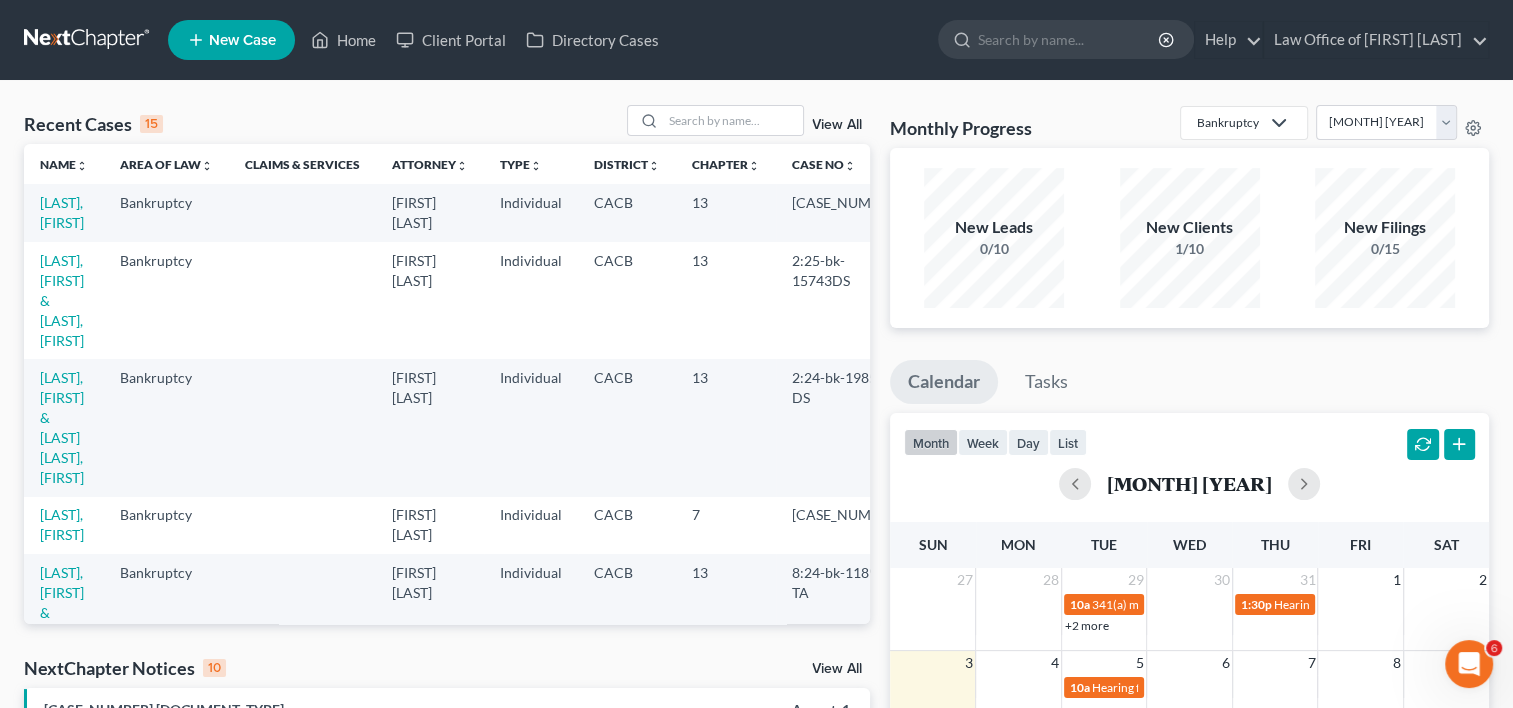click on "New Case" at bounding box center [231, 40] 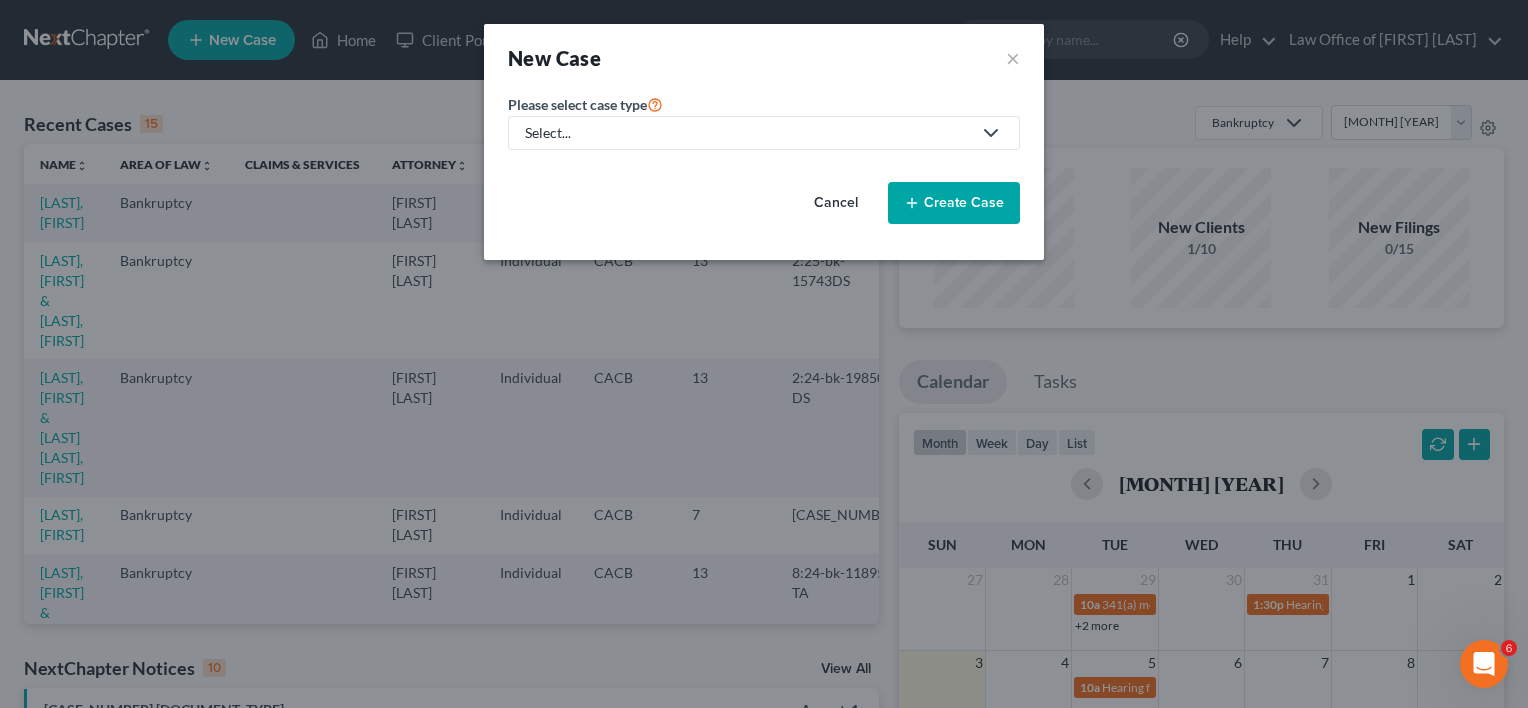 click on "Select..." at bounding box center [764, 133] 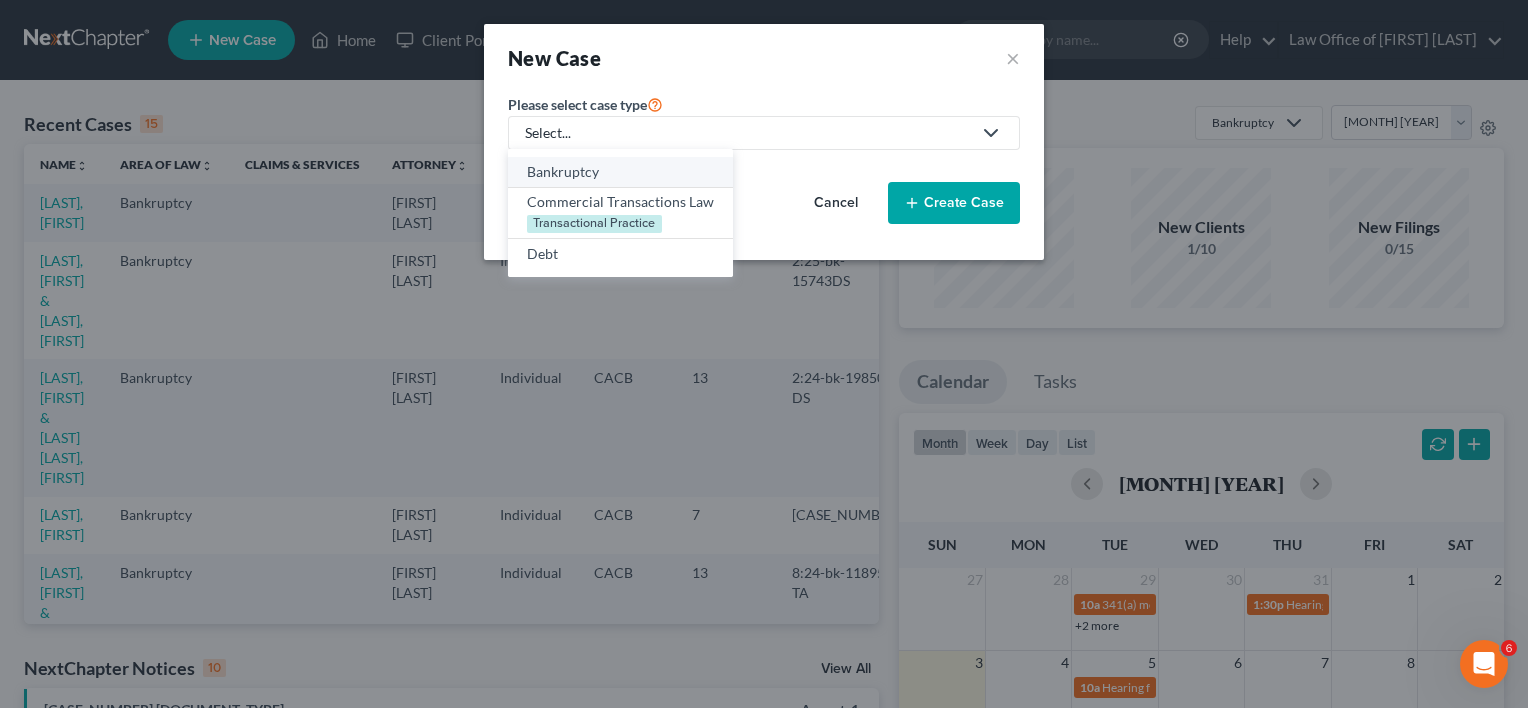 click on "Bankruptcy" at bounding box center [620, 172] 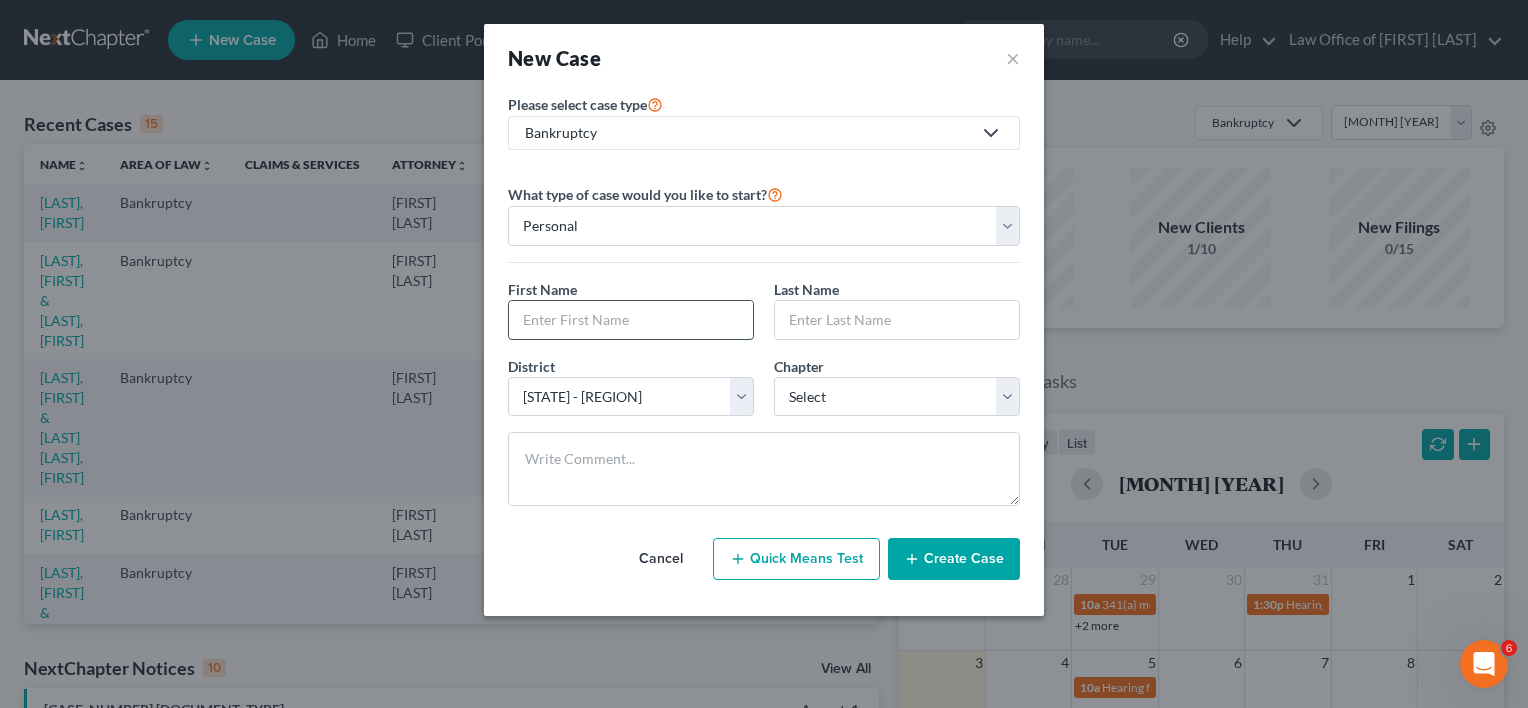 click at bounding box center (631, 320) 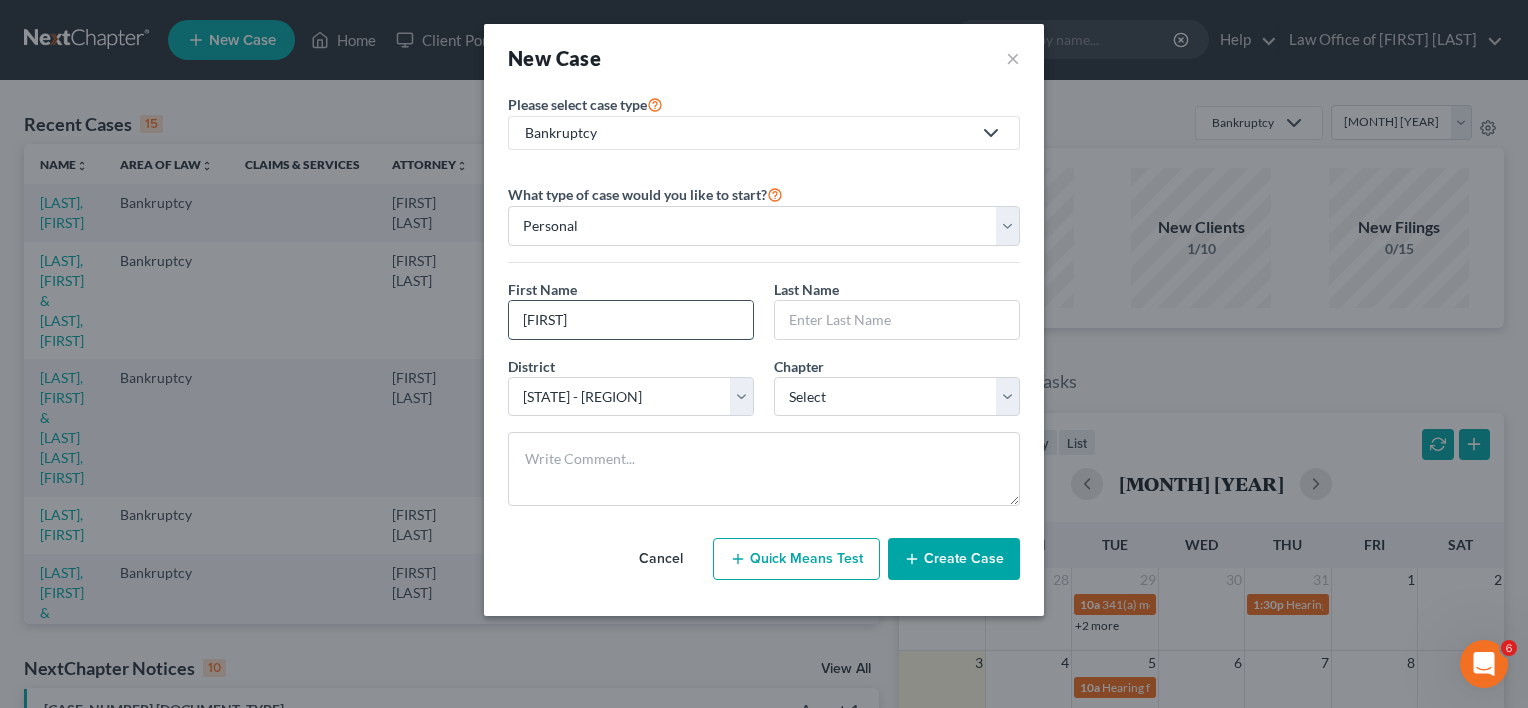 type on "[FIRST]" 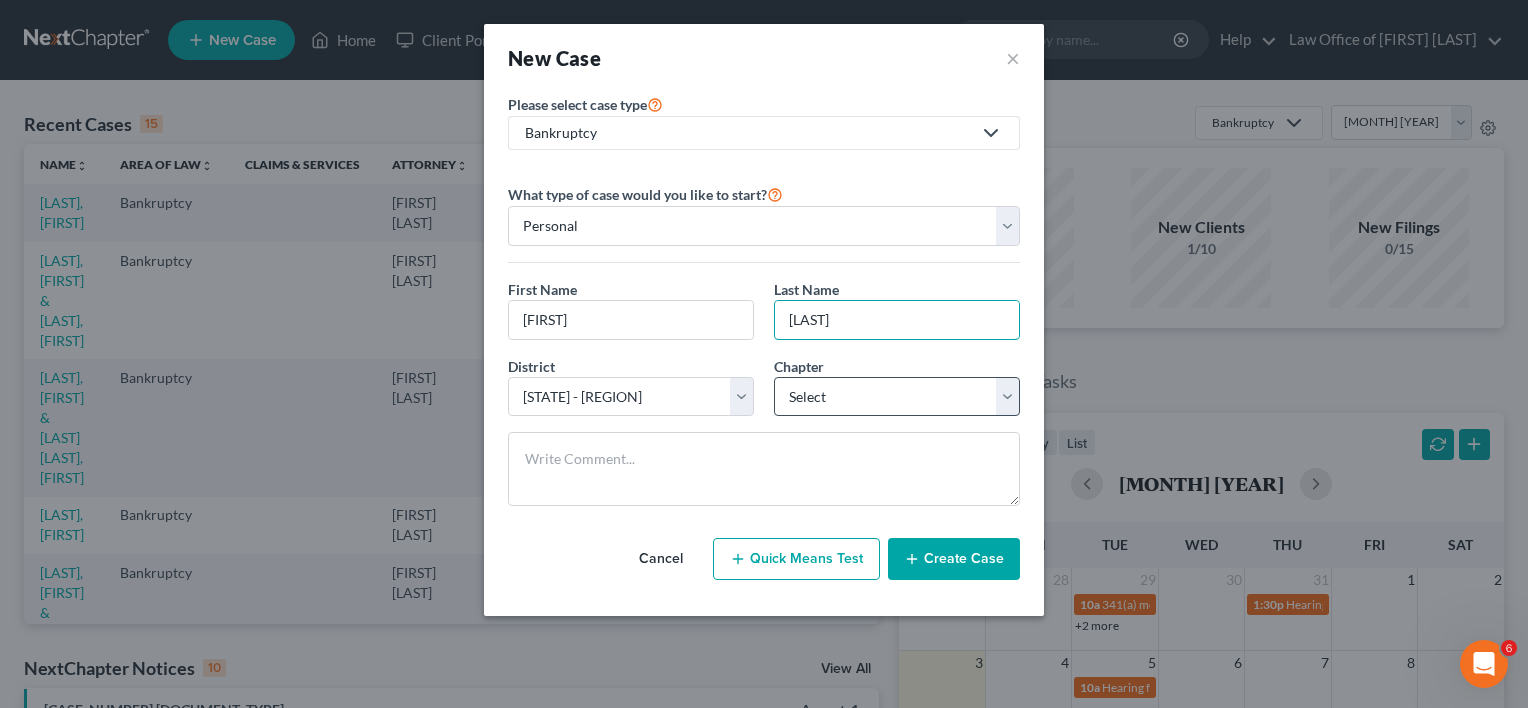 type on "[LAST]" 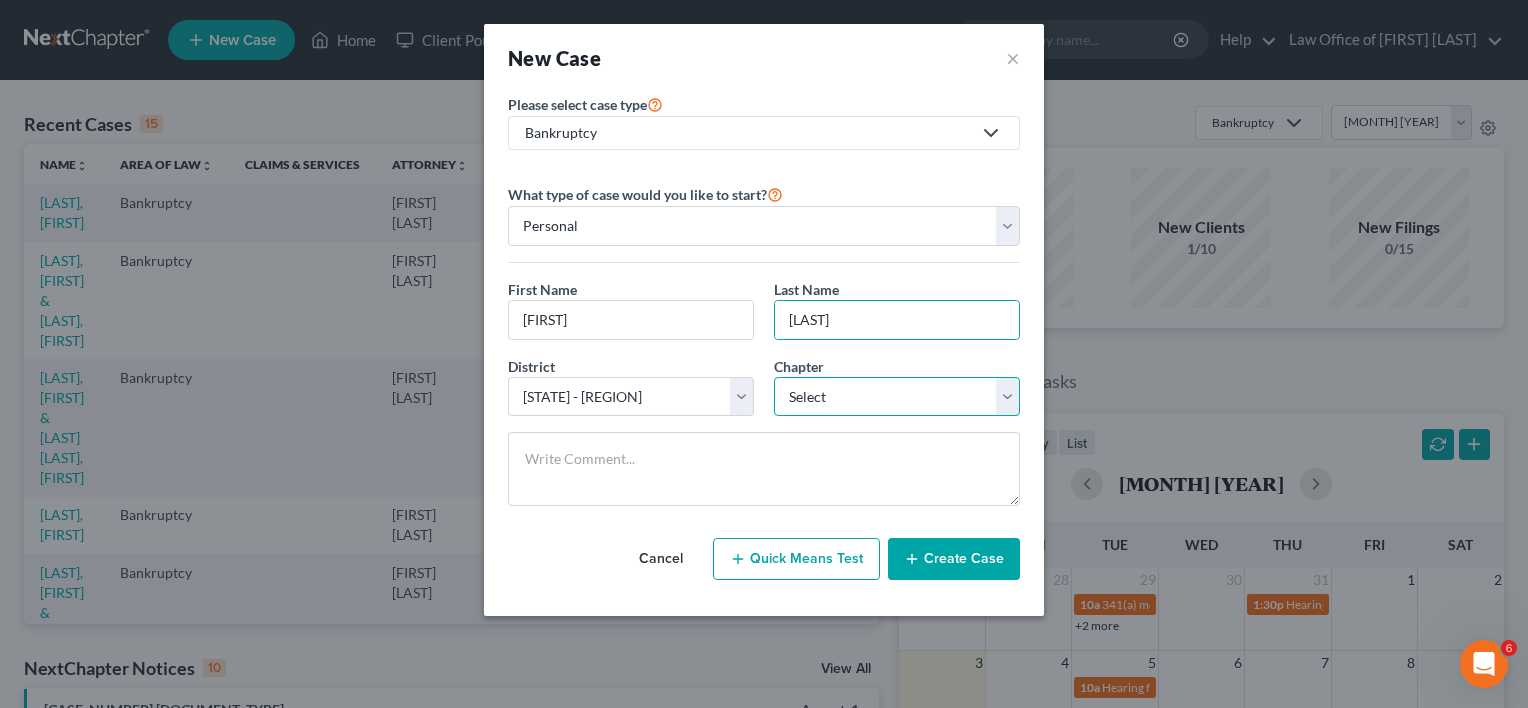 click on "Select 7 11 12 13" at bounding box center (897, 397) 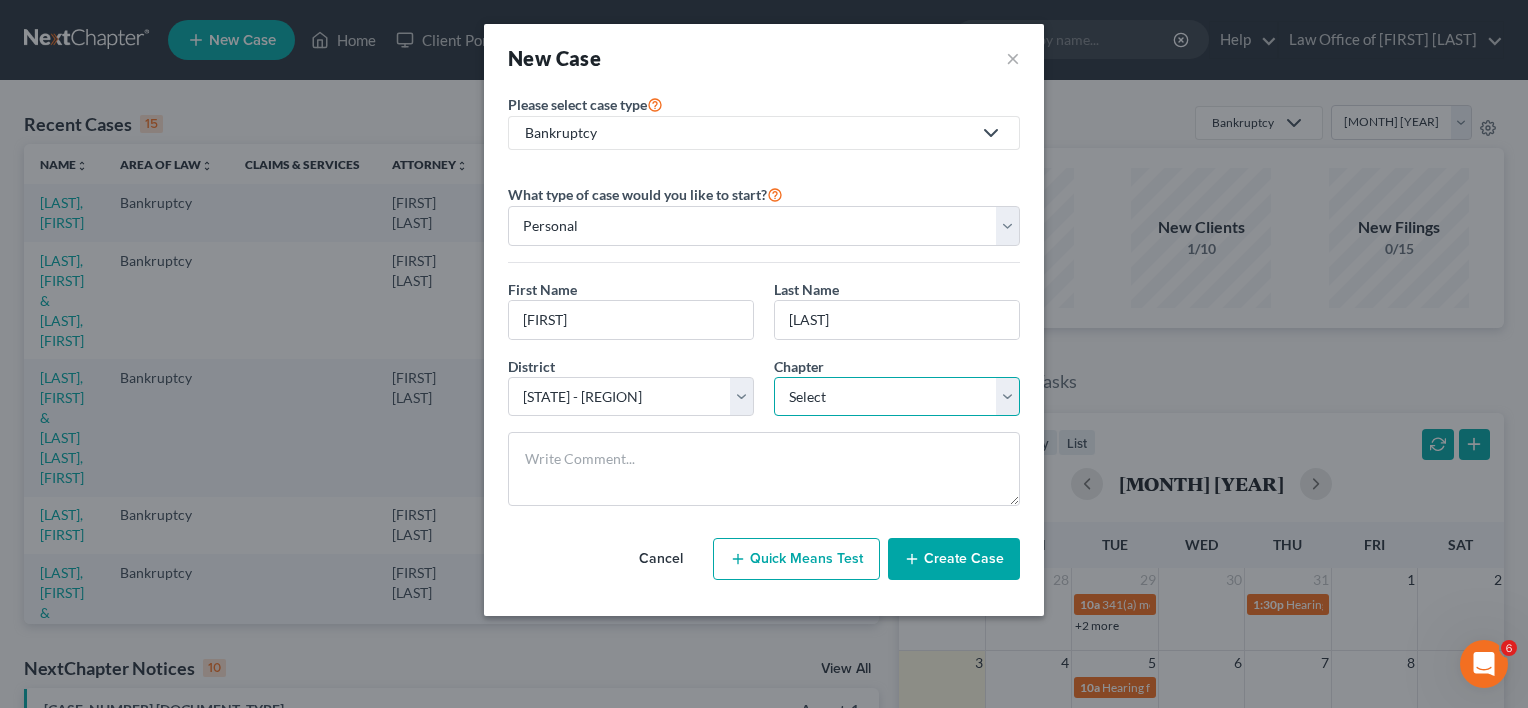 select on "0" 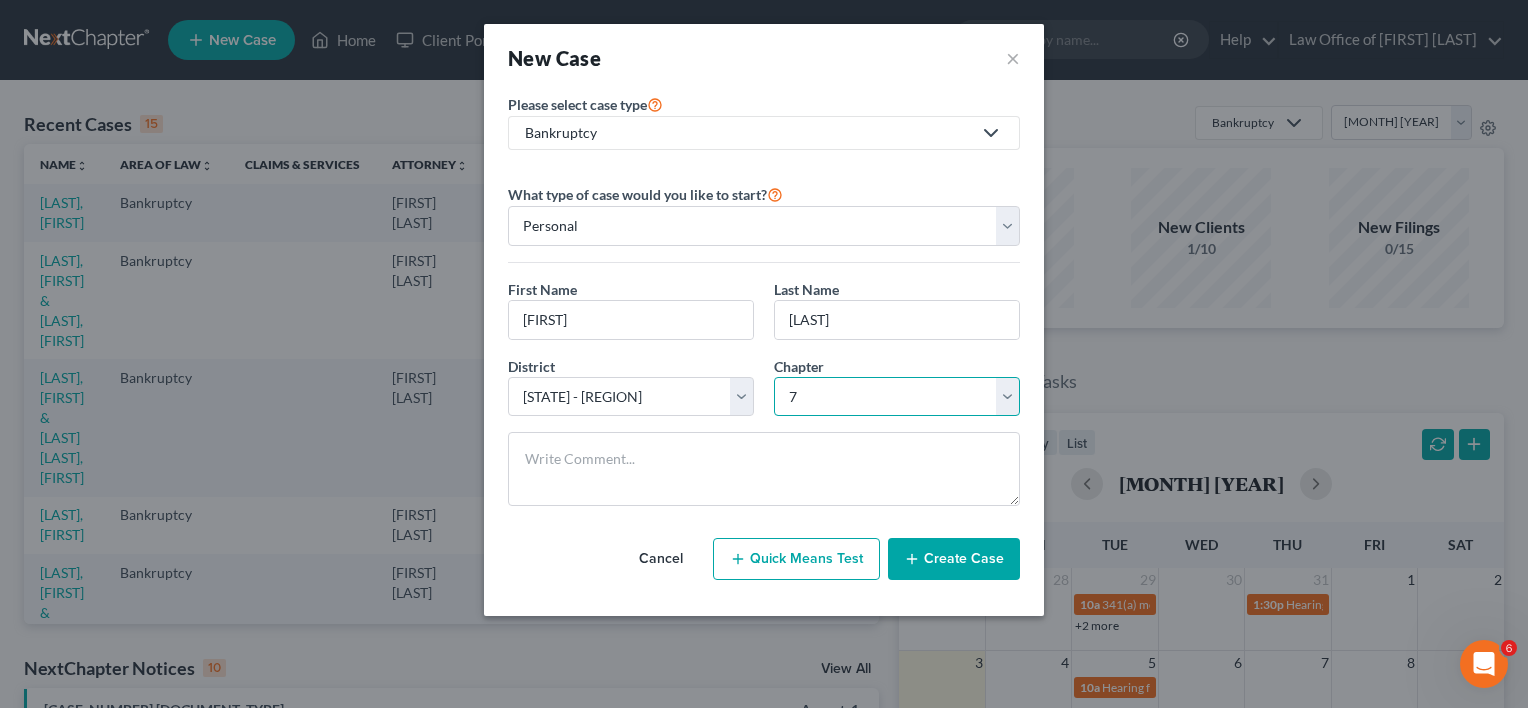 click on "Select 7 11 12 13" at bounding box center [897, 397] 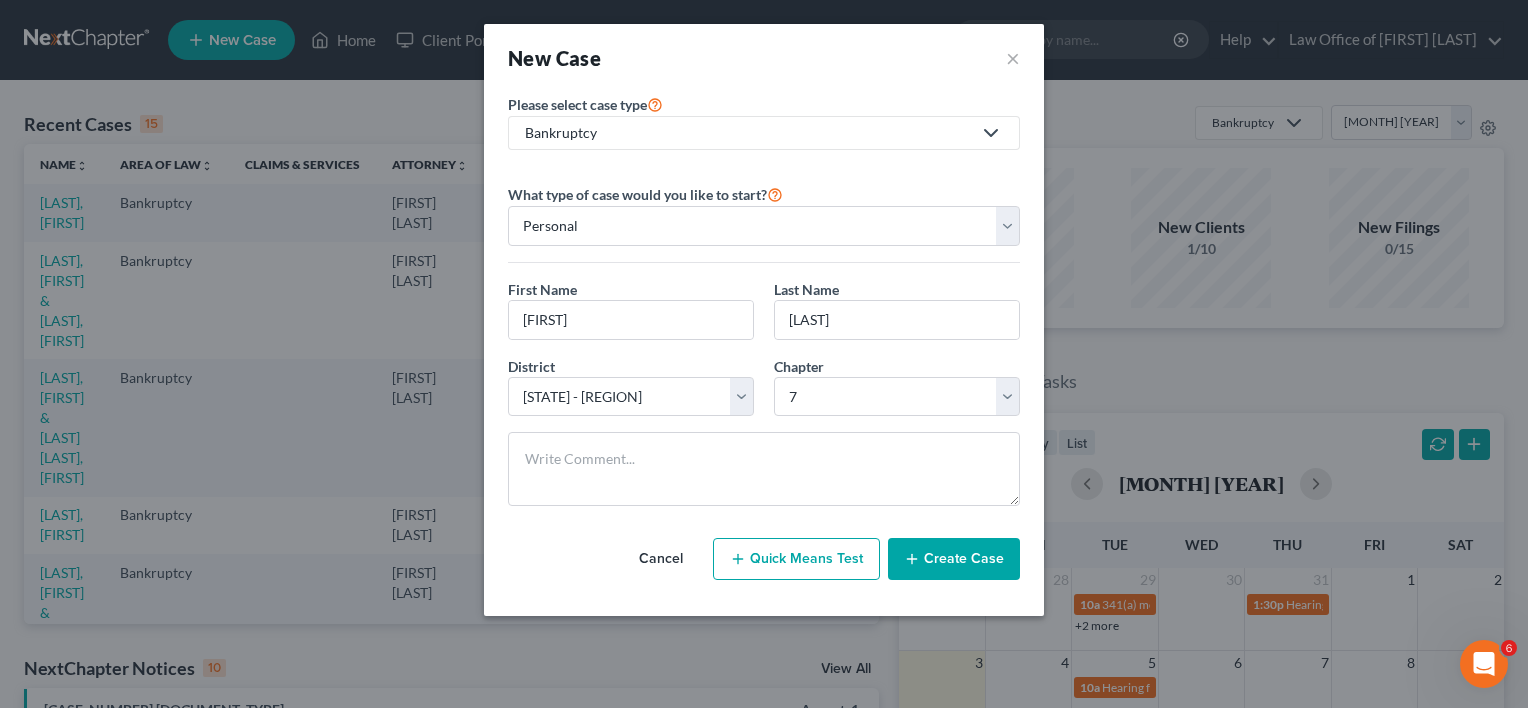 click on "Create Case" at bounding box center (954, 559) 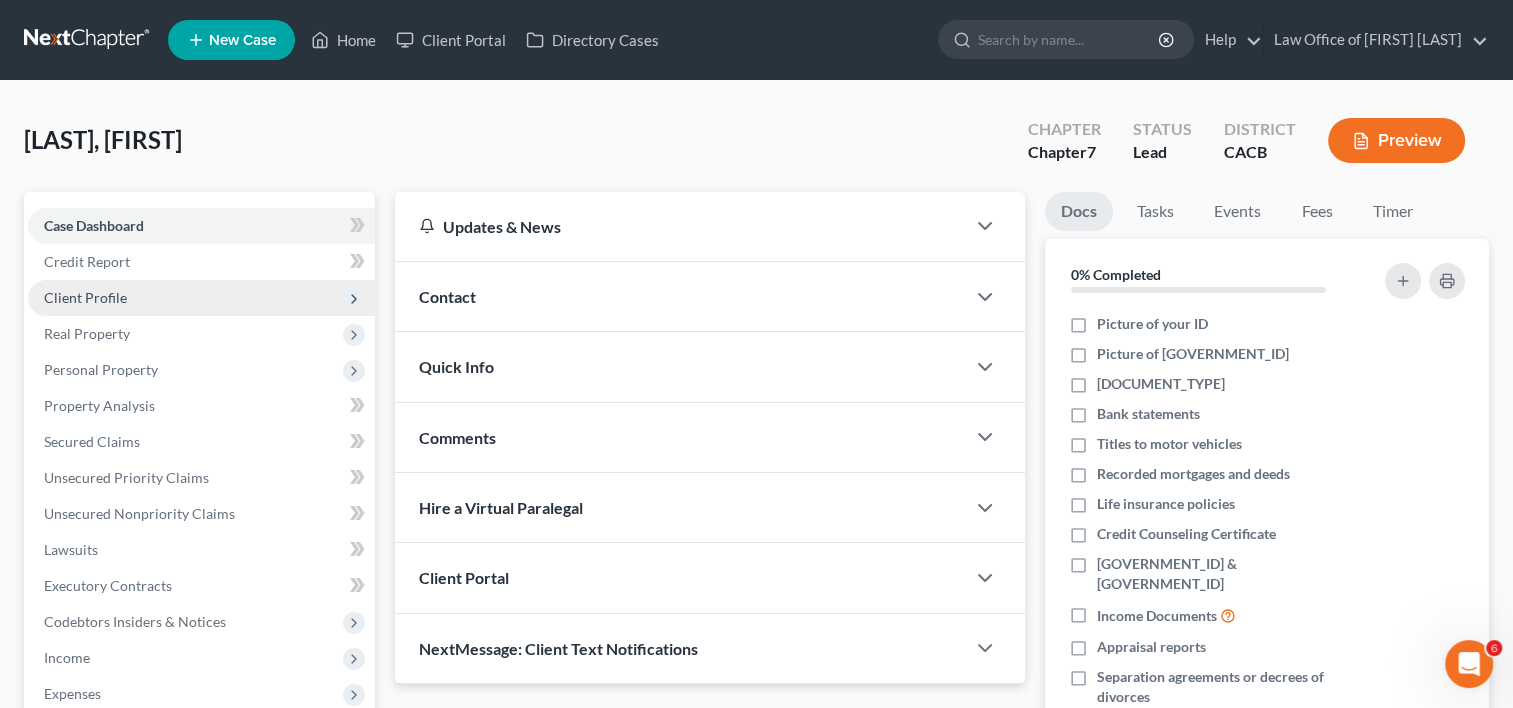 click on "Client Profile" at bounding box center [85, 297] 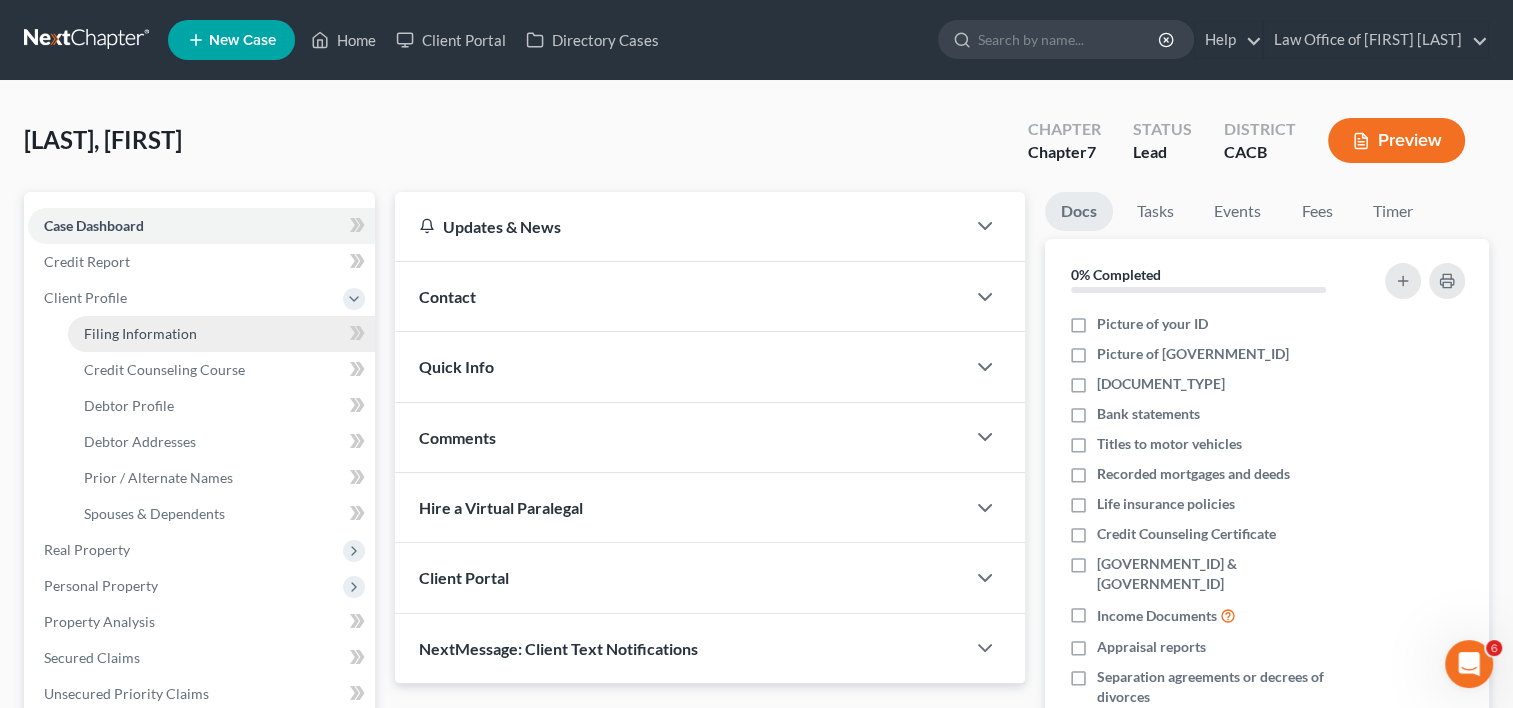 click on "Filing Information" at bounding box center (140, 333) 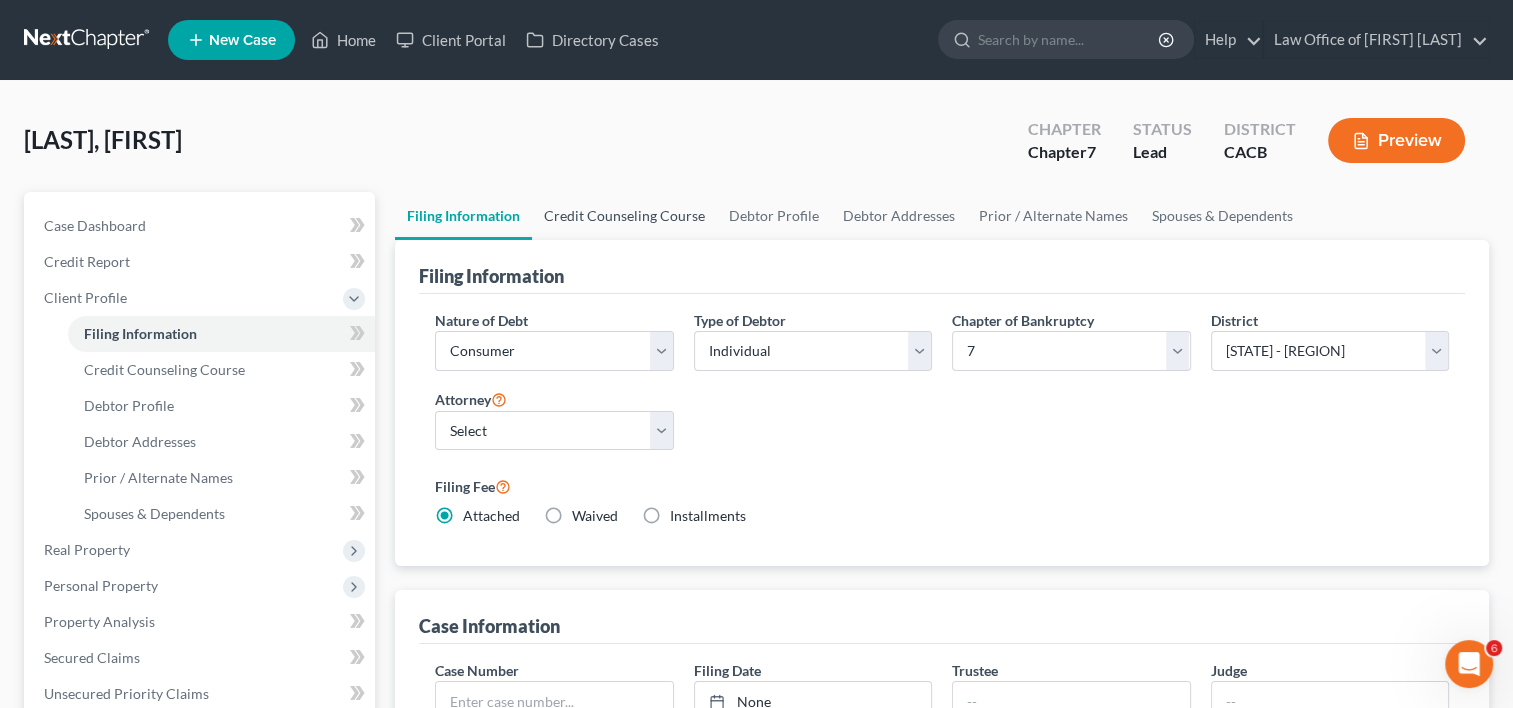click on "Credit Counseling Course" at bounding box center [624, 216] 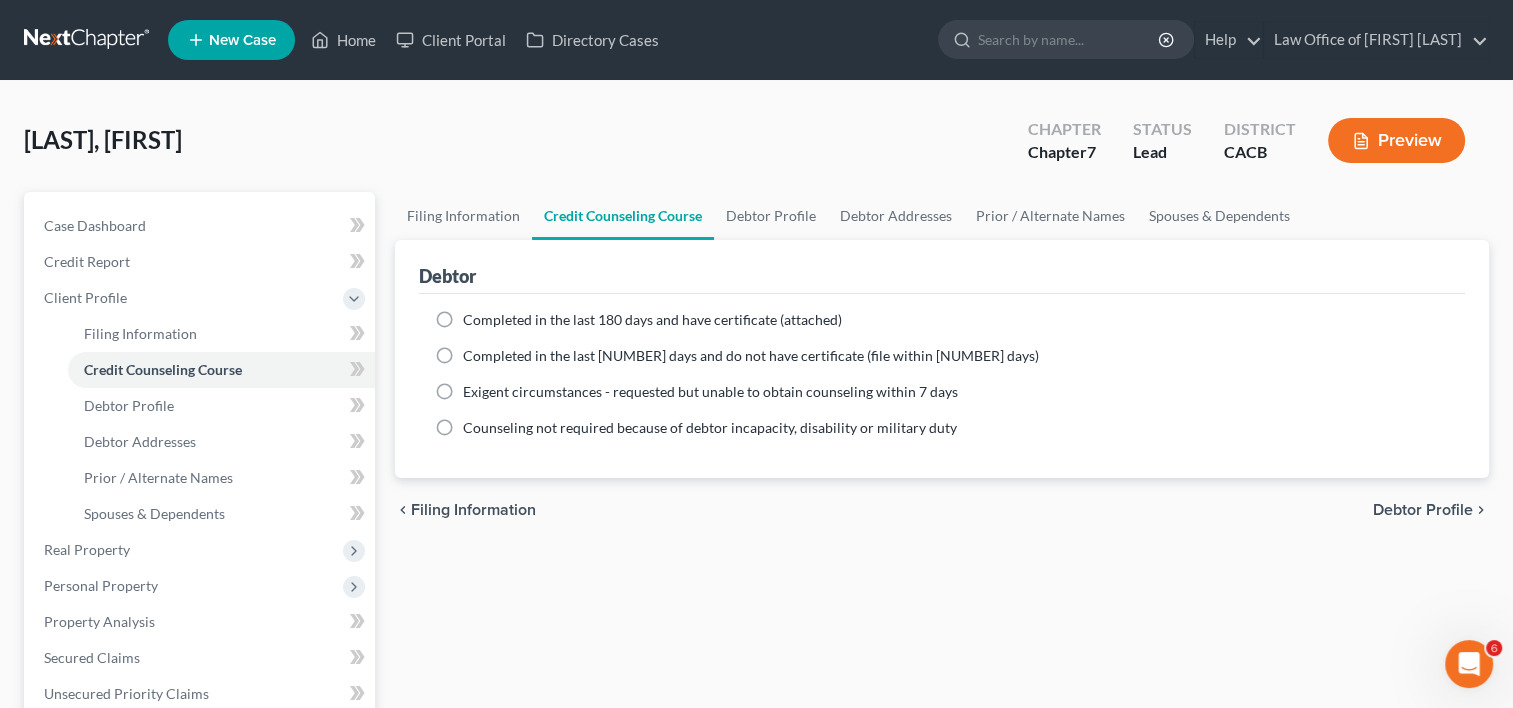 click on "Completed in the last 180 days and have certificate (attached)" at bounding box center [652, 320] 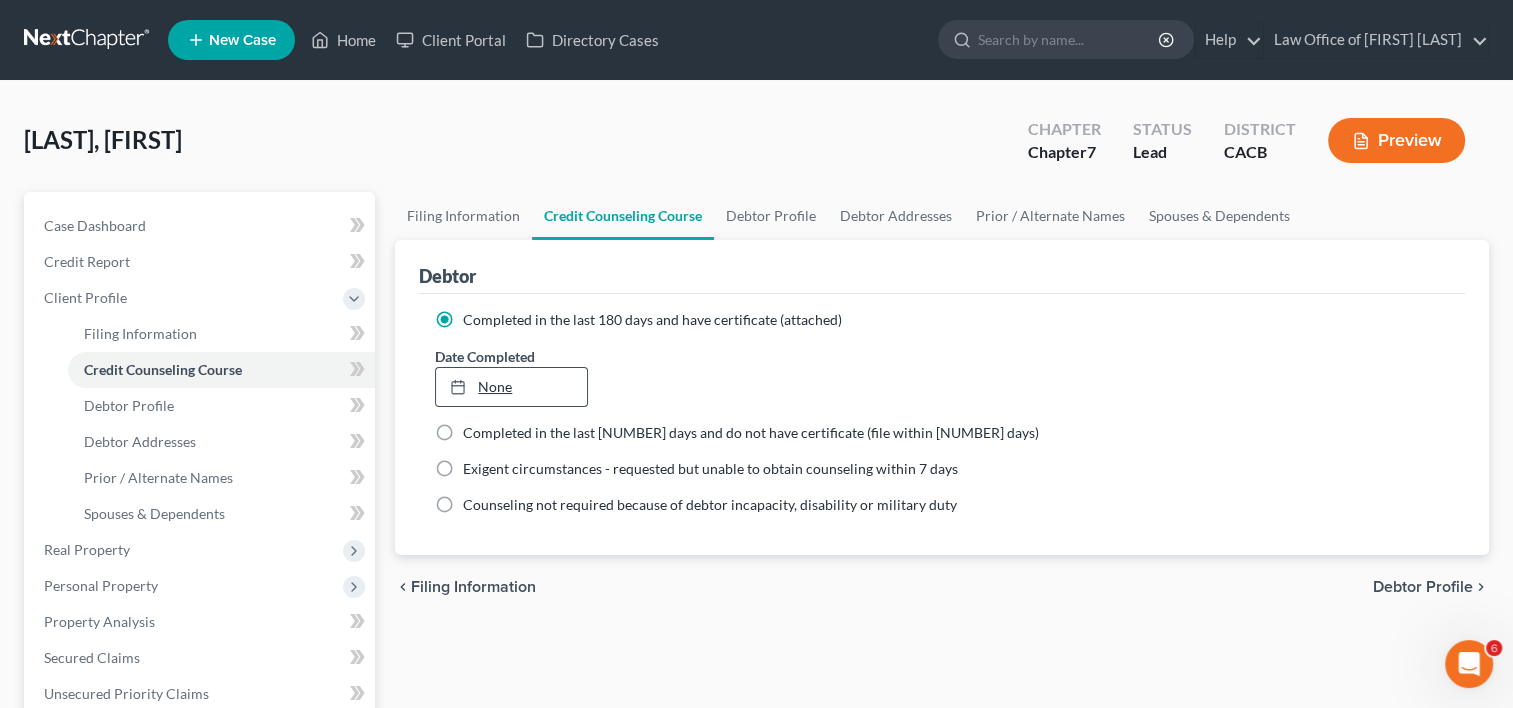 click on "None" at bounding box center [511, 387] 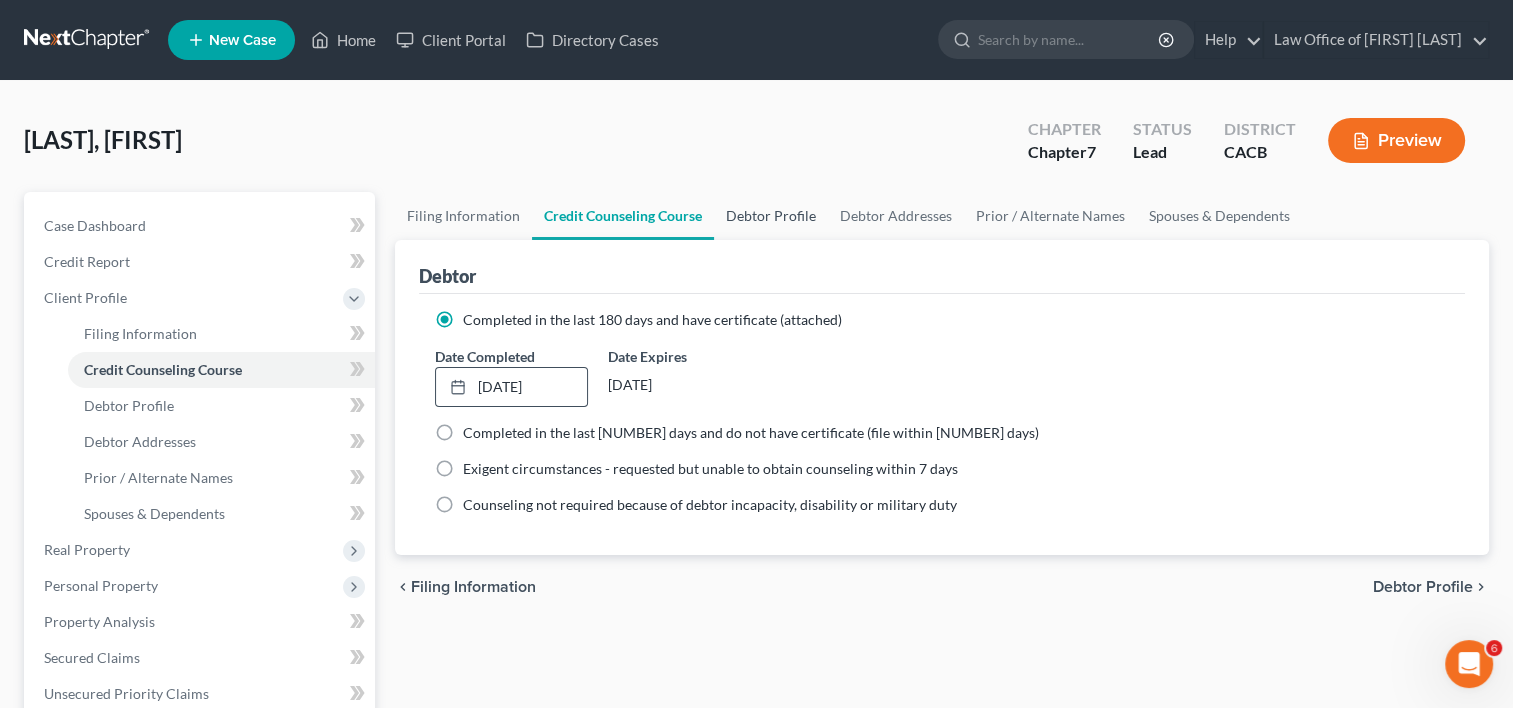 click on "Debtor Profile" at bounding box center (771, 216) 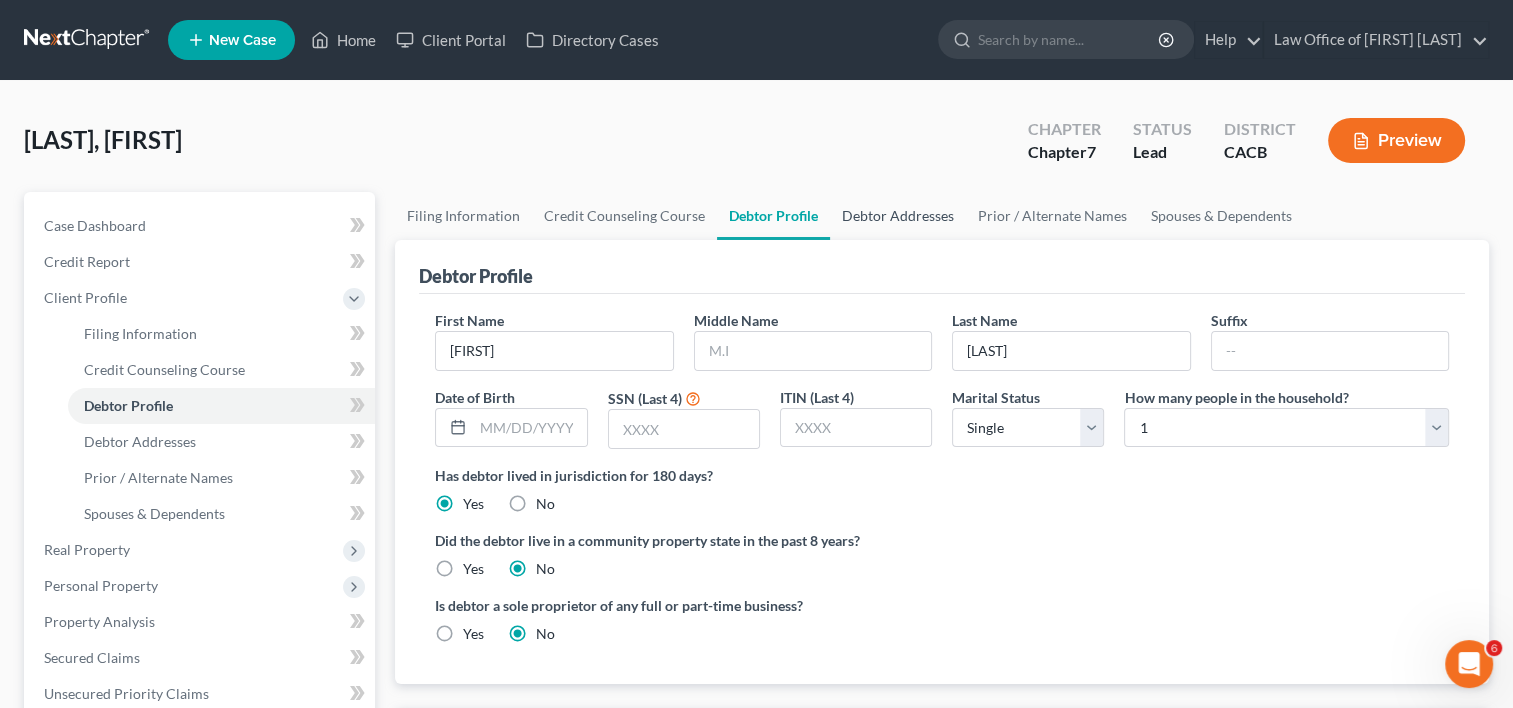 click on "Debtor Addresses" at bounding box center (898, 216) 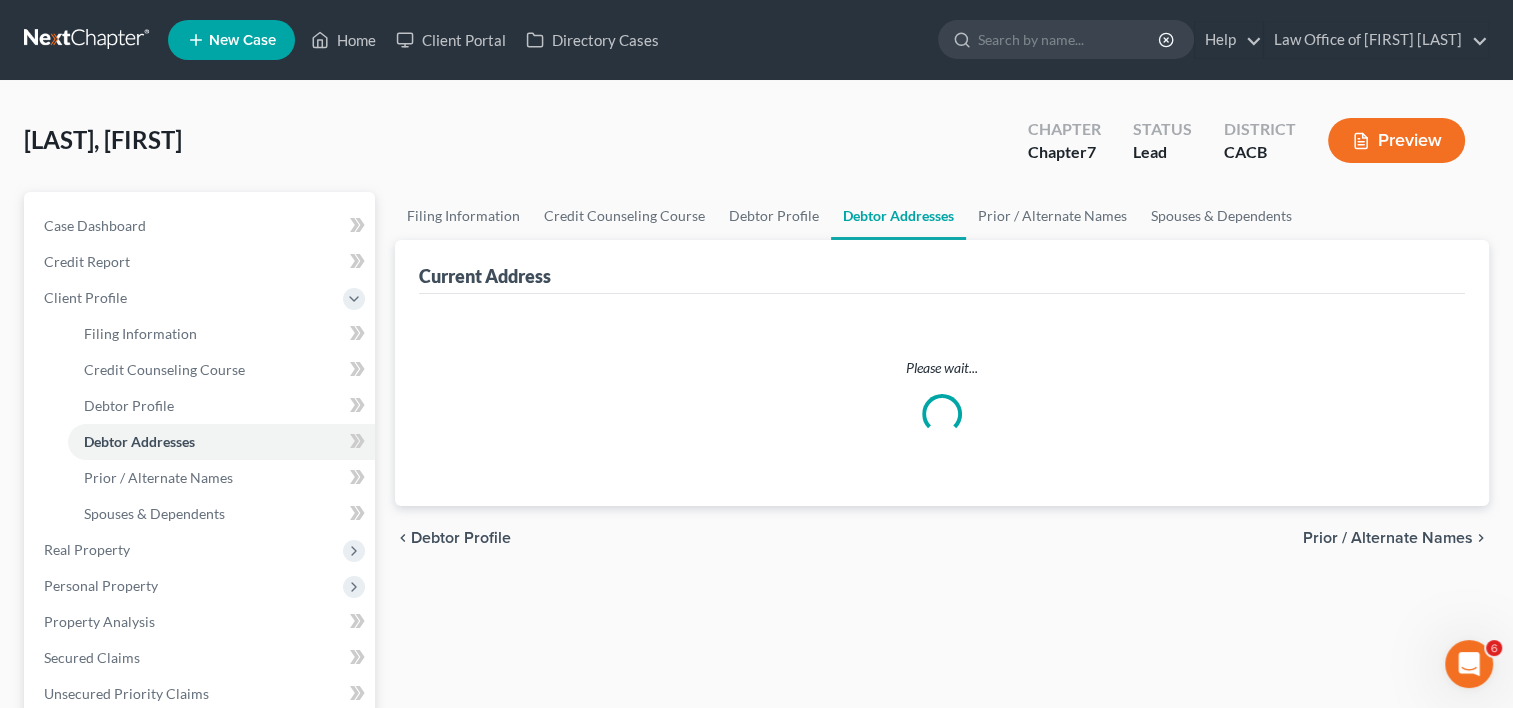 select on "0" 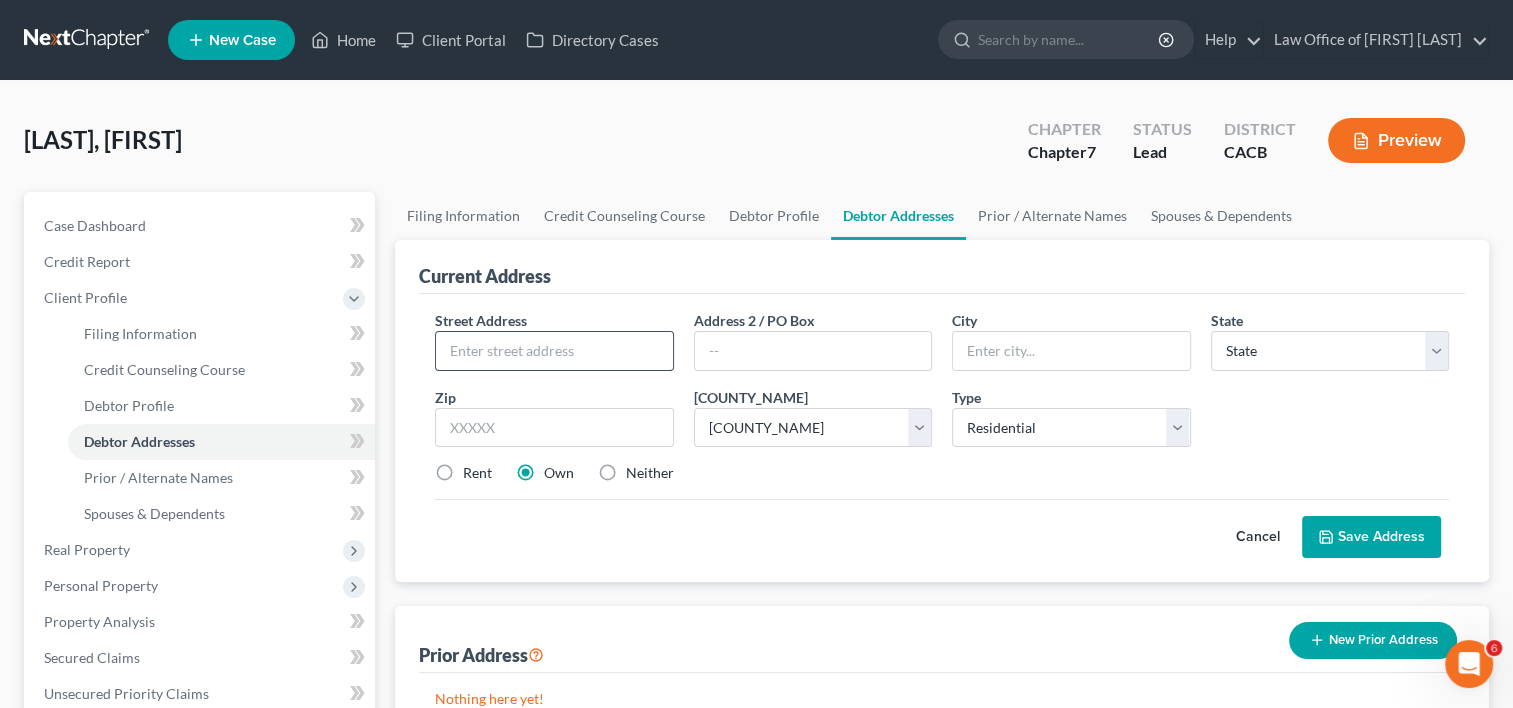 click at bounding box center (554, 351) 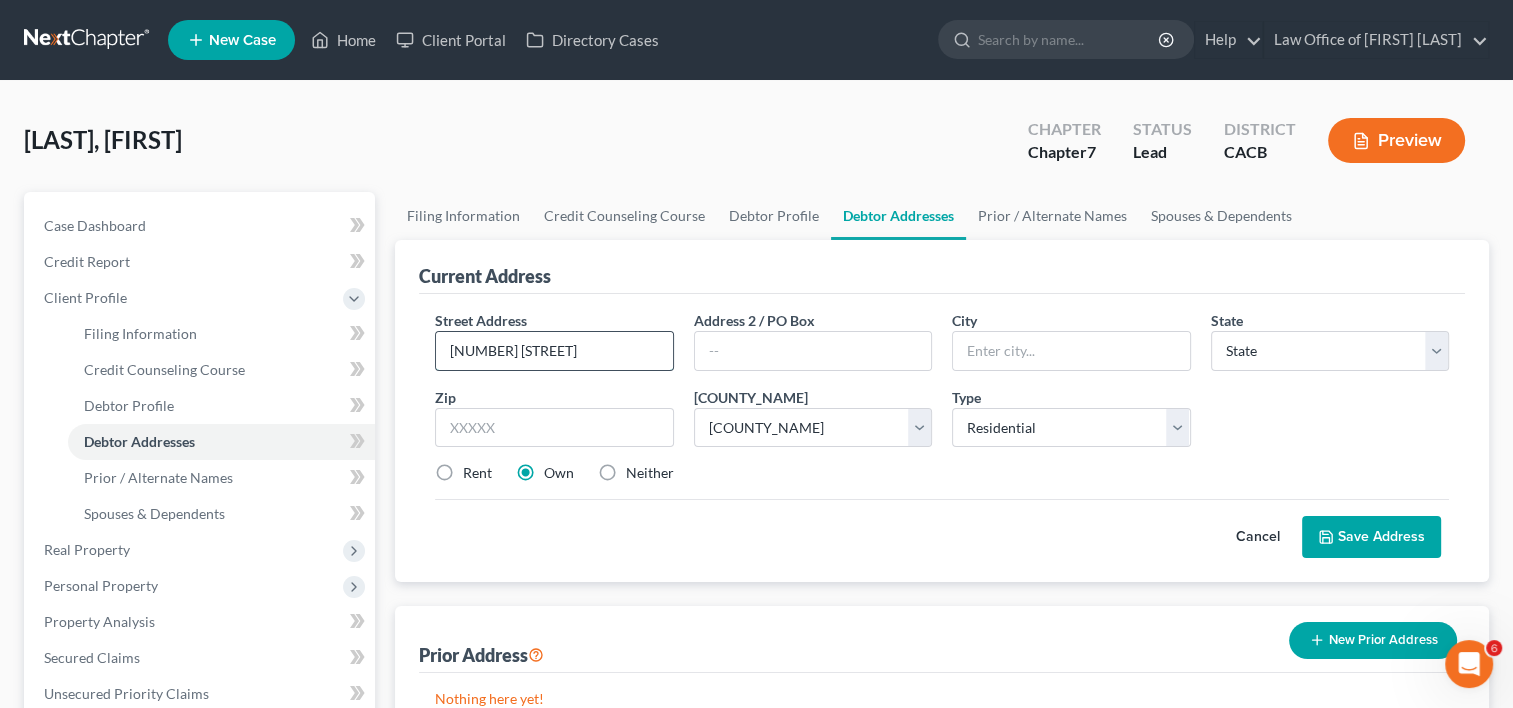 type on "[NUMBER] [STREET]" 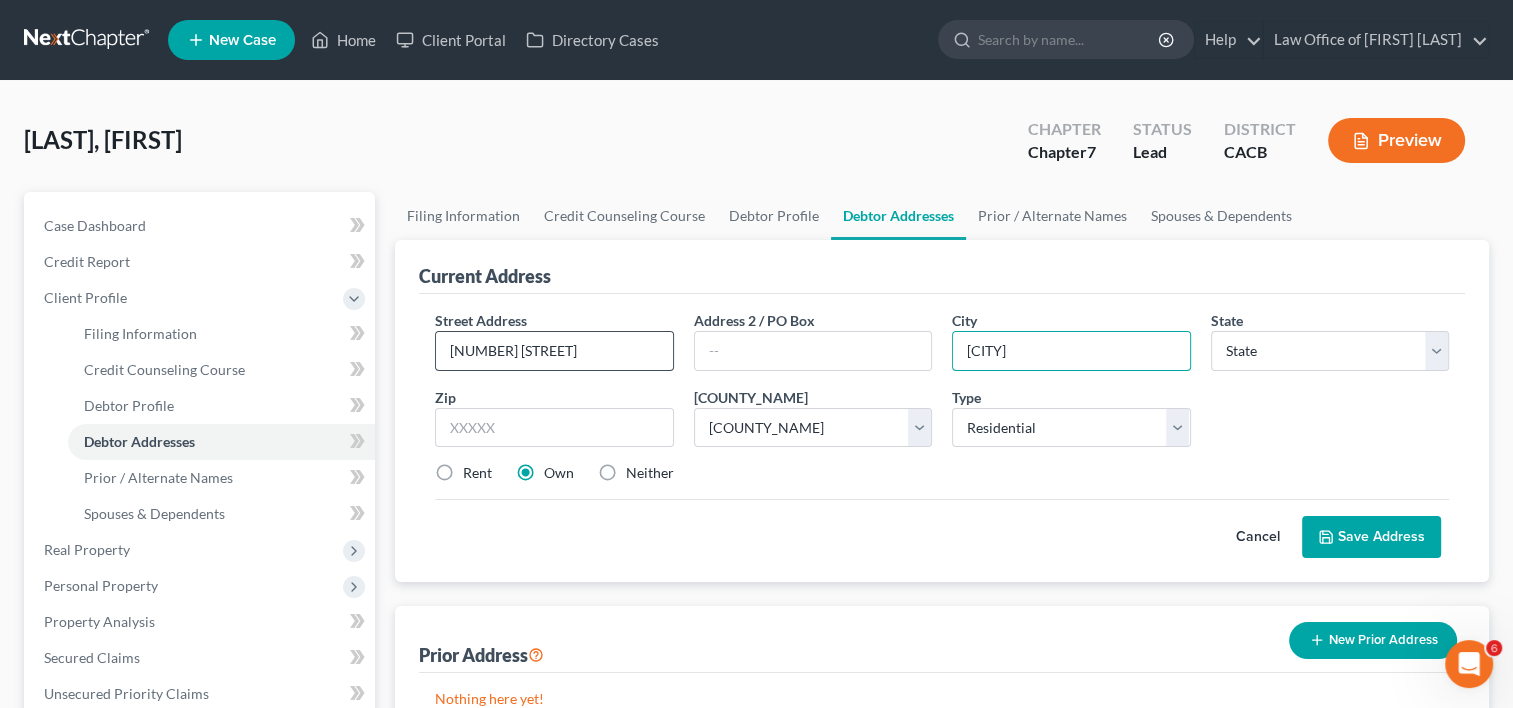 type on "[CITY]" 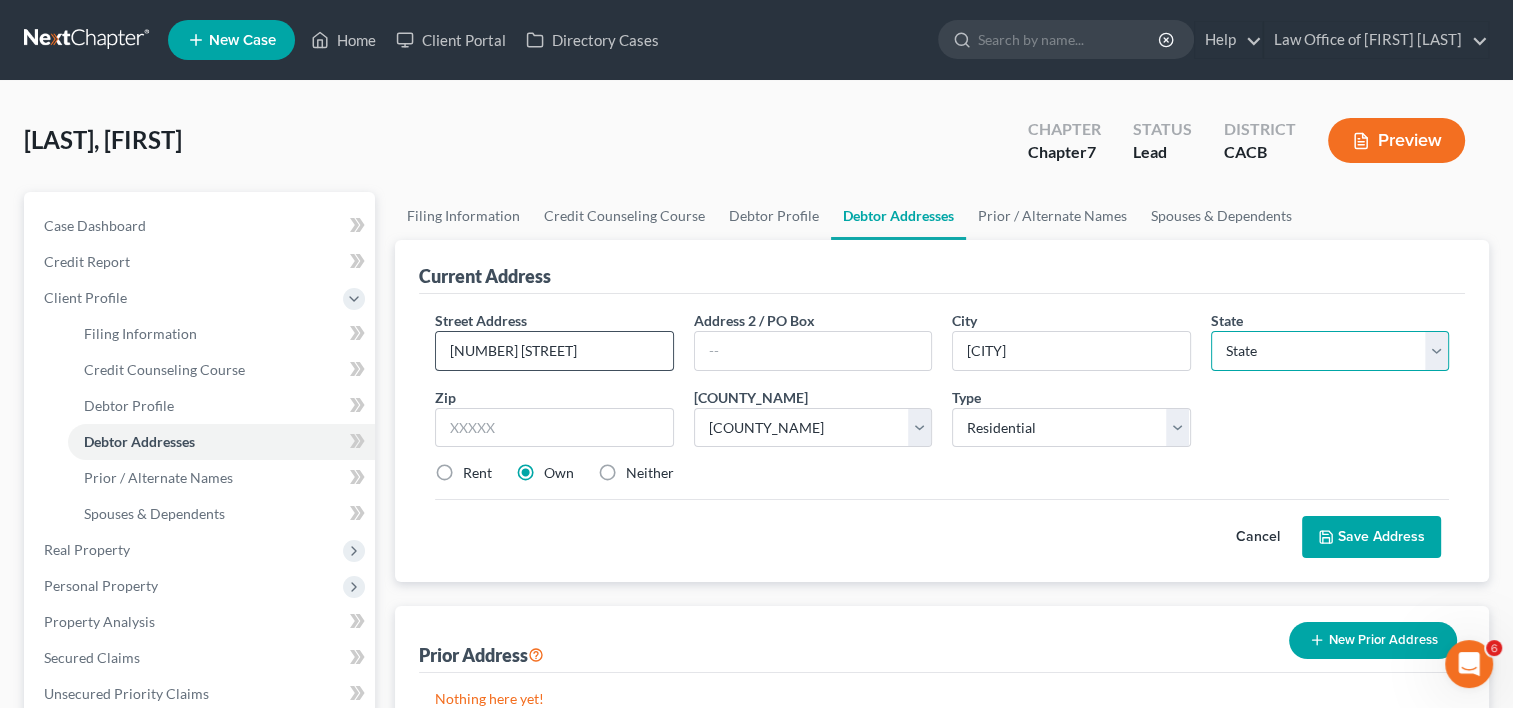 select on "4" 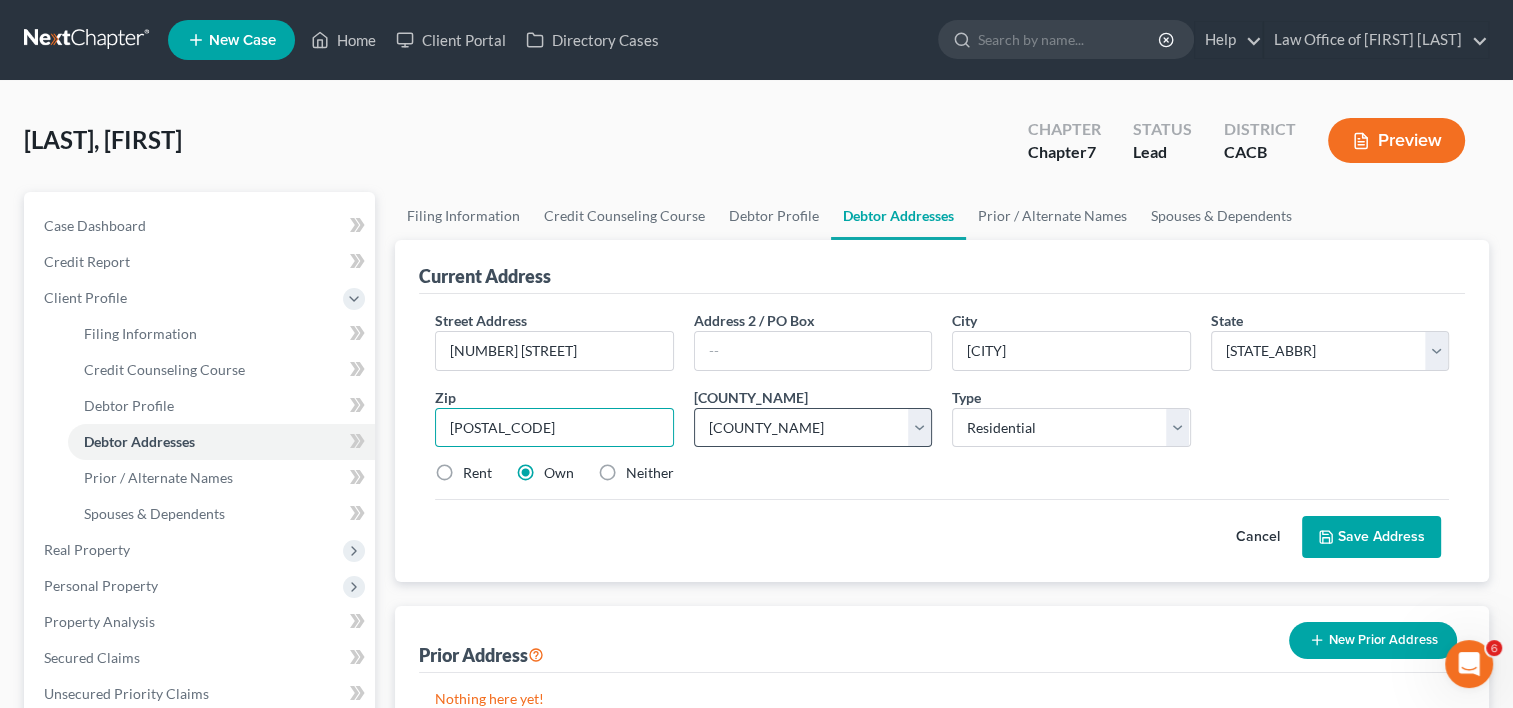 type on "[POSTAL_CODE]" 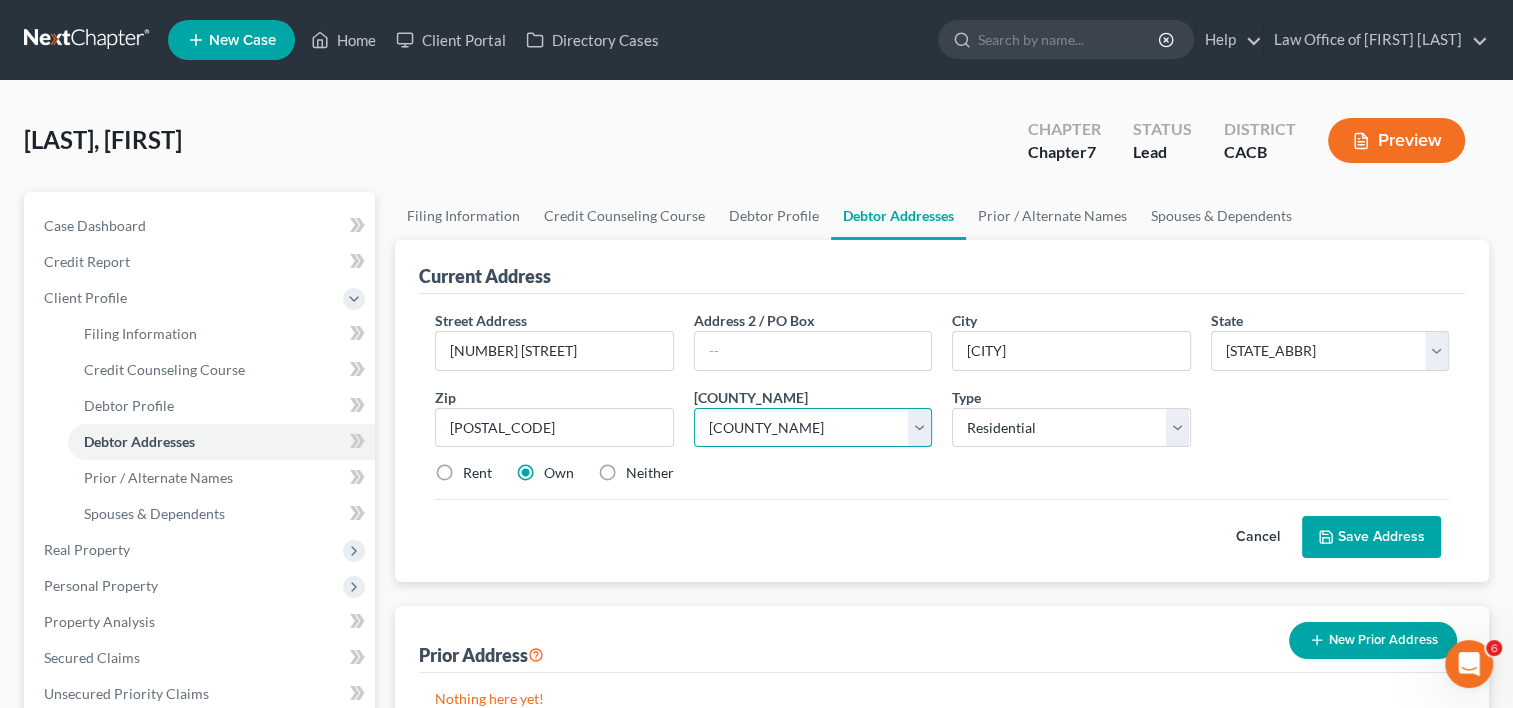 click on "County Alameda County Alpine County Amador County Butte County Calaveras County Colusa County Contra Costa County Del Norte County El Dorado County Fresno County Glenn County Humboldt County Imperial County Inyo County Kern County Kings County Lake County Lassen County Los Angeles County Madera County Marin County Mariposa County Mendocino County Merced County Modoc County Mono County Monterey County Napa County Nevada County Orange County Placer County Plumas County Riverside County Sacramento County San Benito County San Bernardino County San Diego County San Francisco County San Joaquin County San Luis Obispo County San Mateo County Santa Barbara County Santa Clara County Santa Cruz County Shasta County Sierra County Siskiyou County Solano County Sonoma County Stanislaus County Sutter County Tehama County Trinity County Tulare County Tuolumne County Ventura County Yolo County Yuba County" at bounding box center [813, 428] 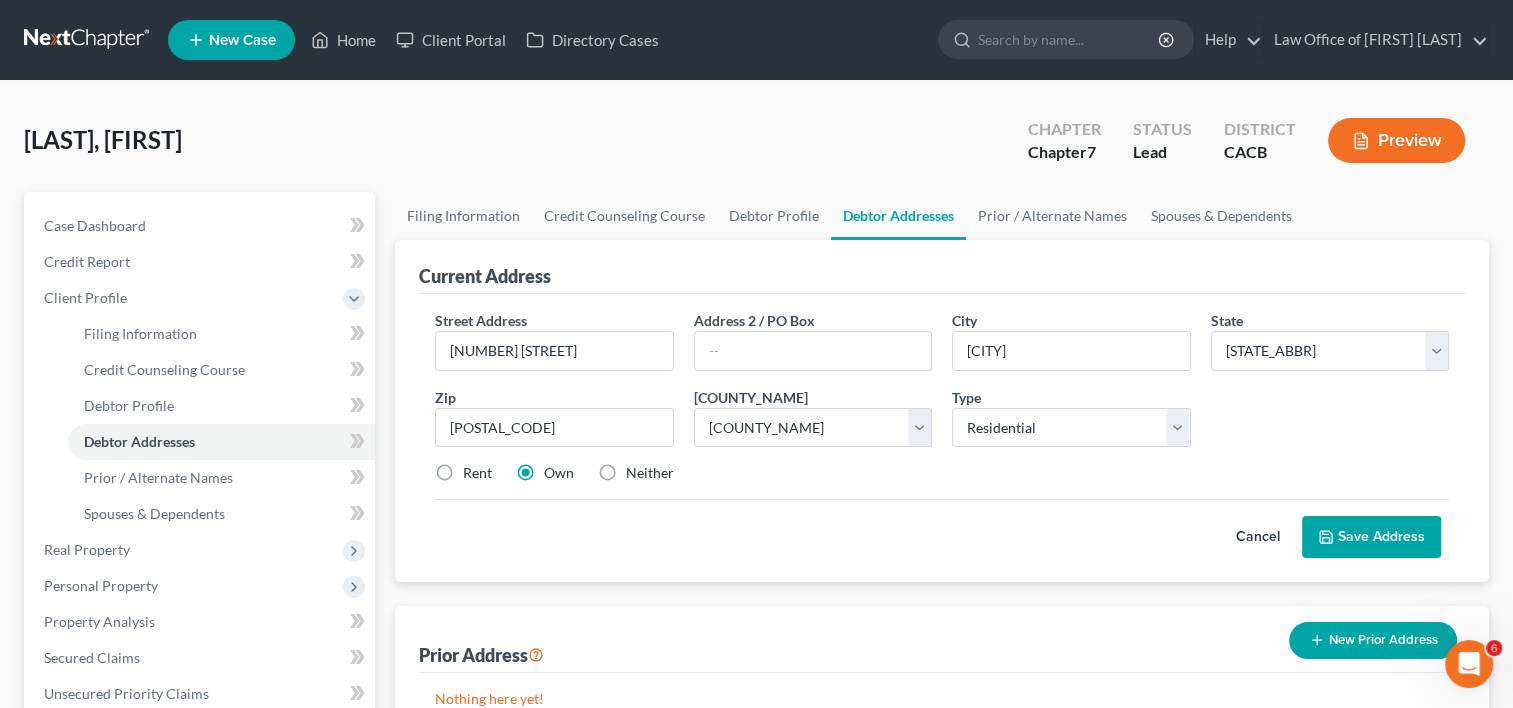 click on "Save Address" at bounding box center (1371, 537) 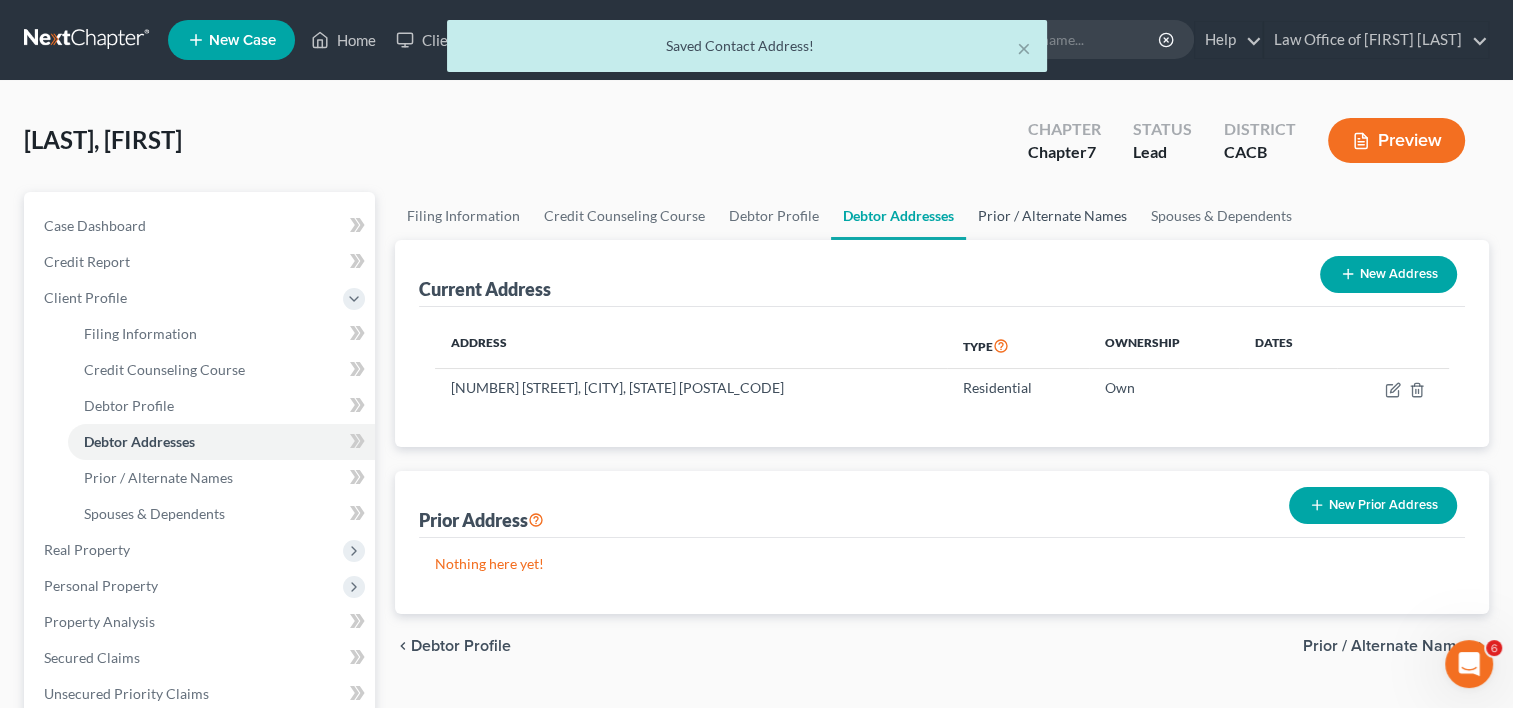 click on "Prior / Alternate Names" at bounding box center (1052, 216) 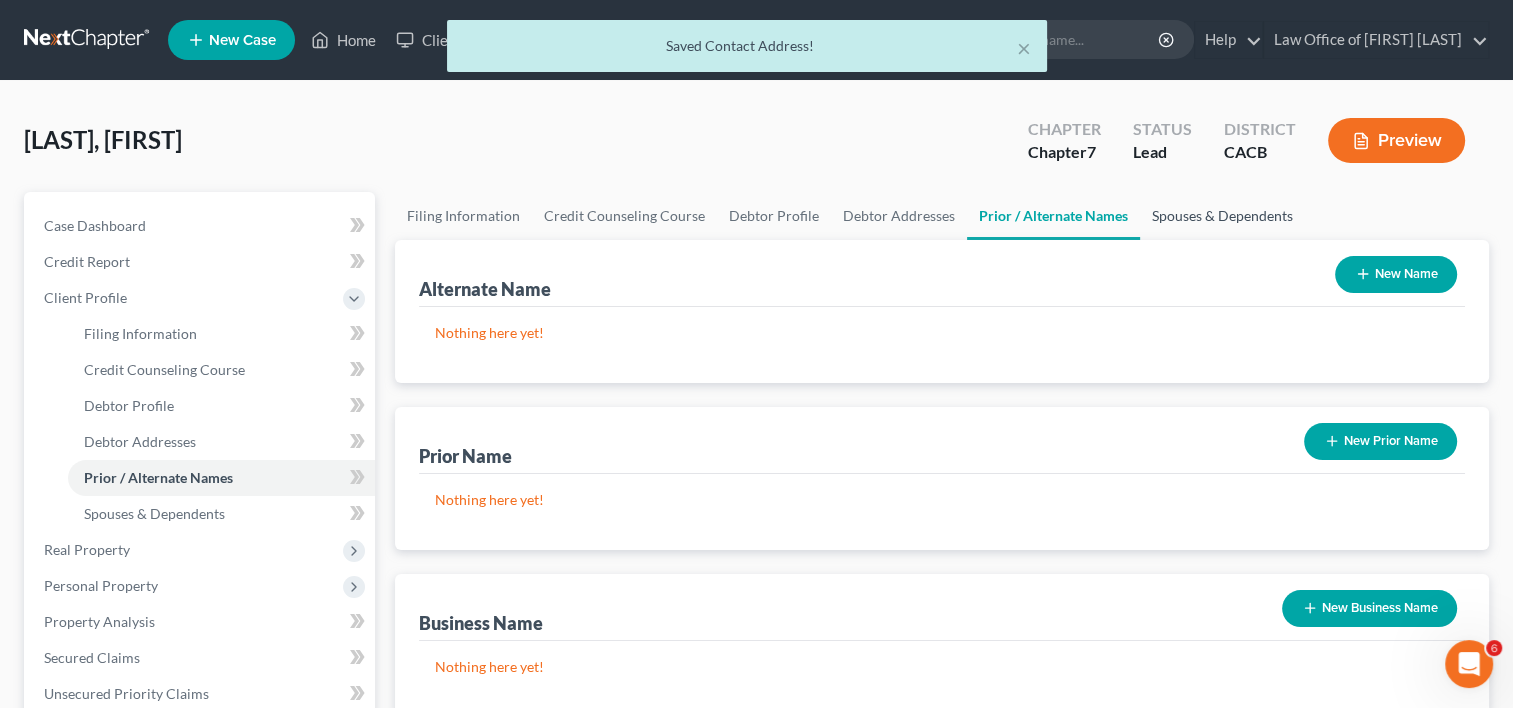 click on "Spouses & Dependents" at bounding box center (1222, 216) 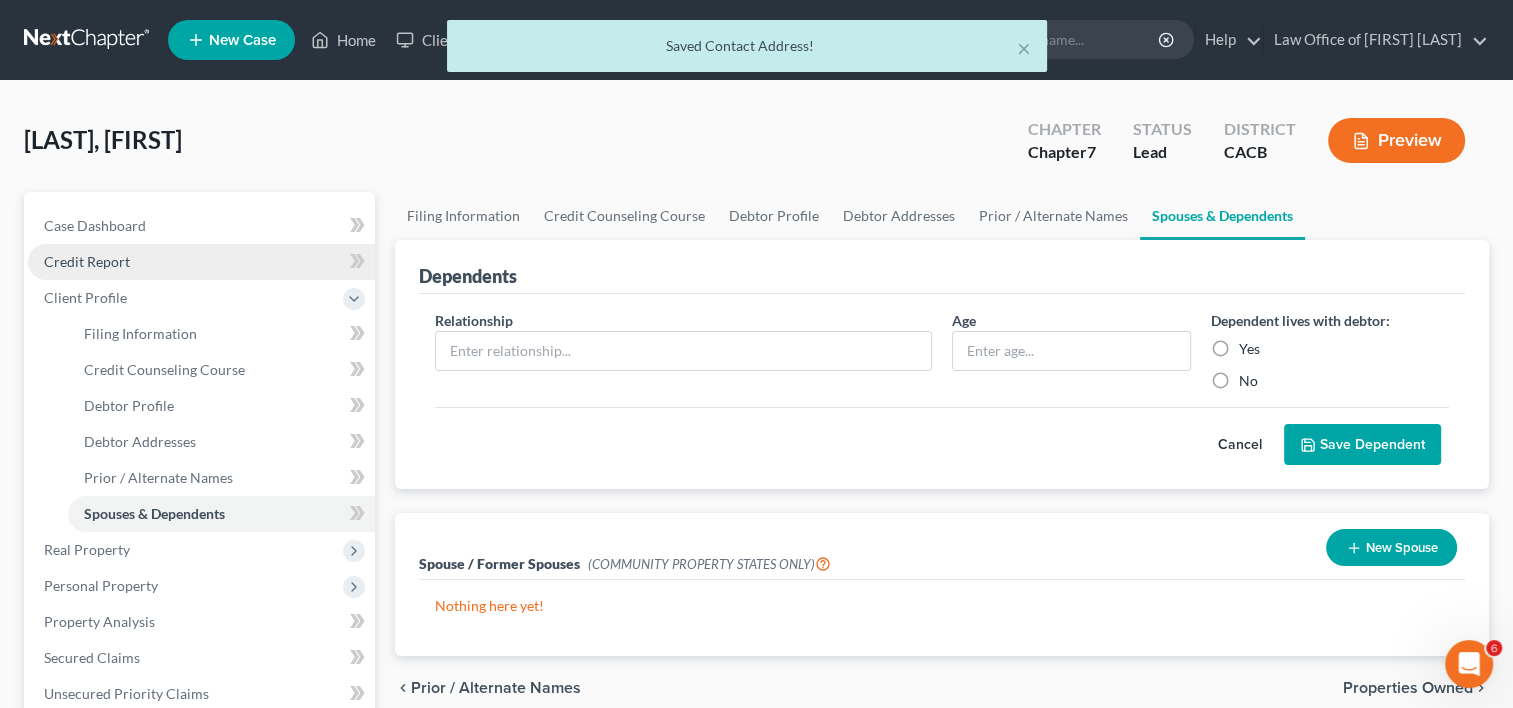 click on "Credit Report" at bounding box center [201, 262] 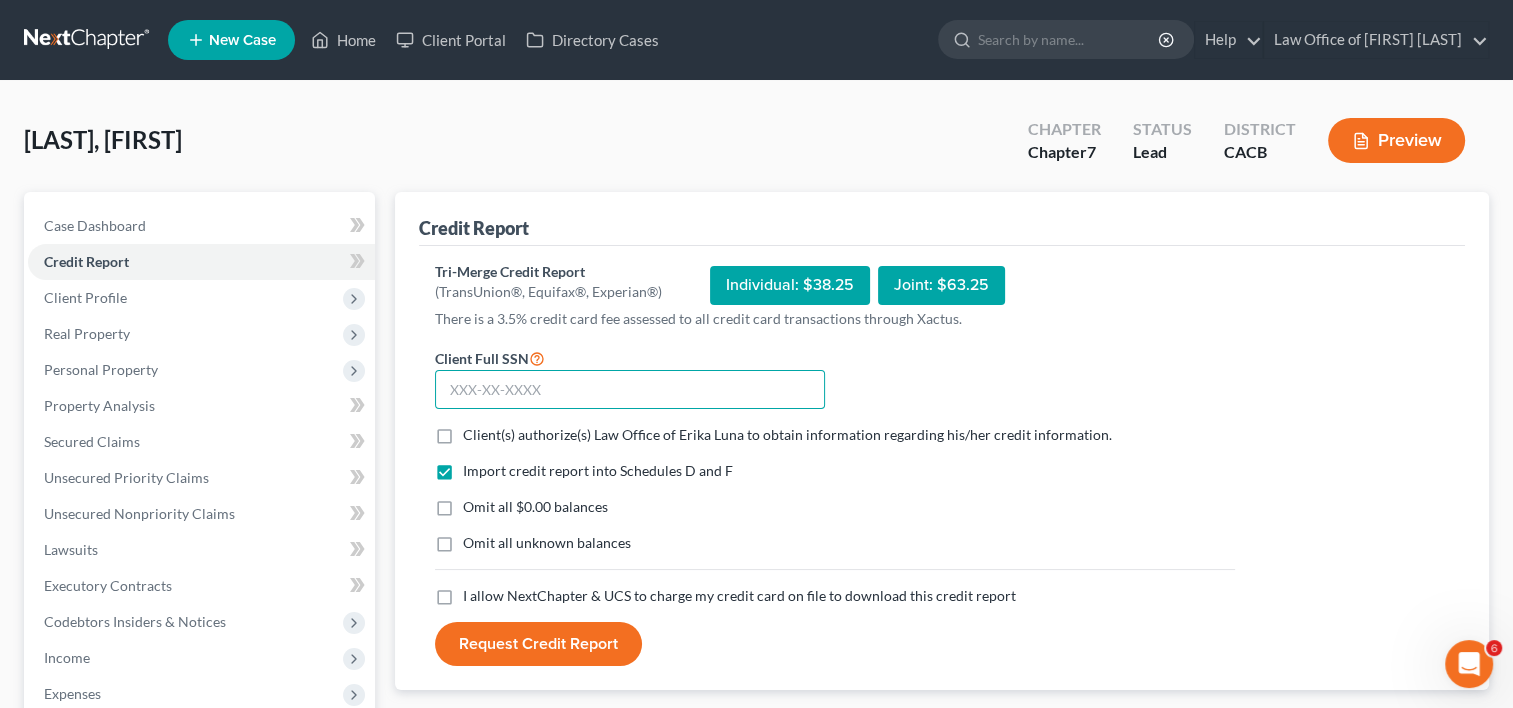 click at bounding box center [630, 390] 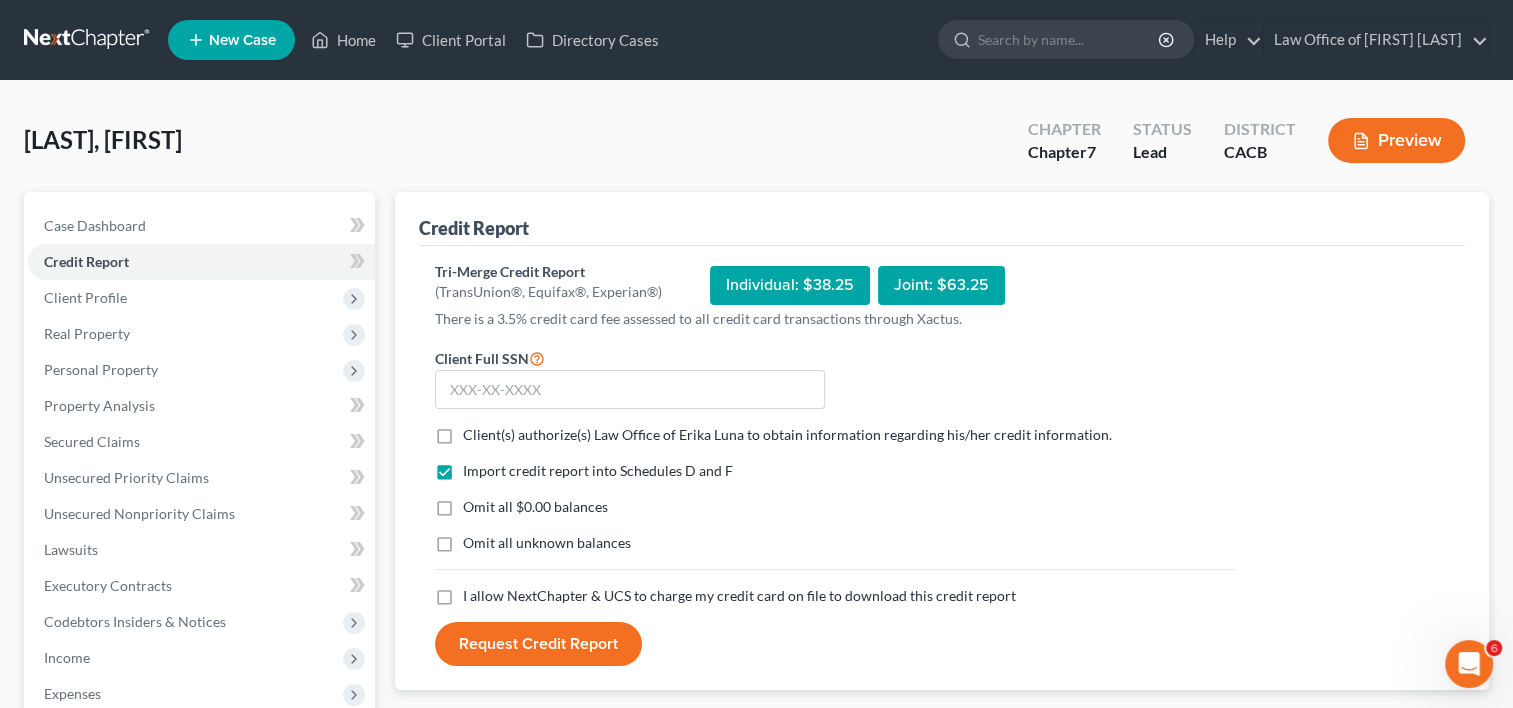 click on "Client(s) authorize(s) Law Office of Erika Luna to obtain information regarding his/her credit information.
*" at bounding box center (787, 435) 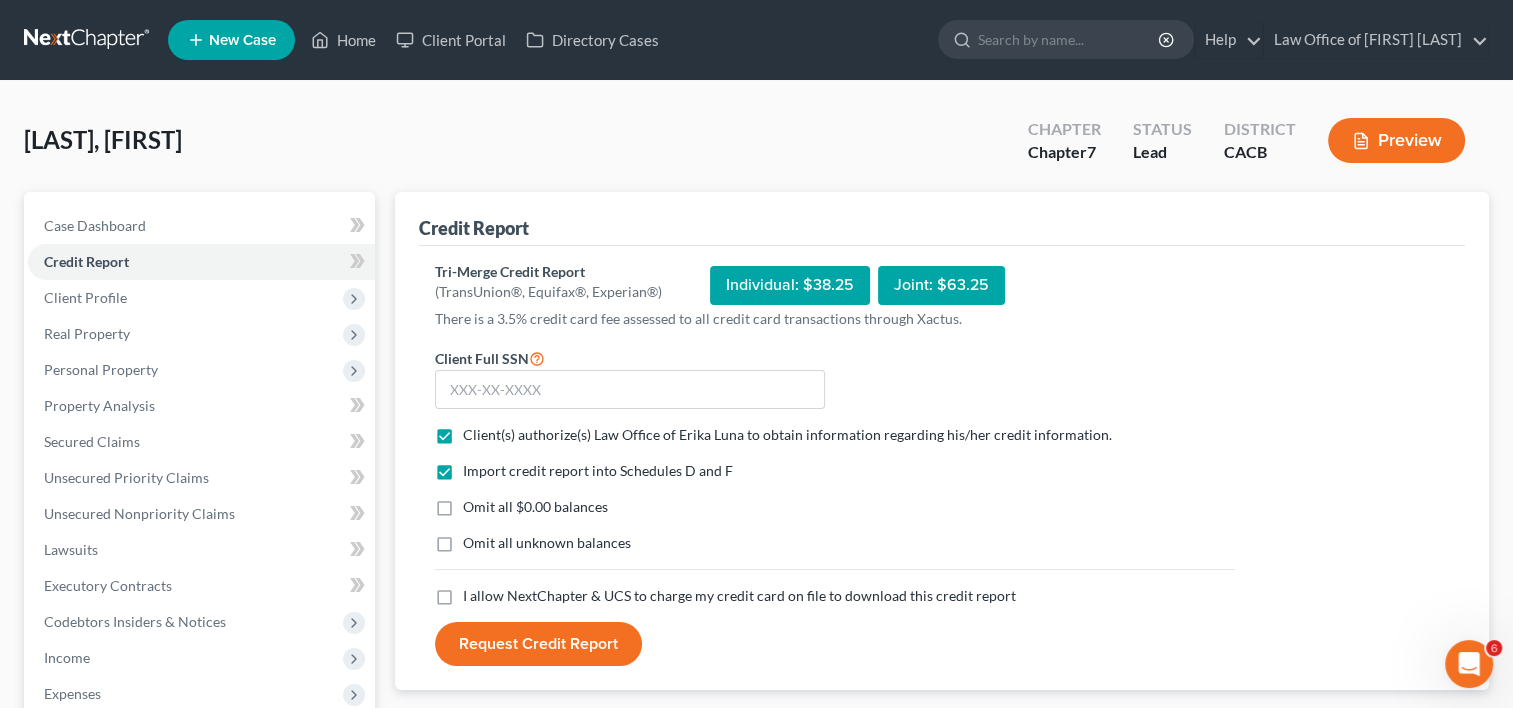 click on "I allow NextChapter & UCS to charge my credit card on file to download this credit report
*" at bounding box center [739, 596] 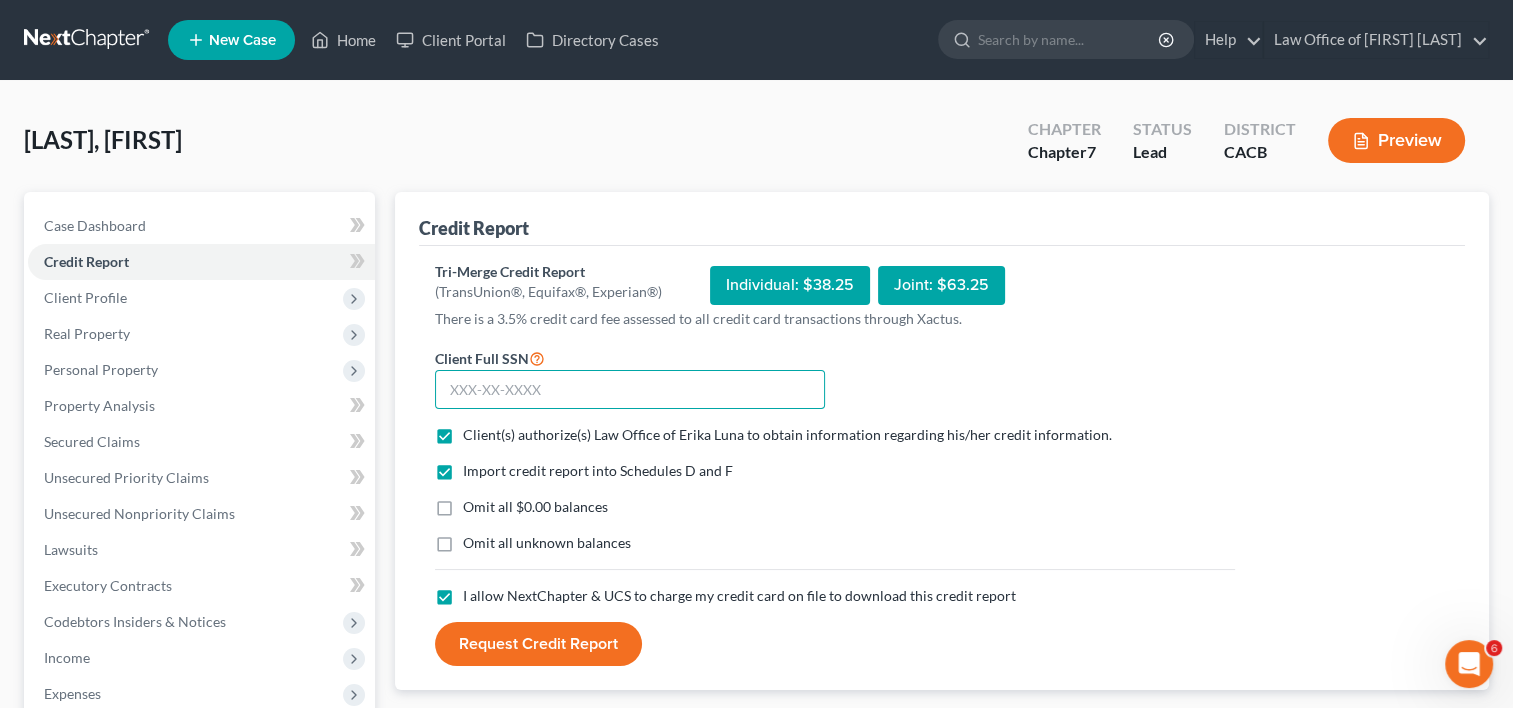 click at bounding box center [630, 390] 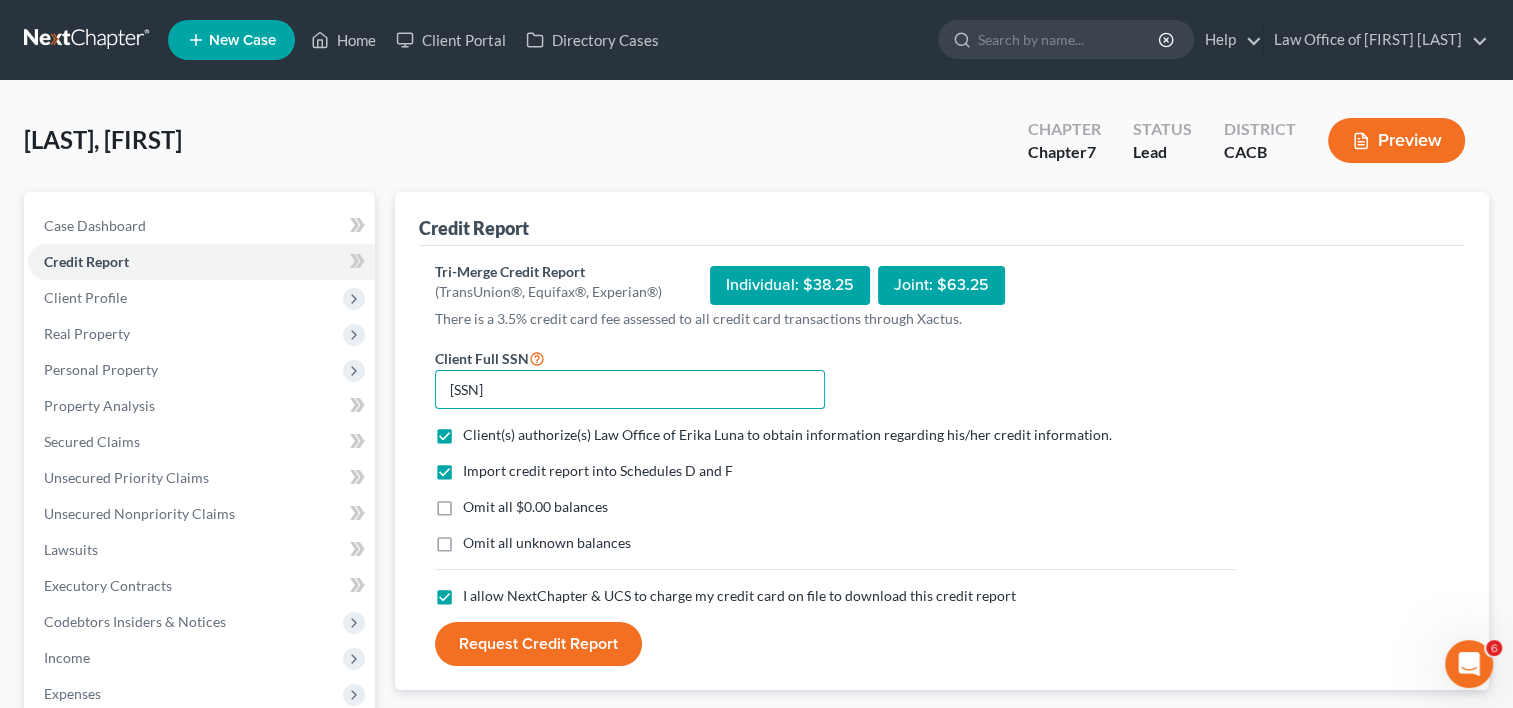 type on "[SSN]" 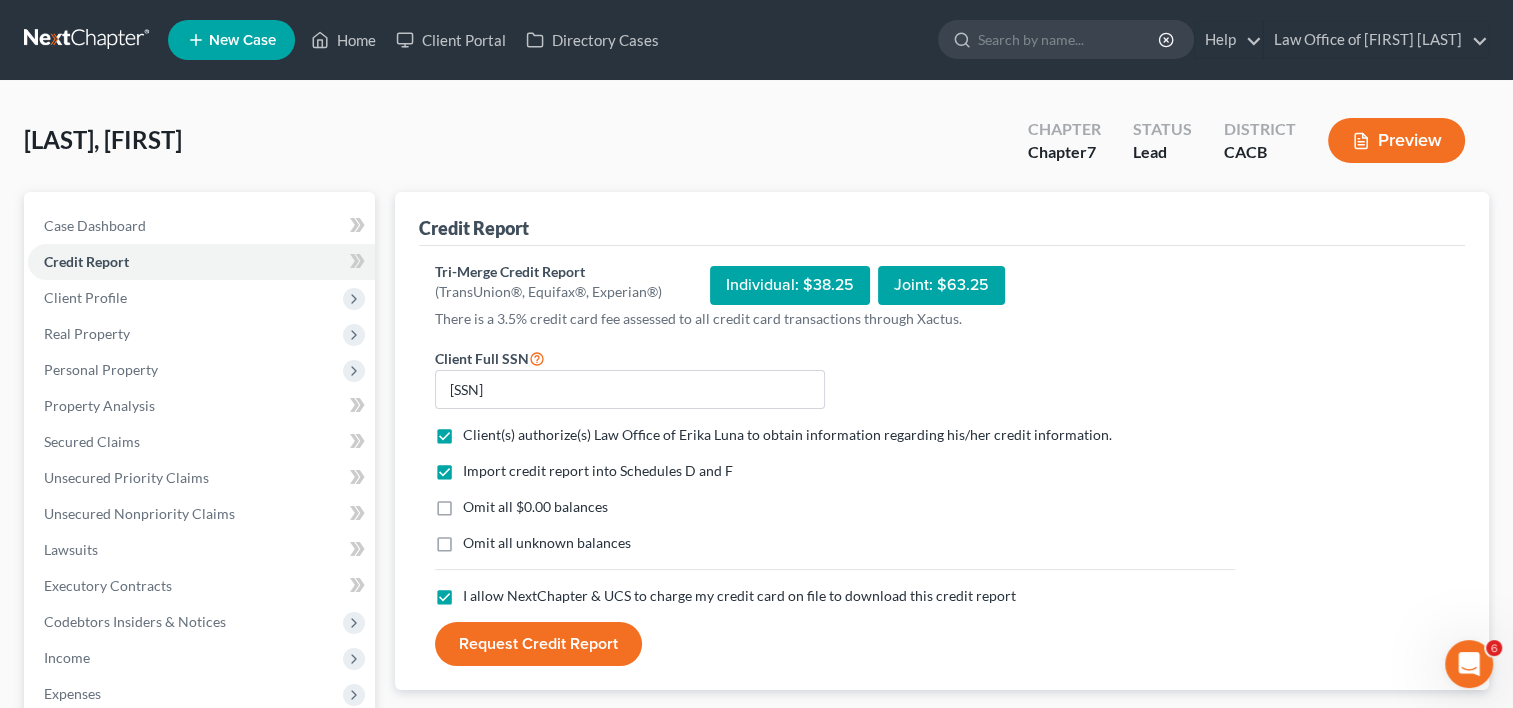 click on "Request Credit Report" at bounding box center [538, 644] 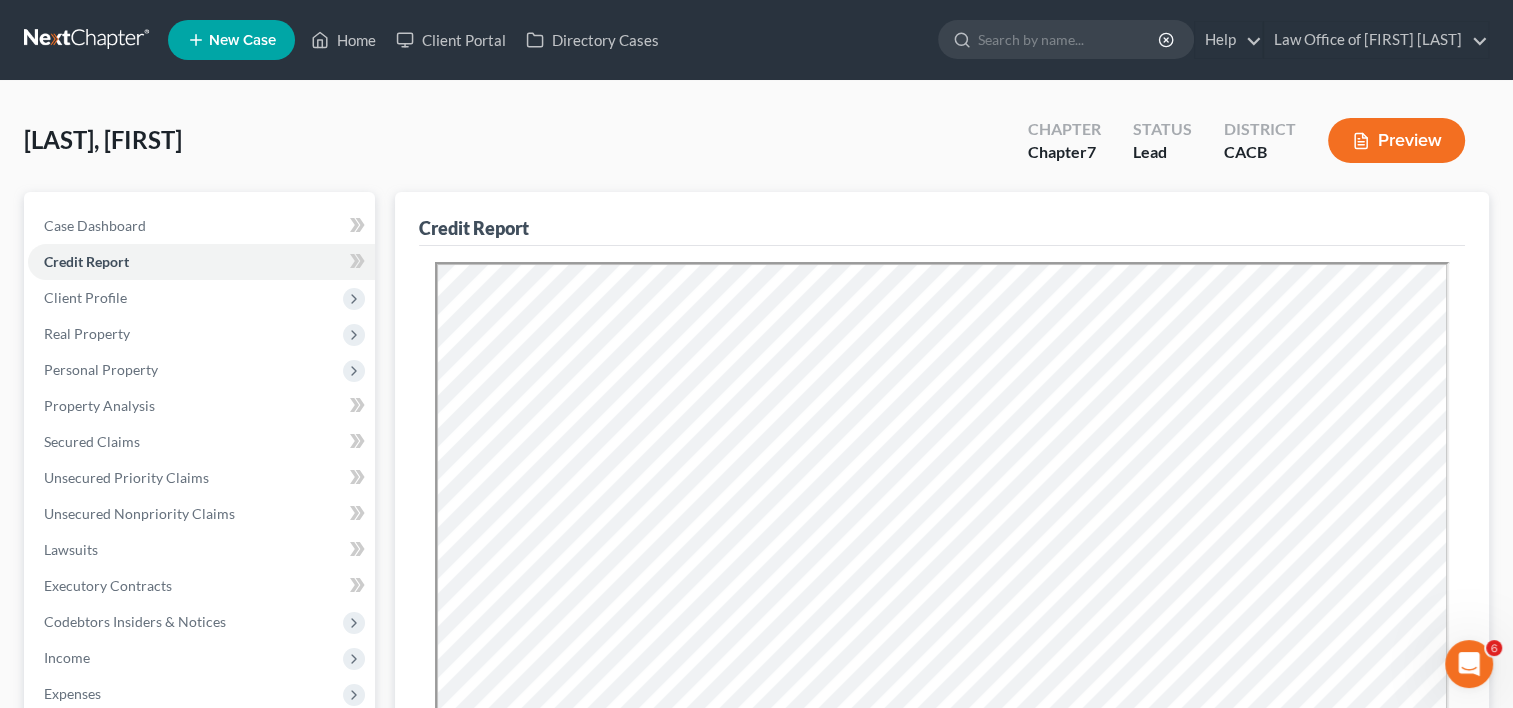 scroll, scrollTop: 0, scrollLeft: 0, axis: both 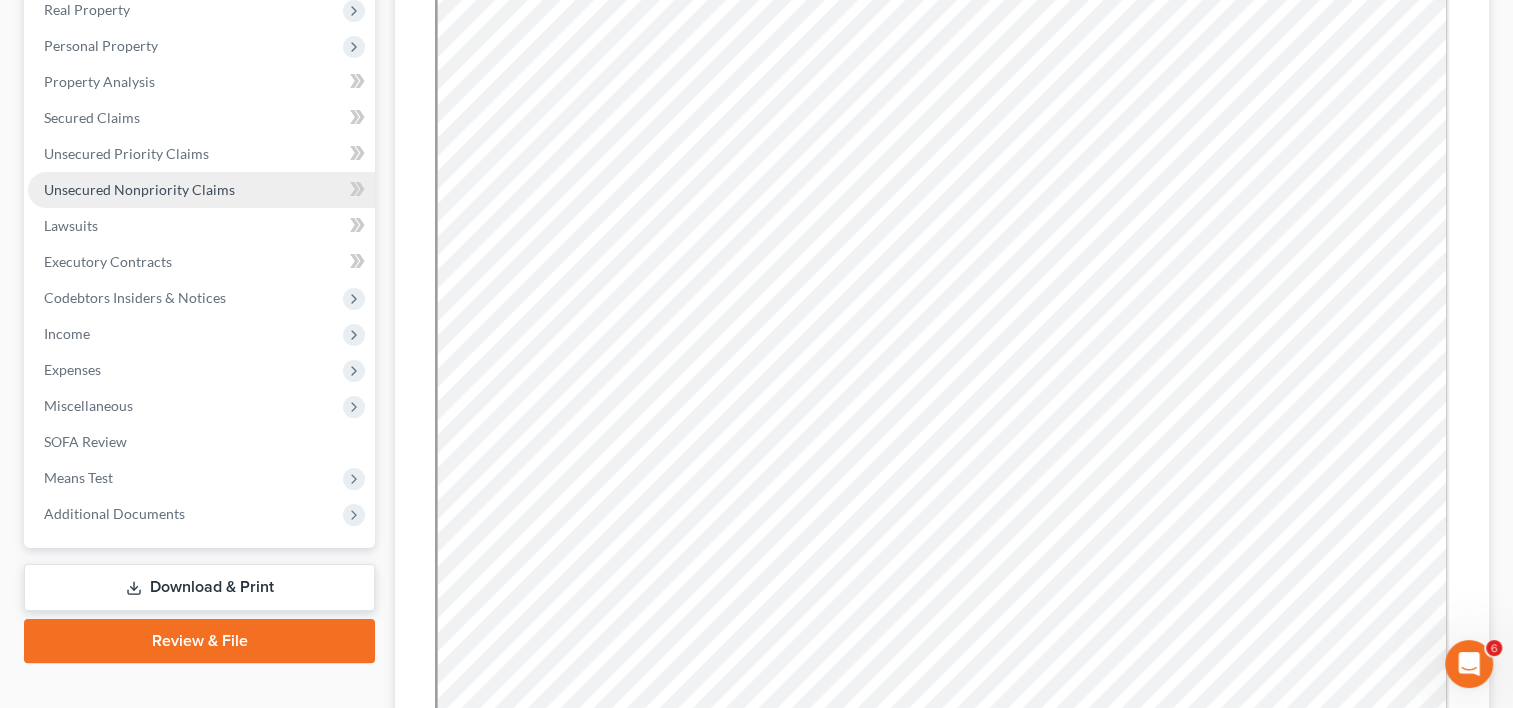 click on "Unsecured Nonpriority Claims" at bounding box center (201, 190) 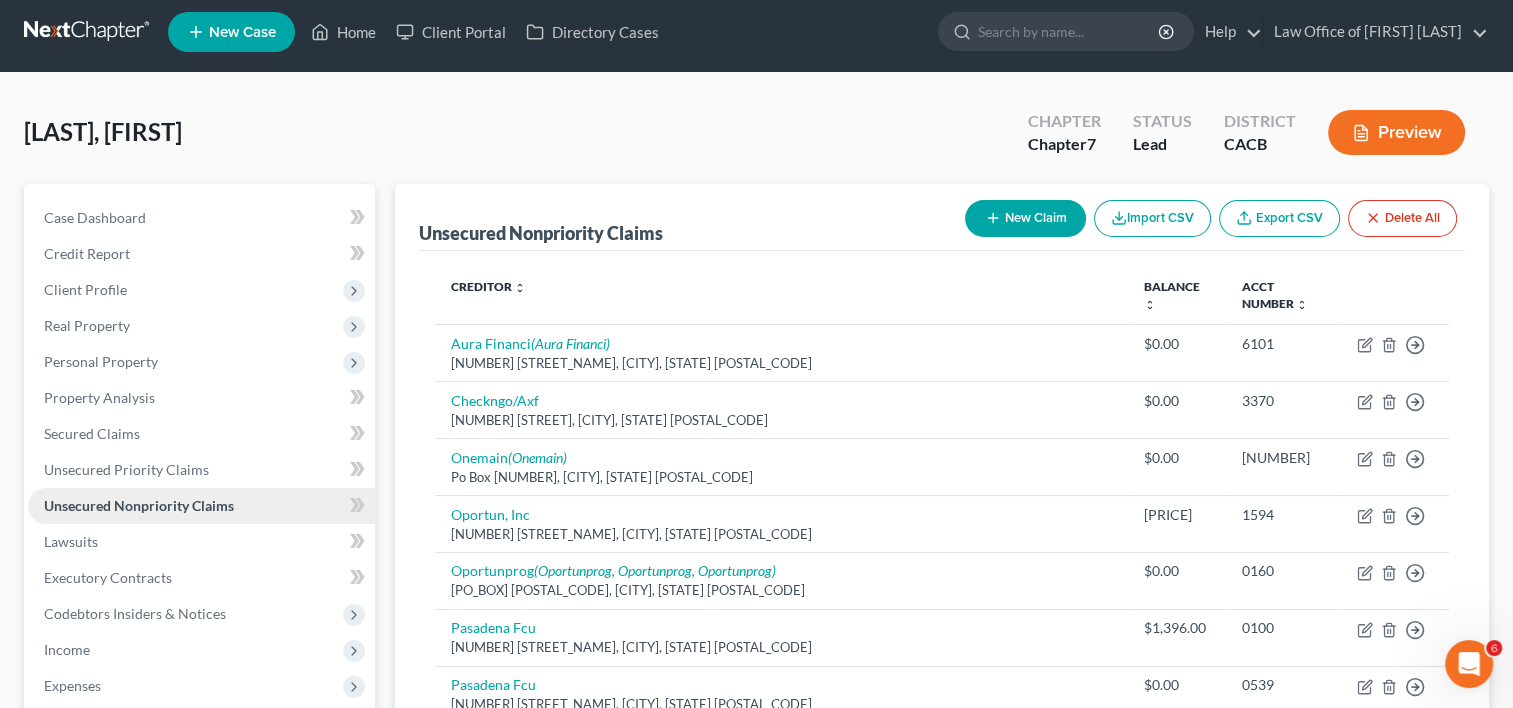 scroll, scrollTop: 0, scrollLeft: 0, axis: both 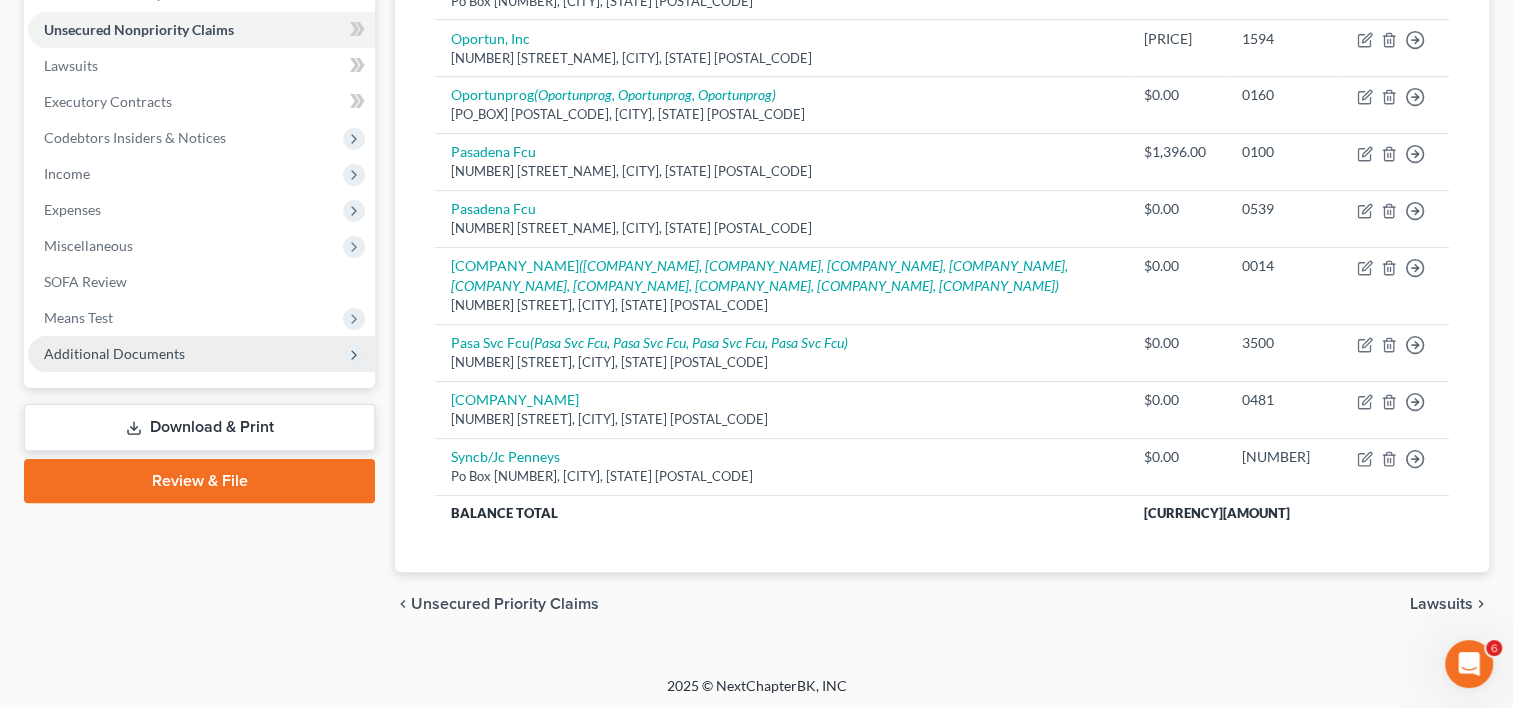 click on "Additional Documents" at bounding box center [114, 353] 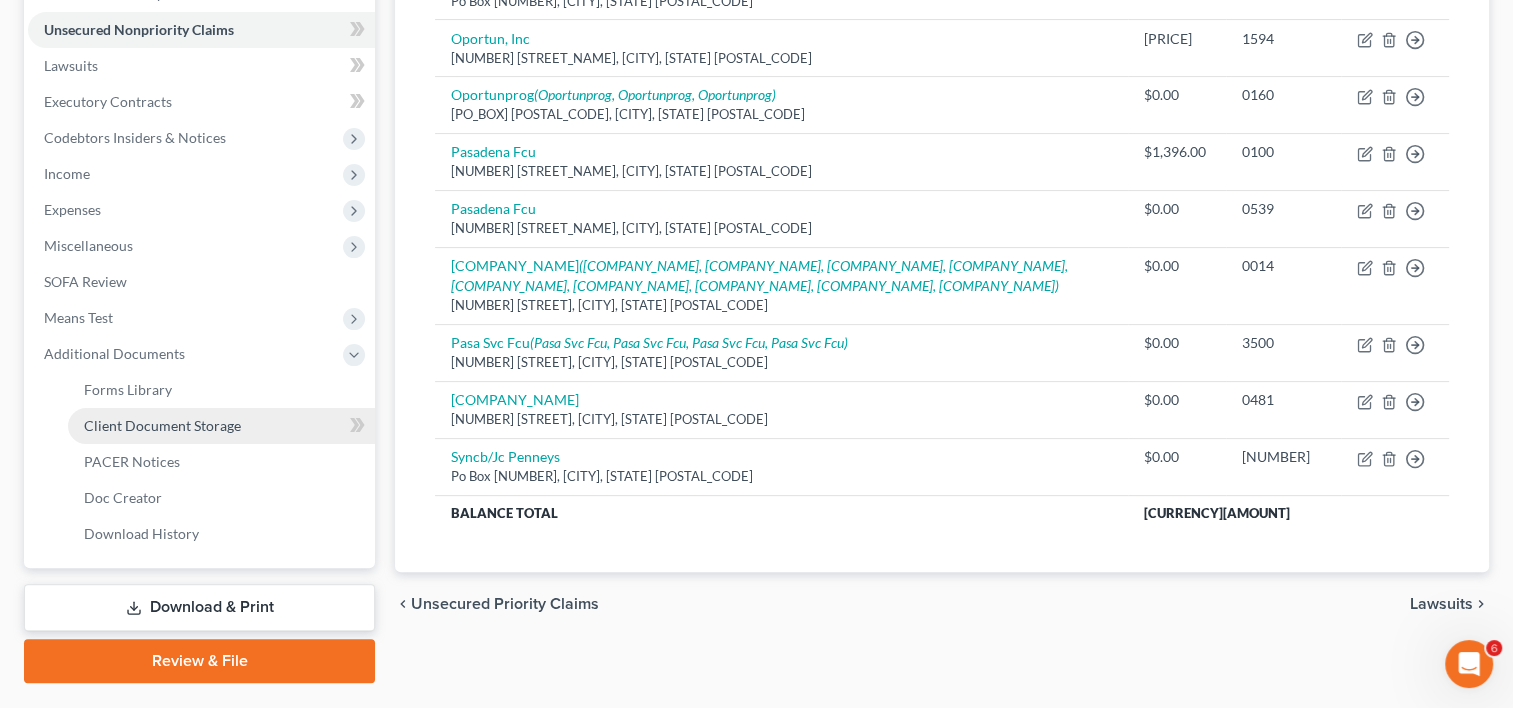 click on "Client Document Storage" at bounding box center [162, 425] 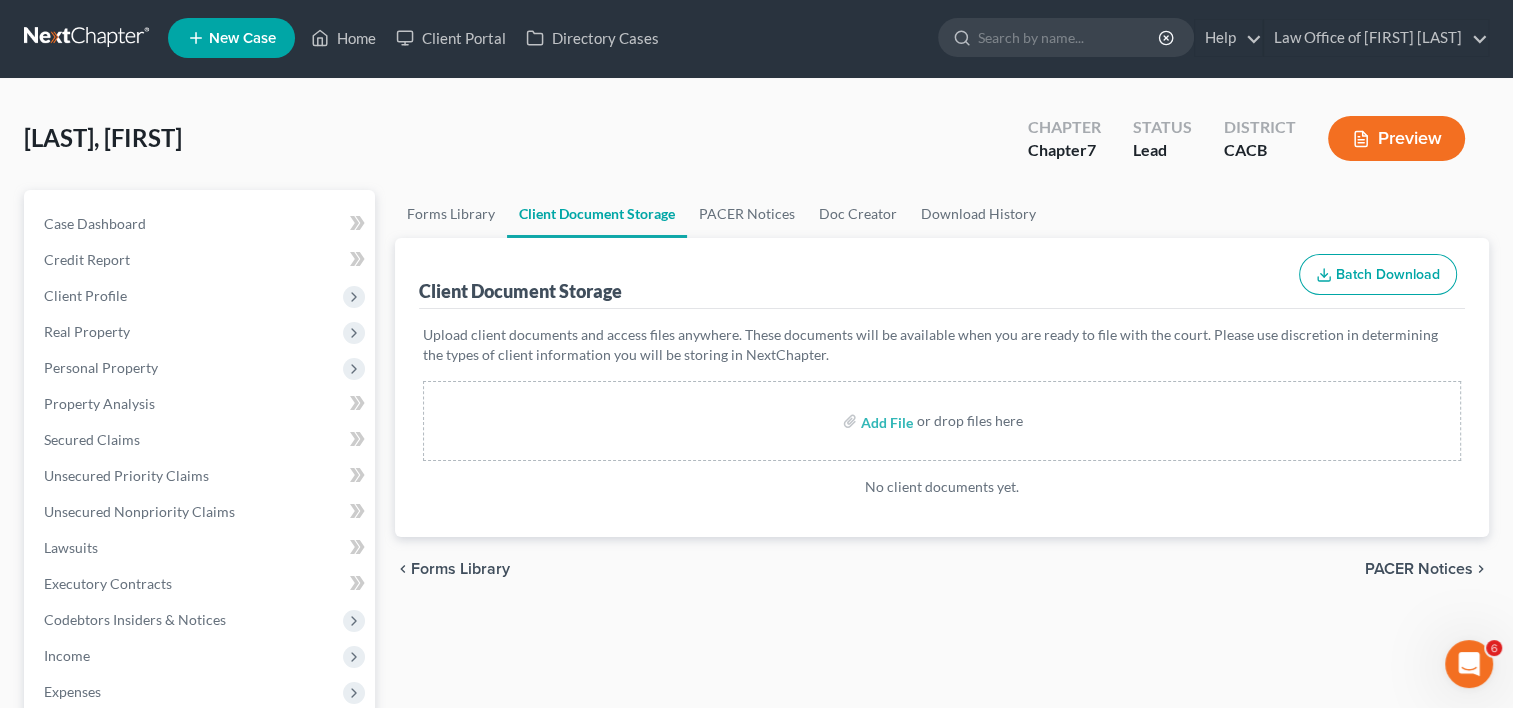 scroll, scrollTop: 0, scrollLeft: 0, axis: both 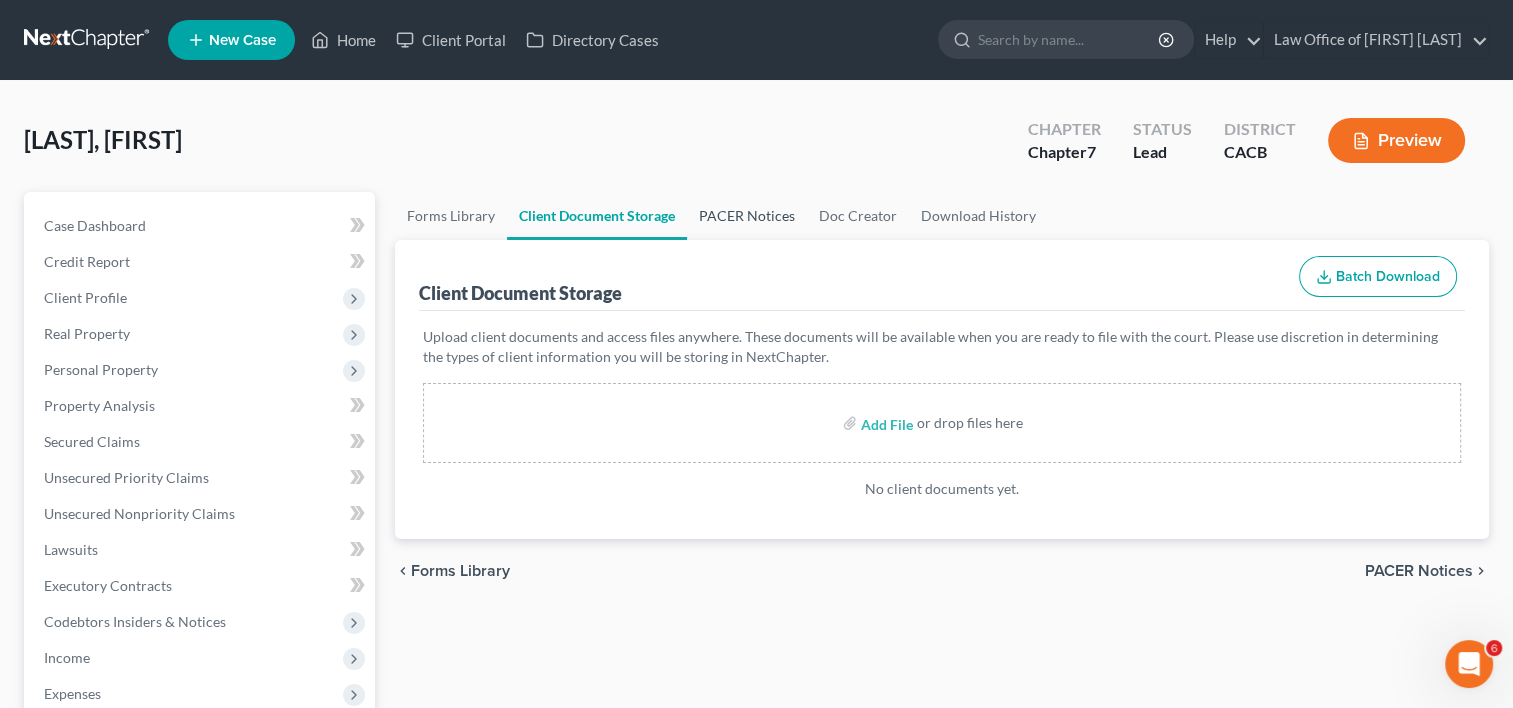 click on "PACER Notices" at bounding box center [747, 216] 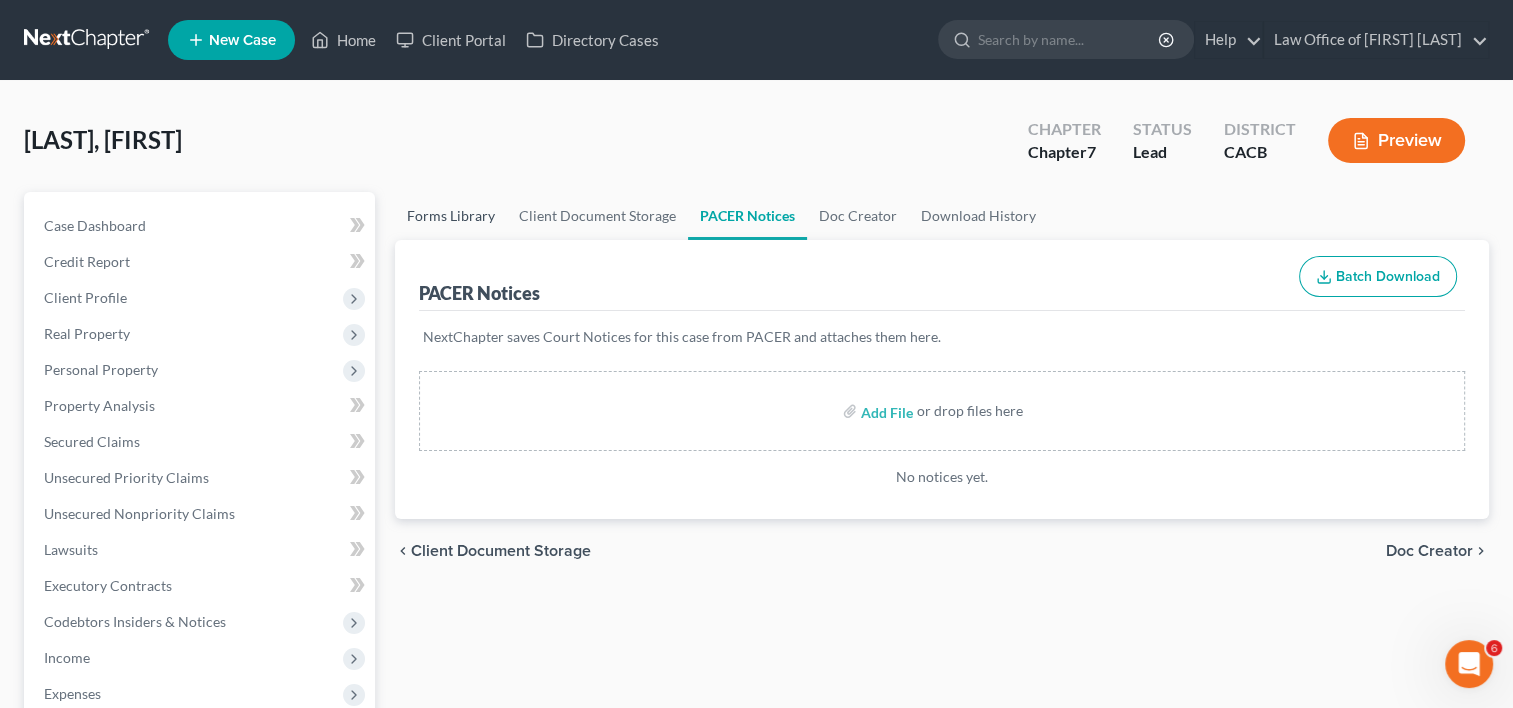 click on "Forms Library" at bounding box center (451, 216) 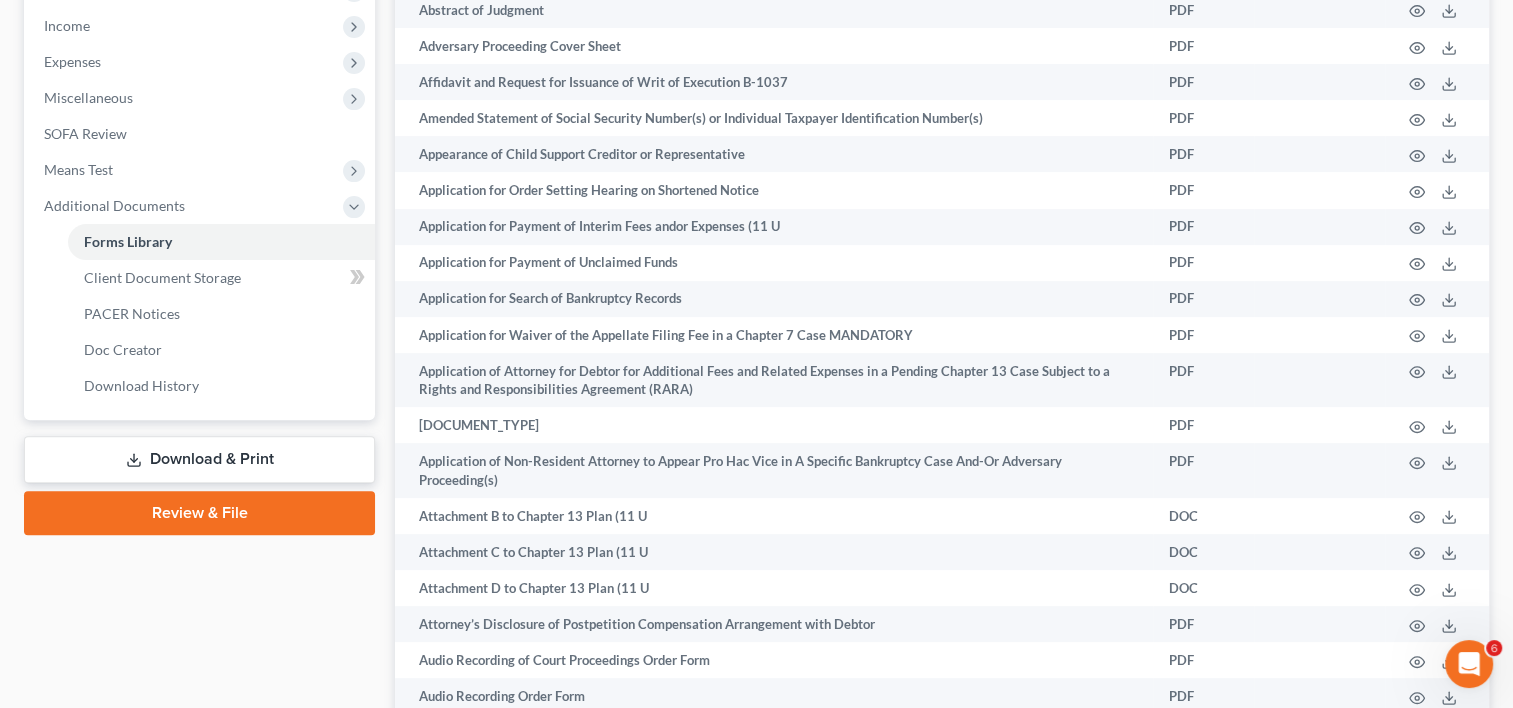 scroll, scrollTop: 647, scrollLeft: 0, axis: vertical 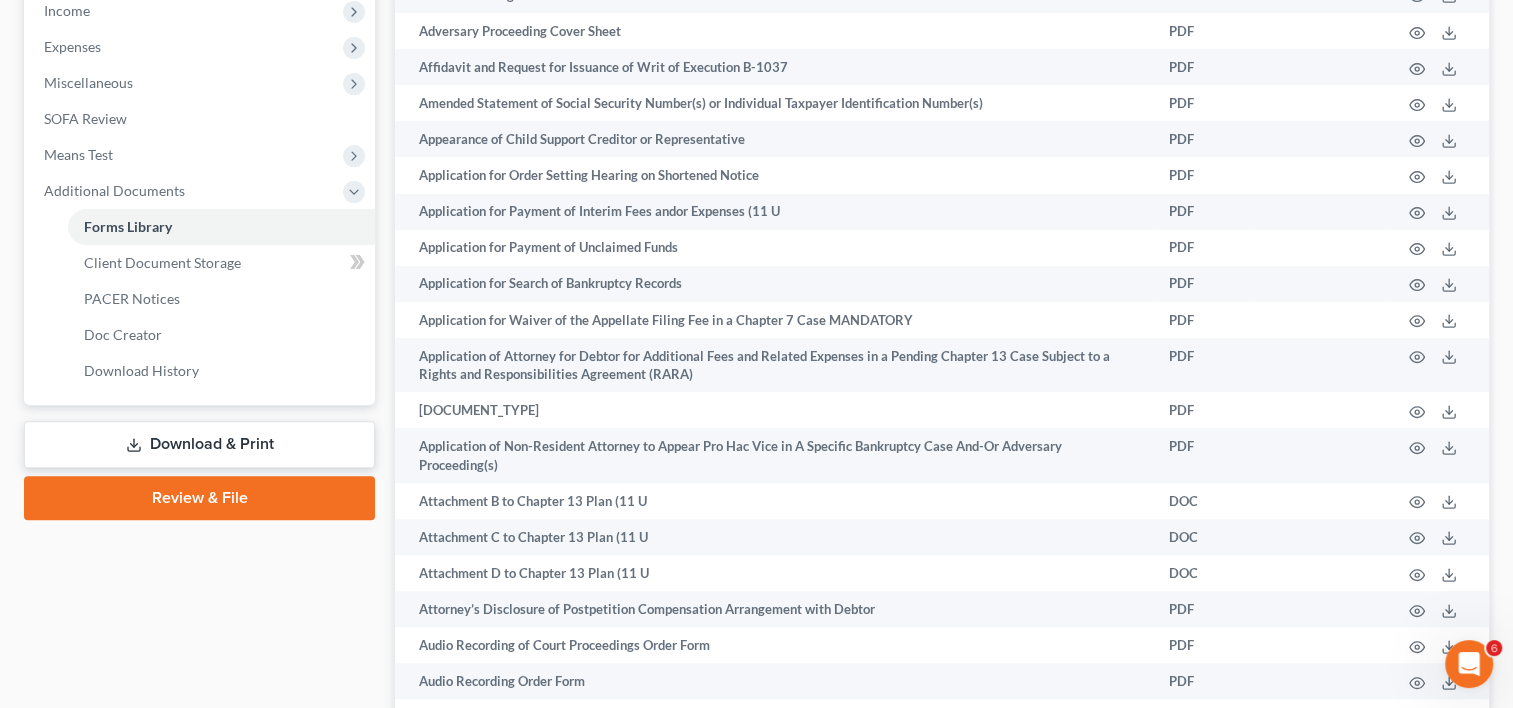 click on "Download & Print" at bounding box center [199, 444] 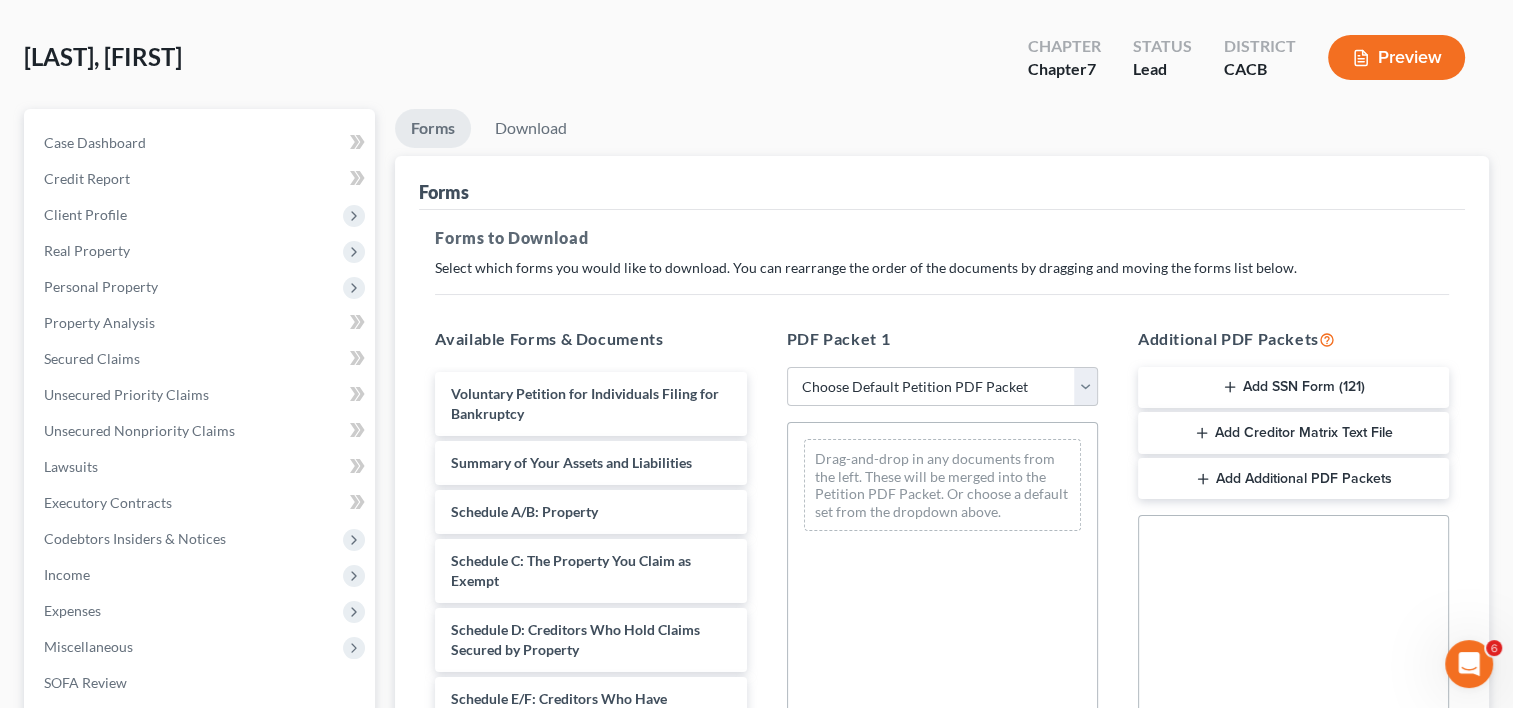 scroll, scrollTop: 0, scrollLeft: 0, axis: both 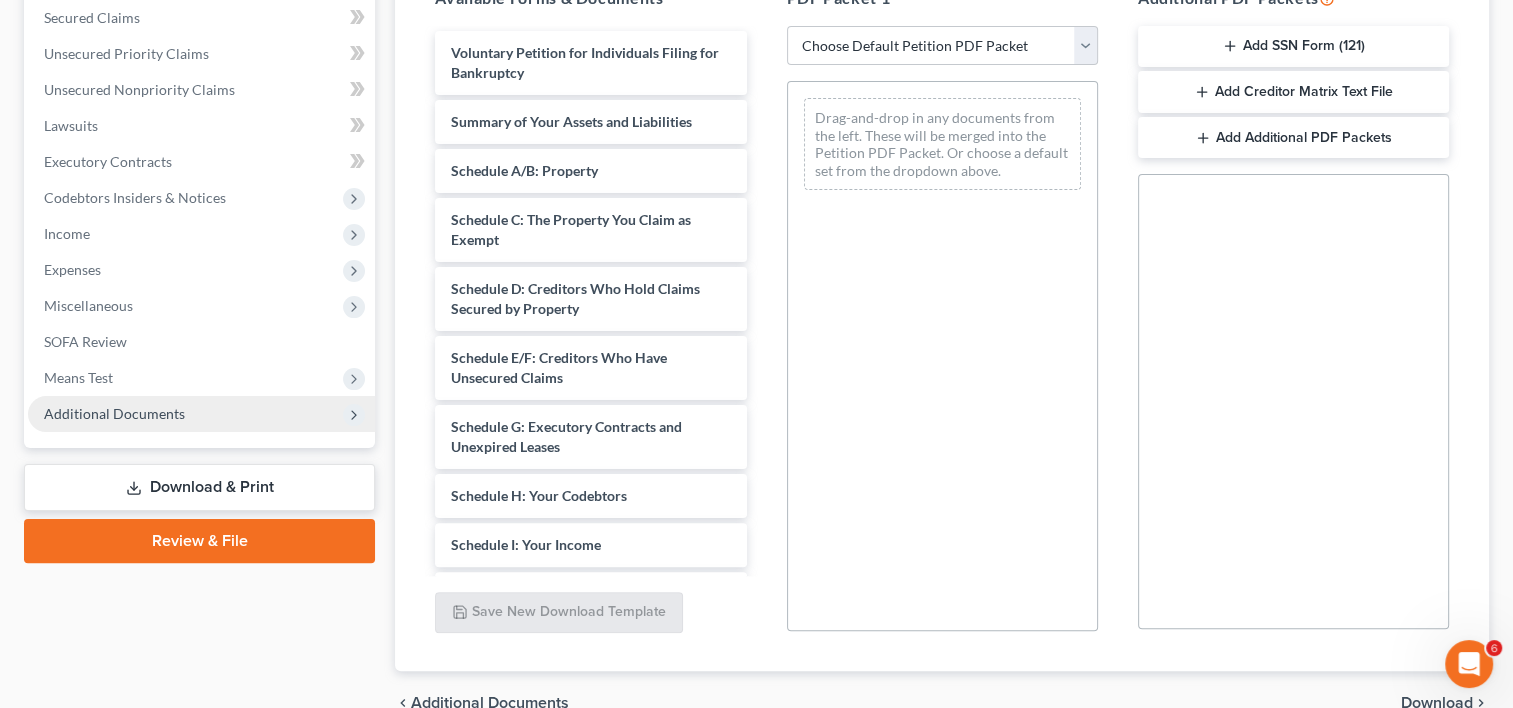 click on "Additional Documents" at bounding box center [114, 413] 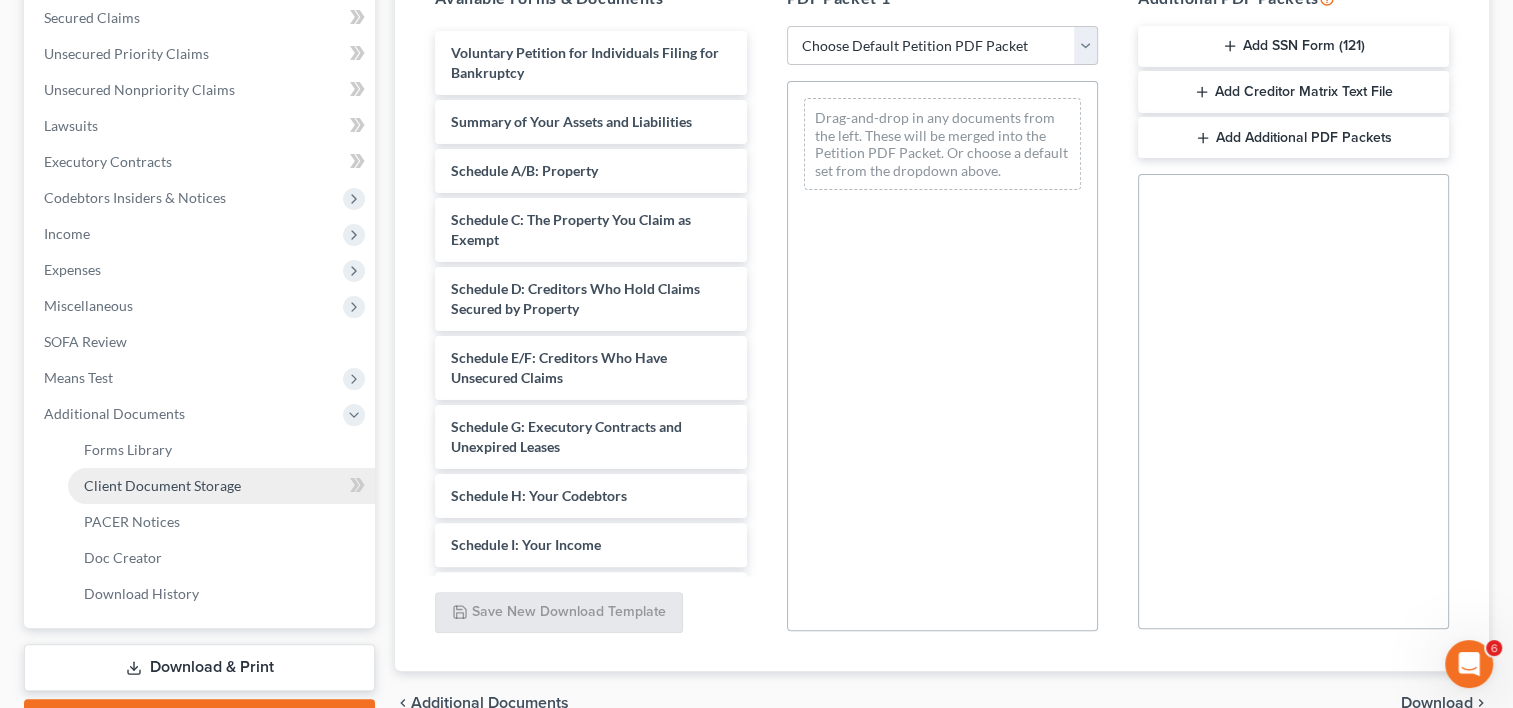 click on "Client Document Storage" at bounding box center (221, 486) 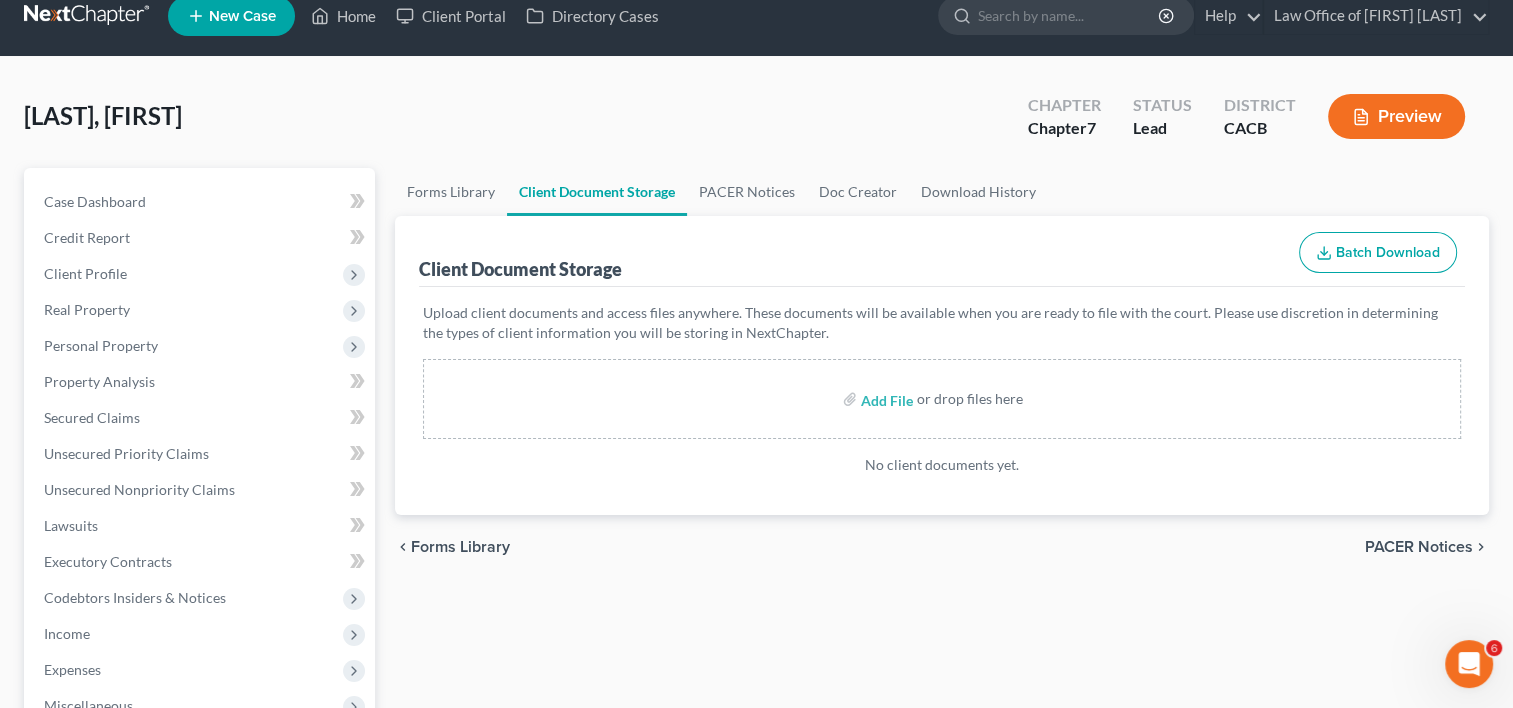 scroll, scrollTop: 0, scrollLeft: 0, axis: both 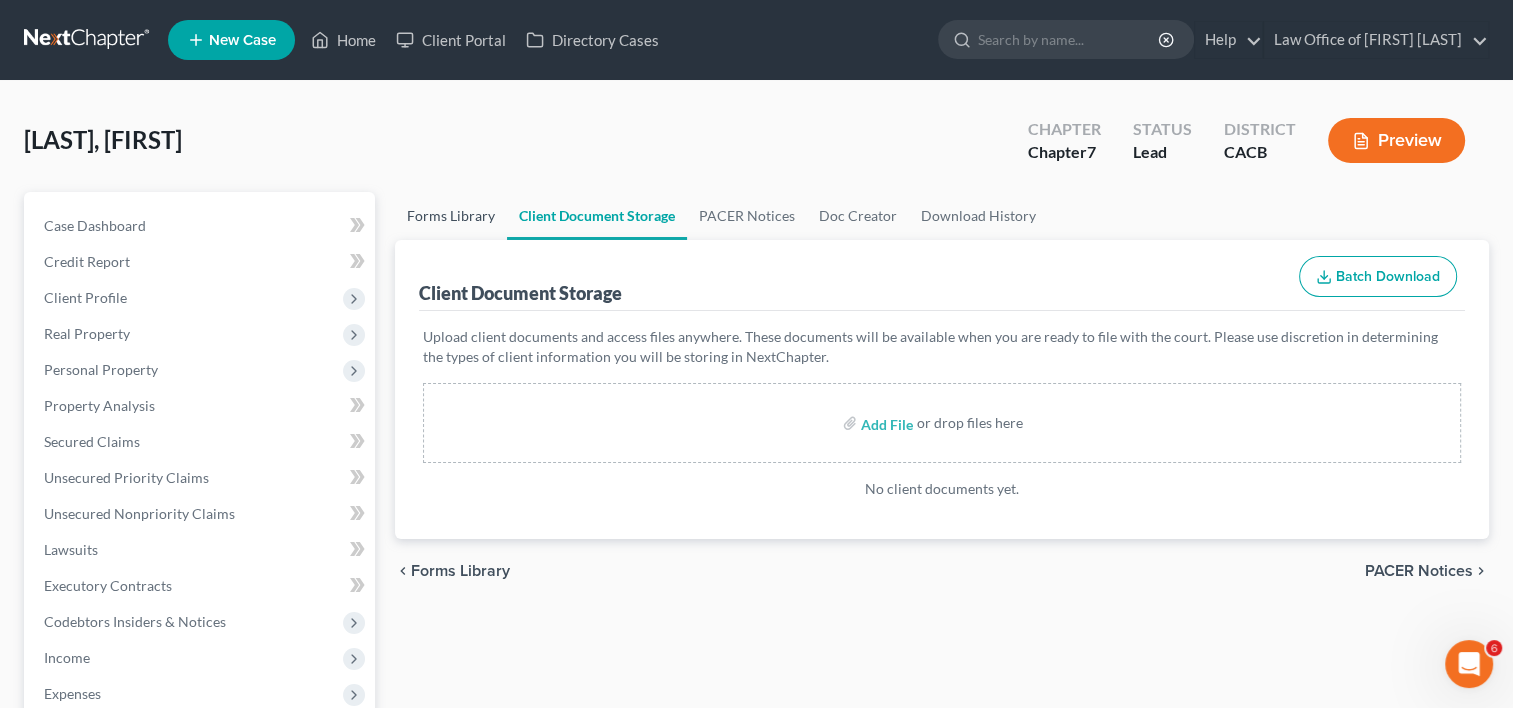 click on "Forms Library" at bounding box center (451, 216) 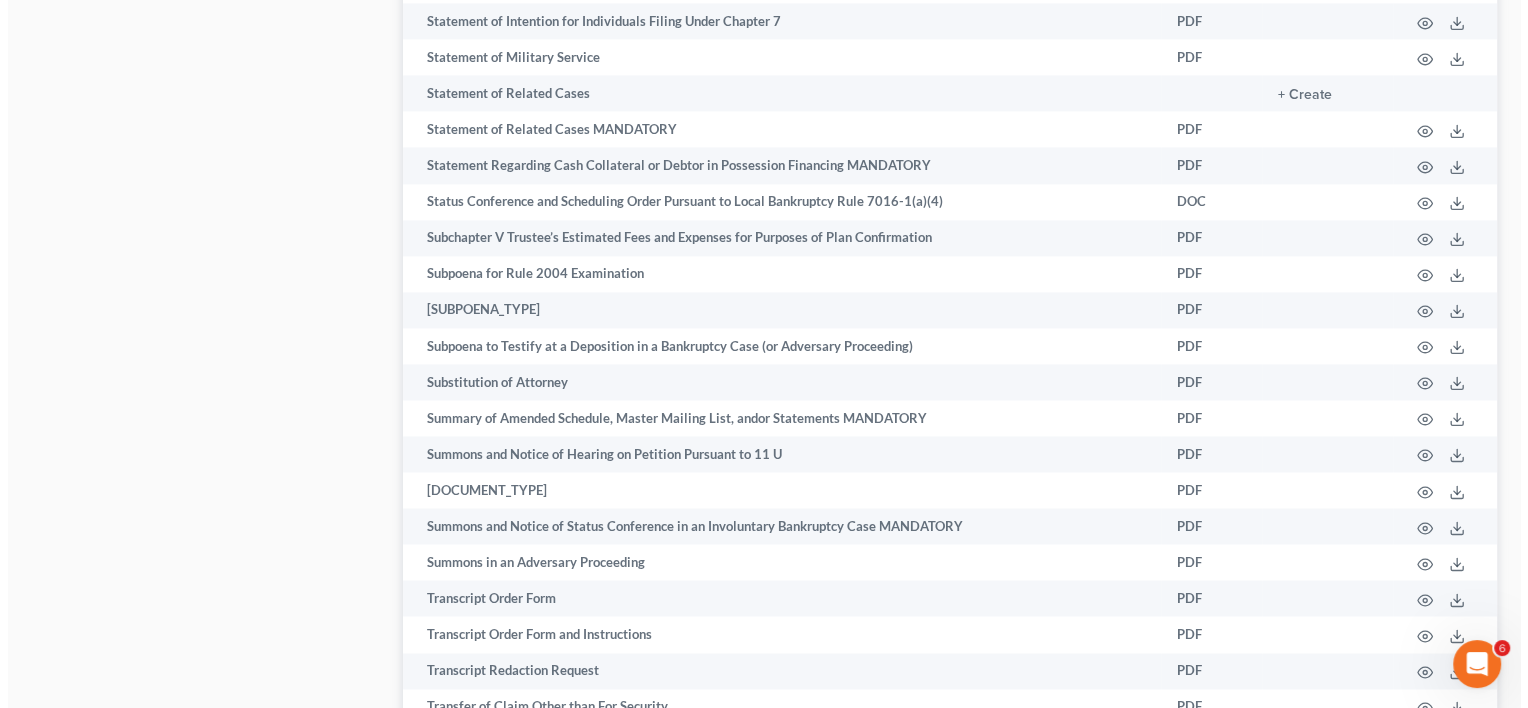scroll, scrollTop: 10548, scrollLeft: 0, axis: vertical 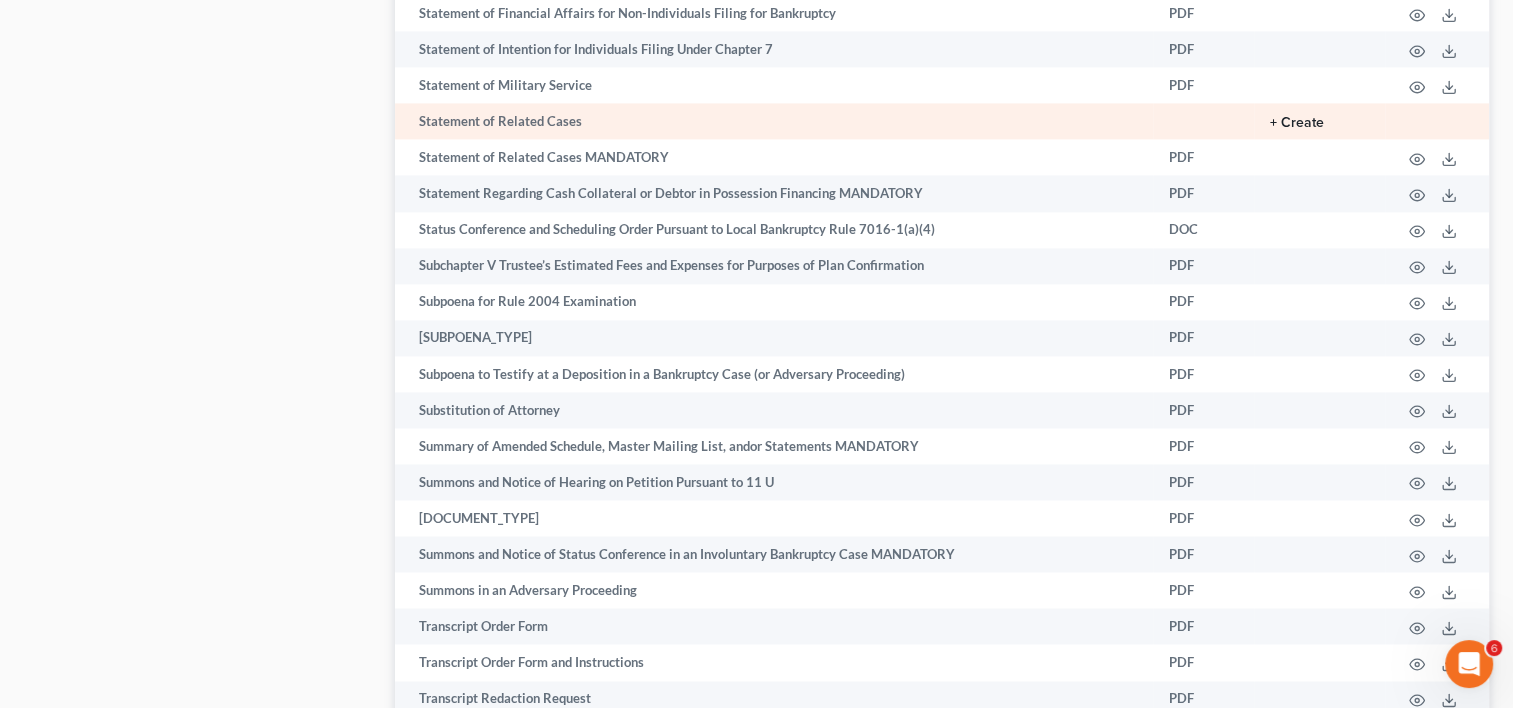 click on "+ Create" at bounding box center [1297, 123] 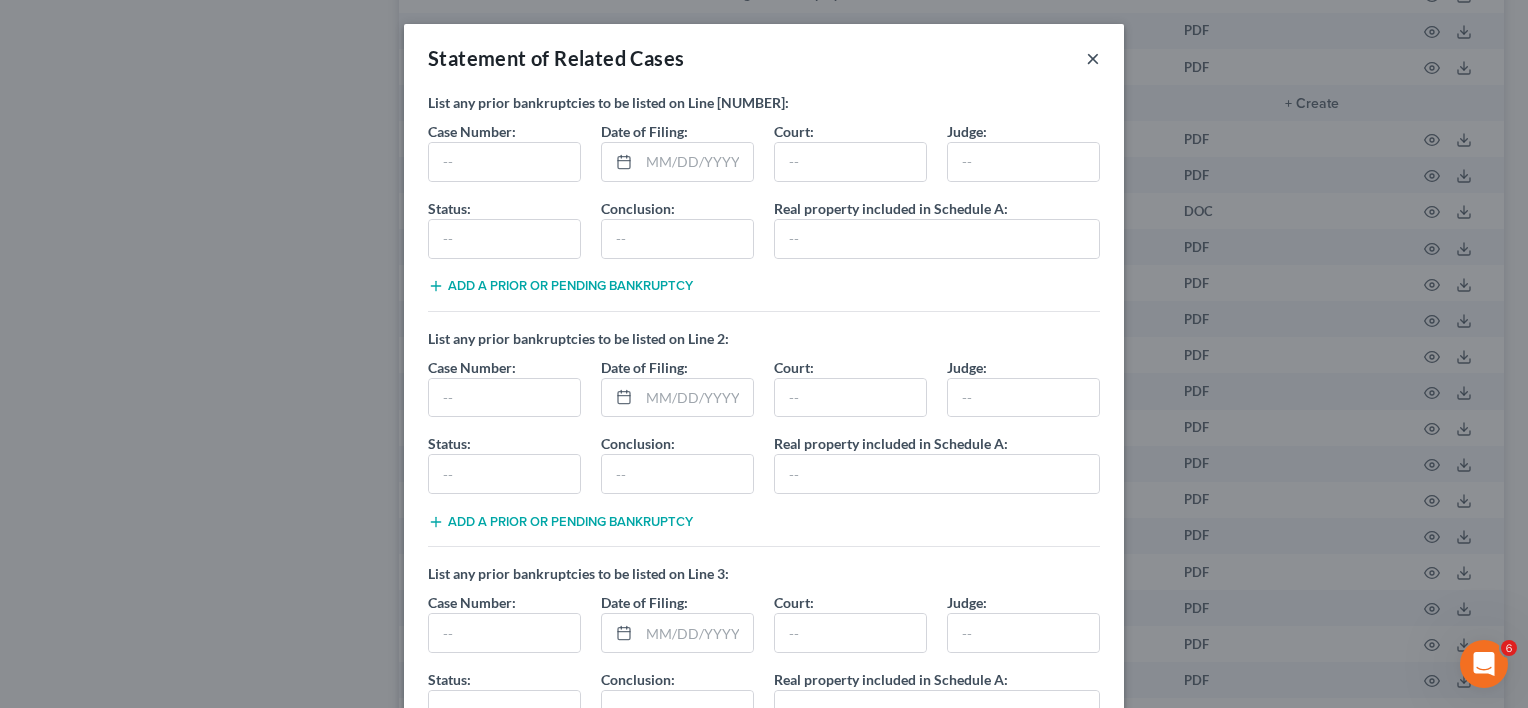 type 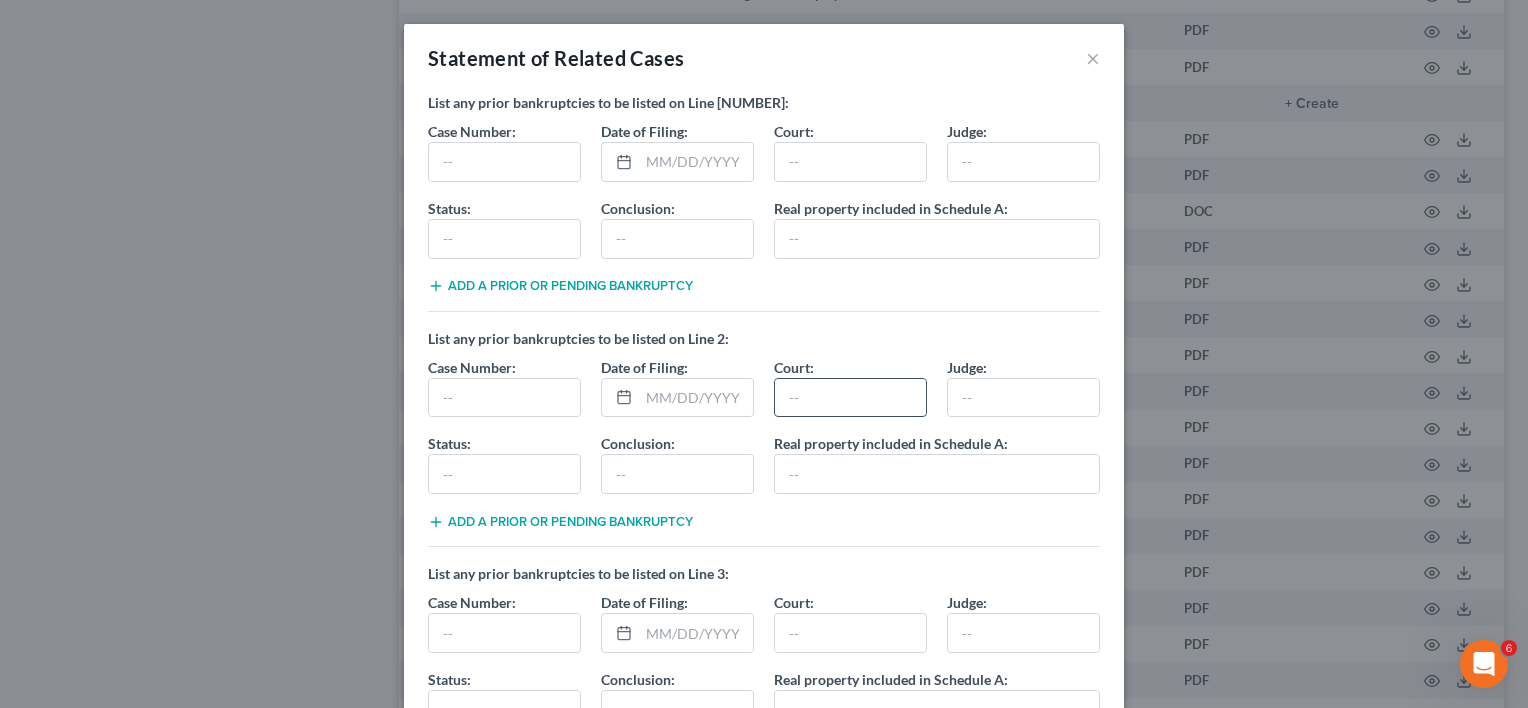 click at bounding box center [850, 398] 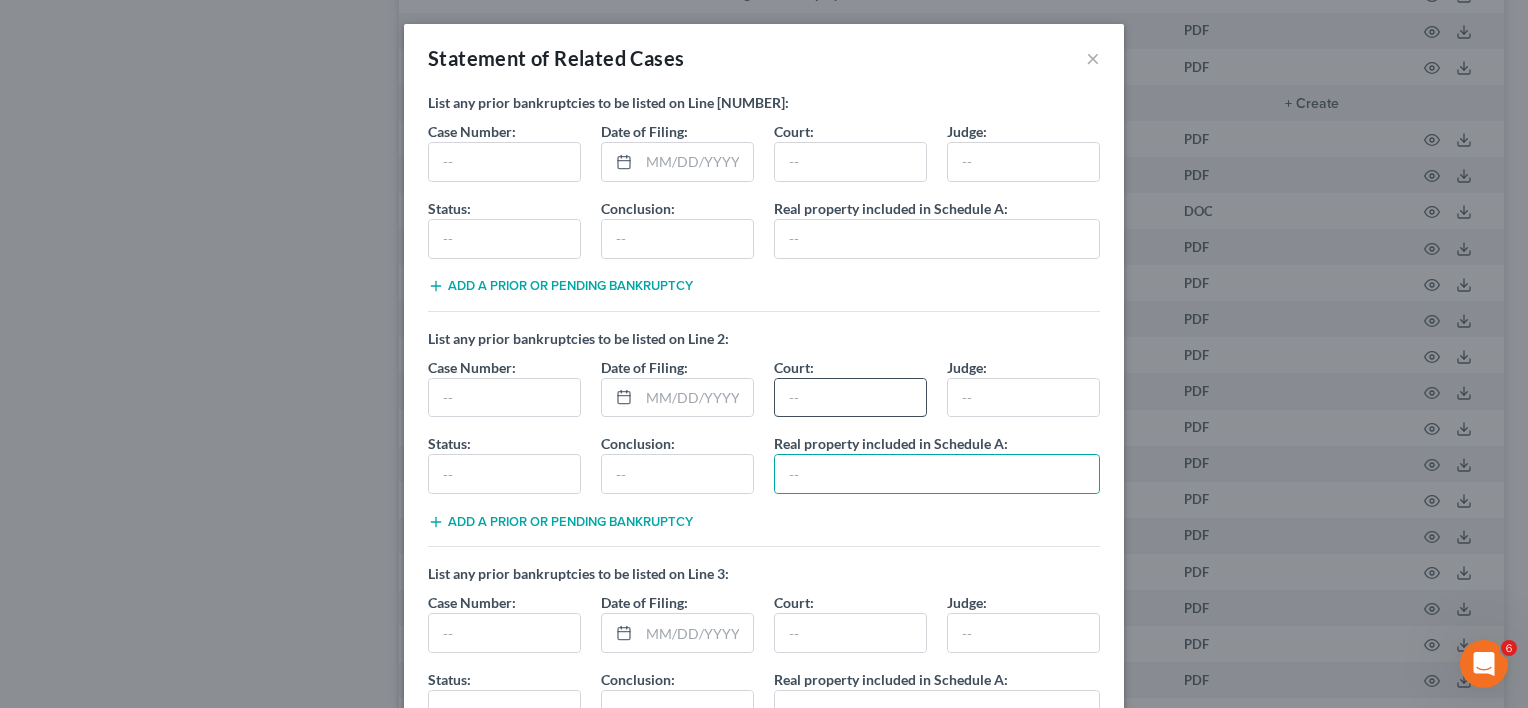 type 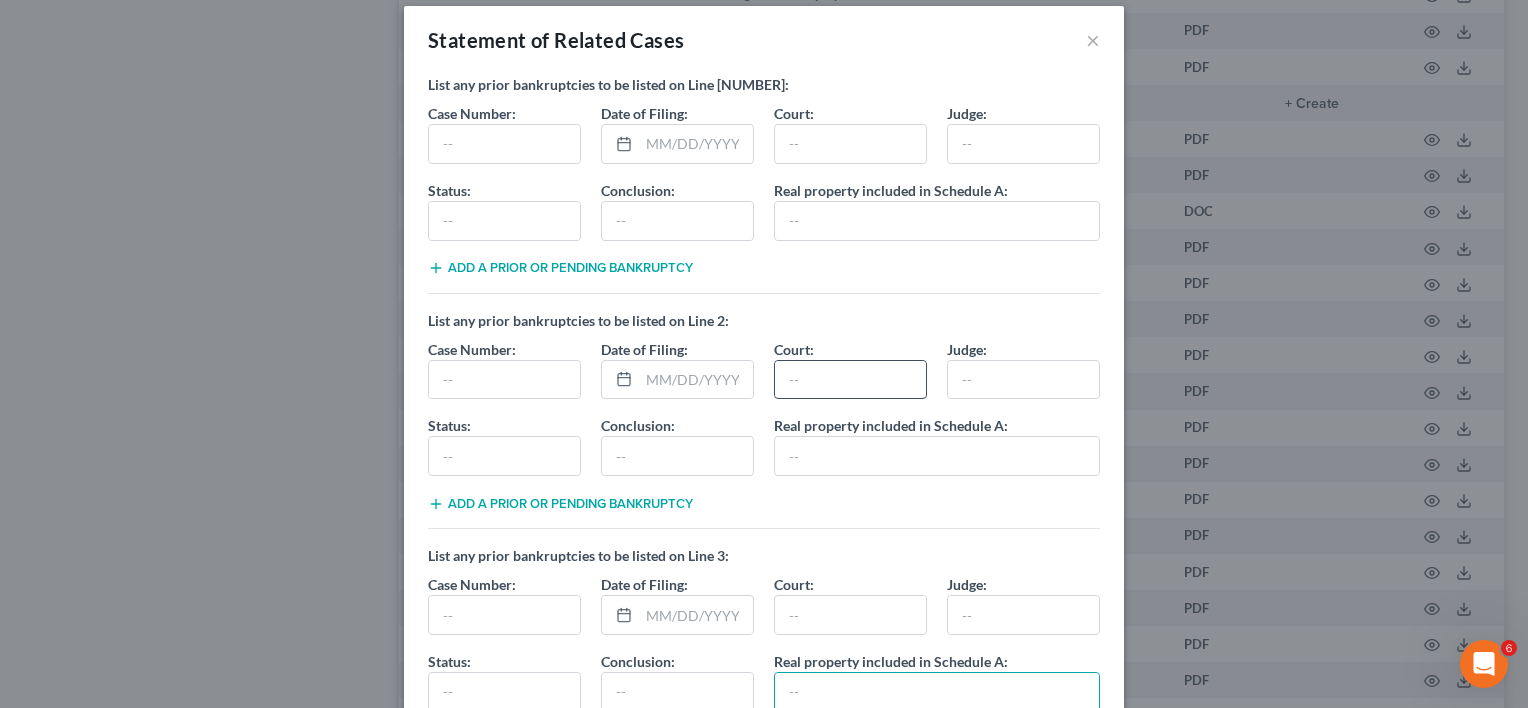 type 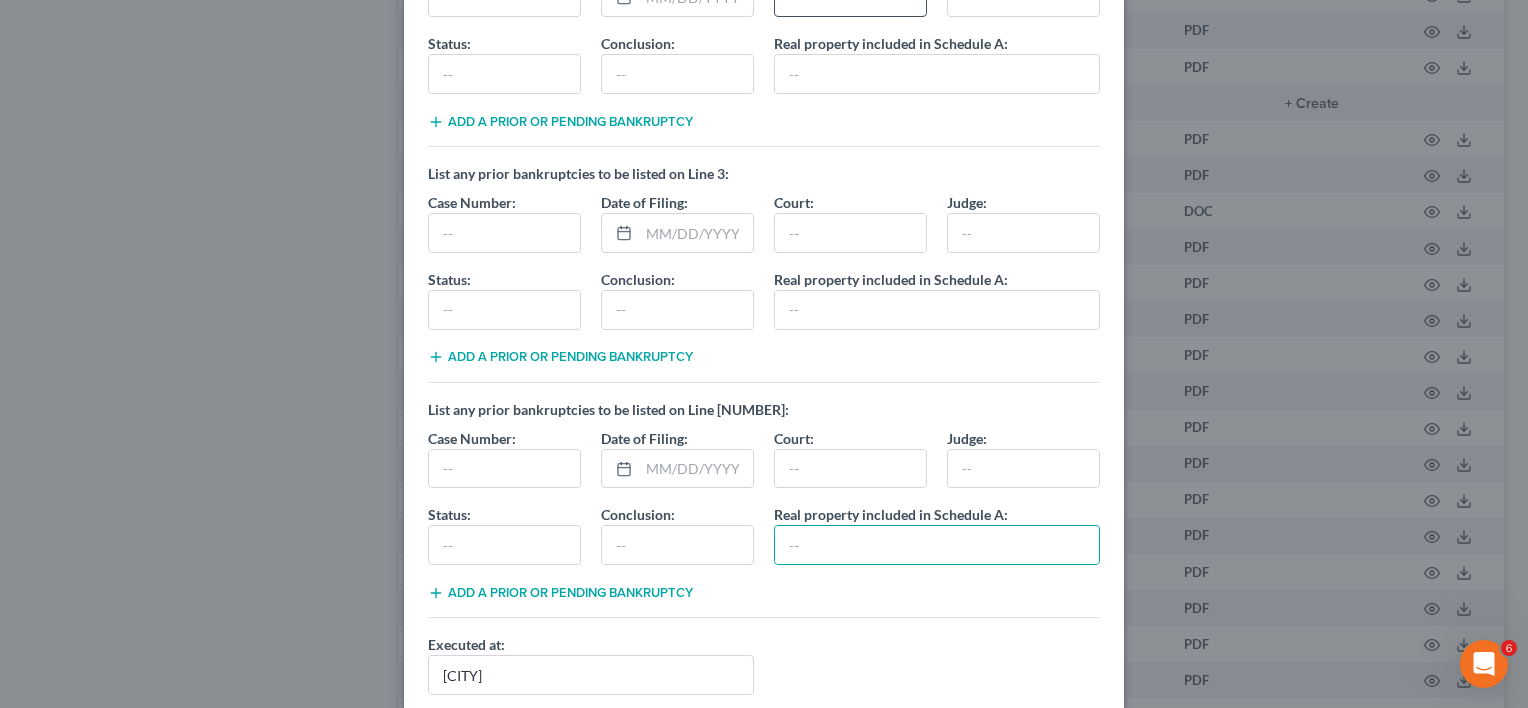 type 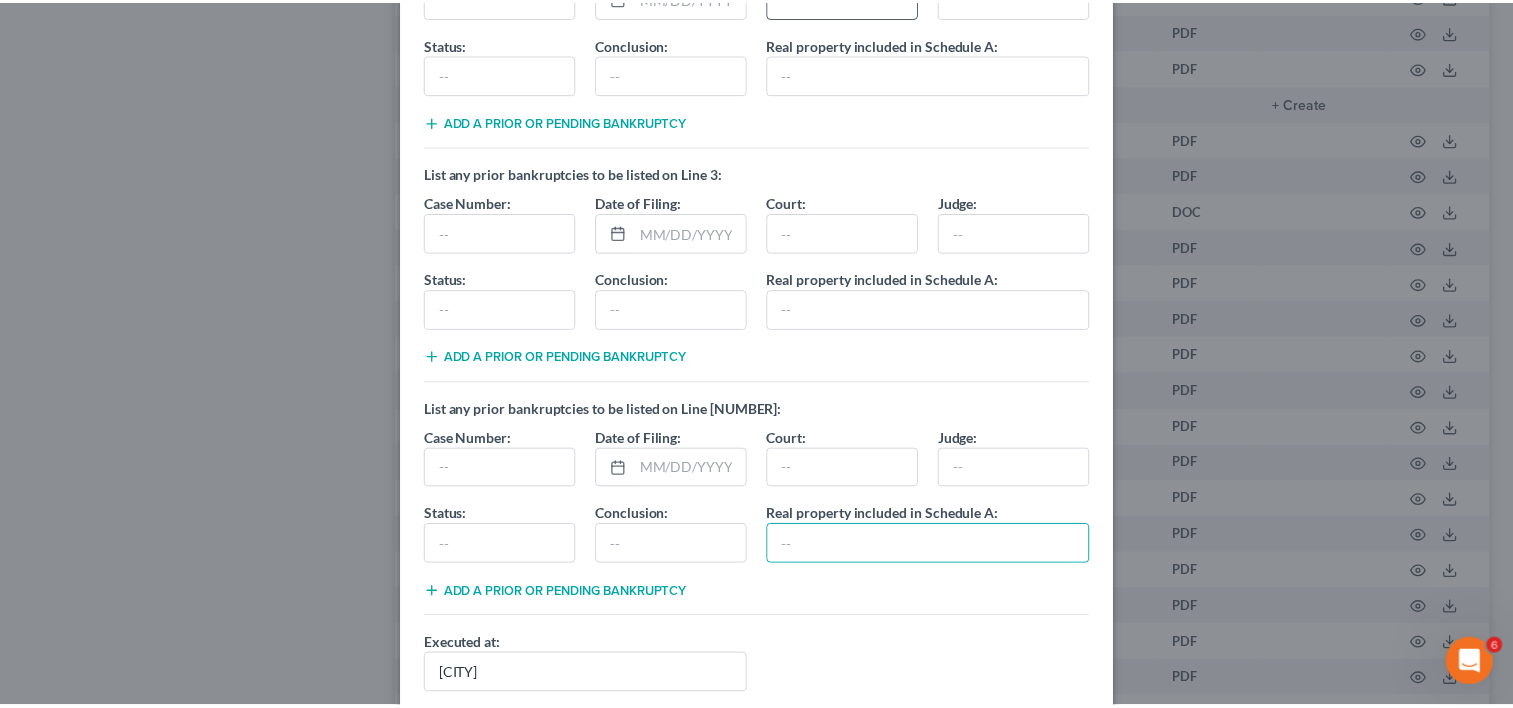 scroll, scrollTop: 584, scrollLeft: 0, axis: vertical 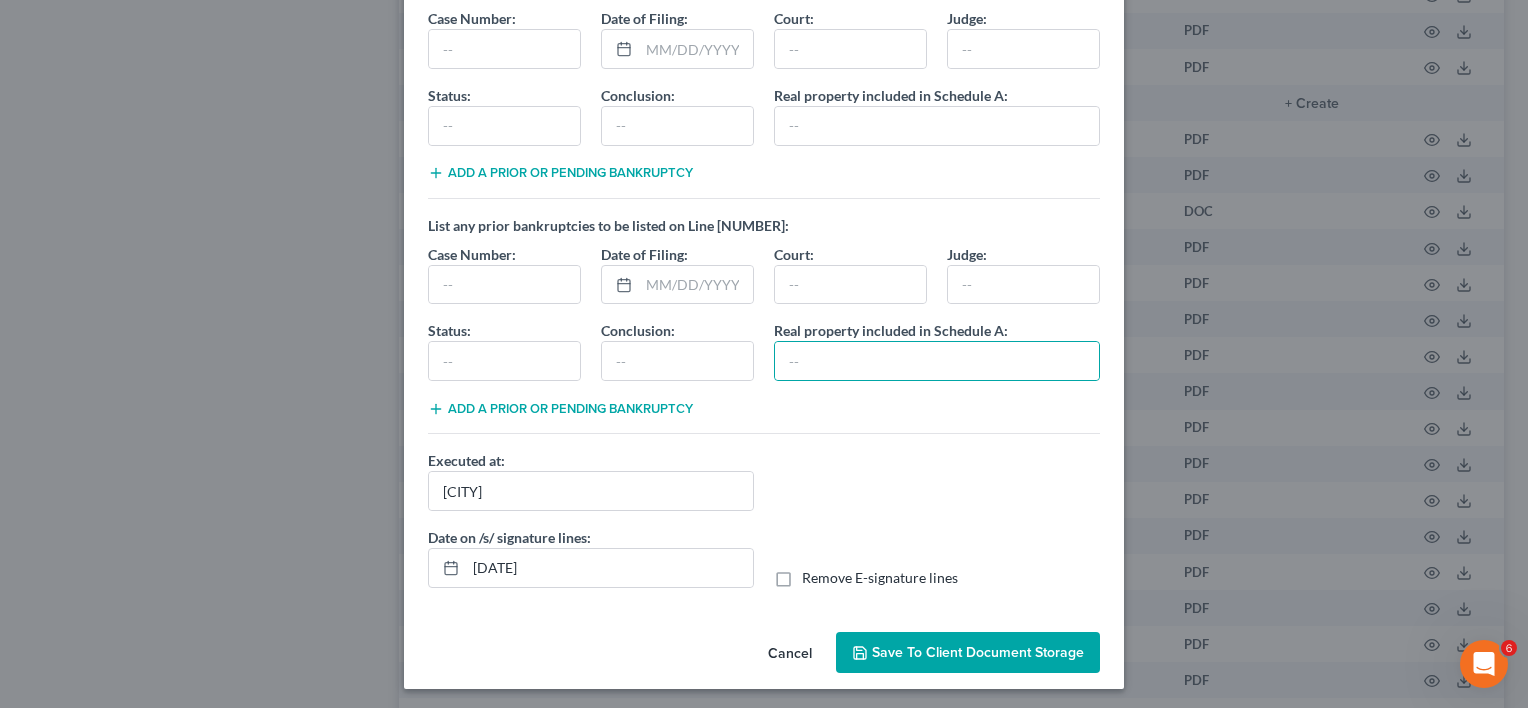type 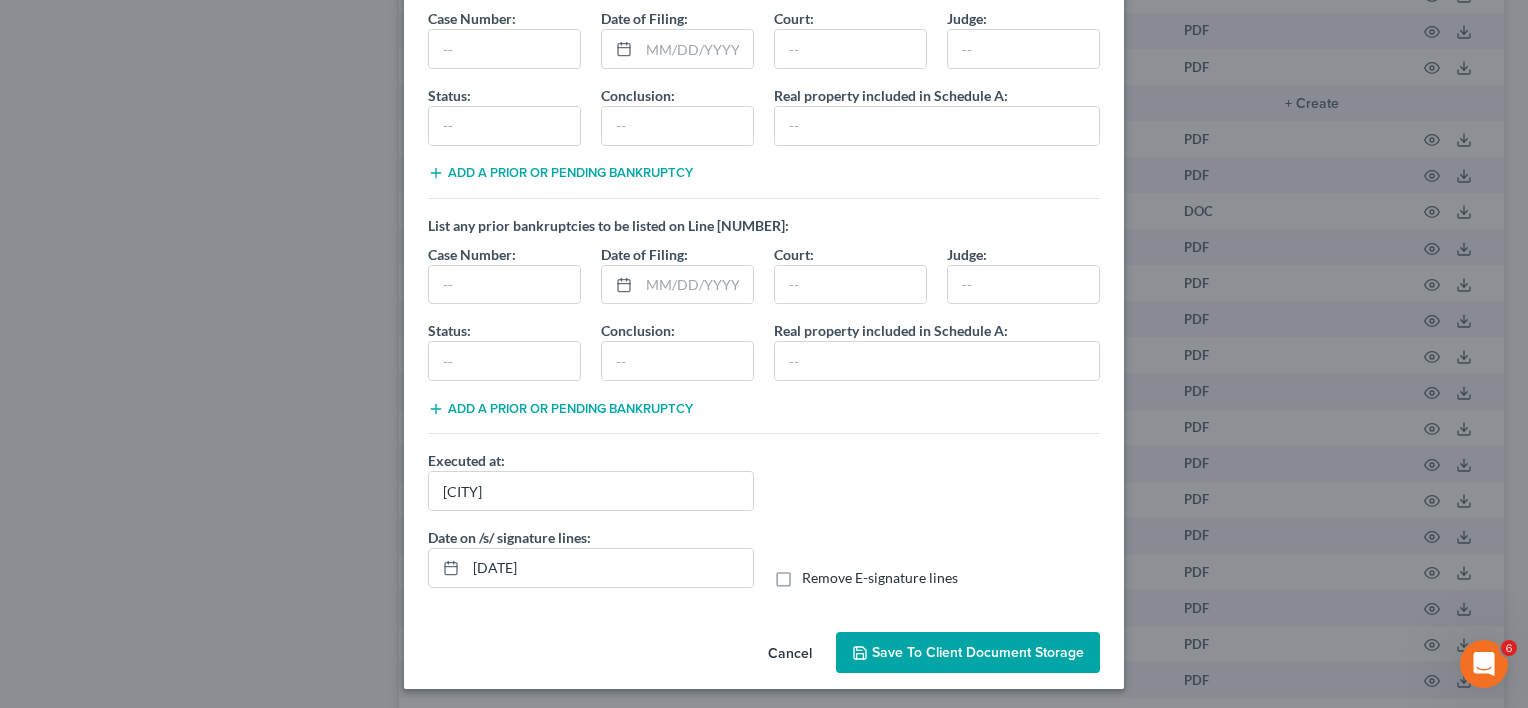 click on "Save to Client Document Storage" at bounding box center (968, 653) 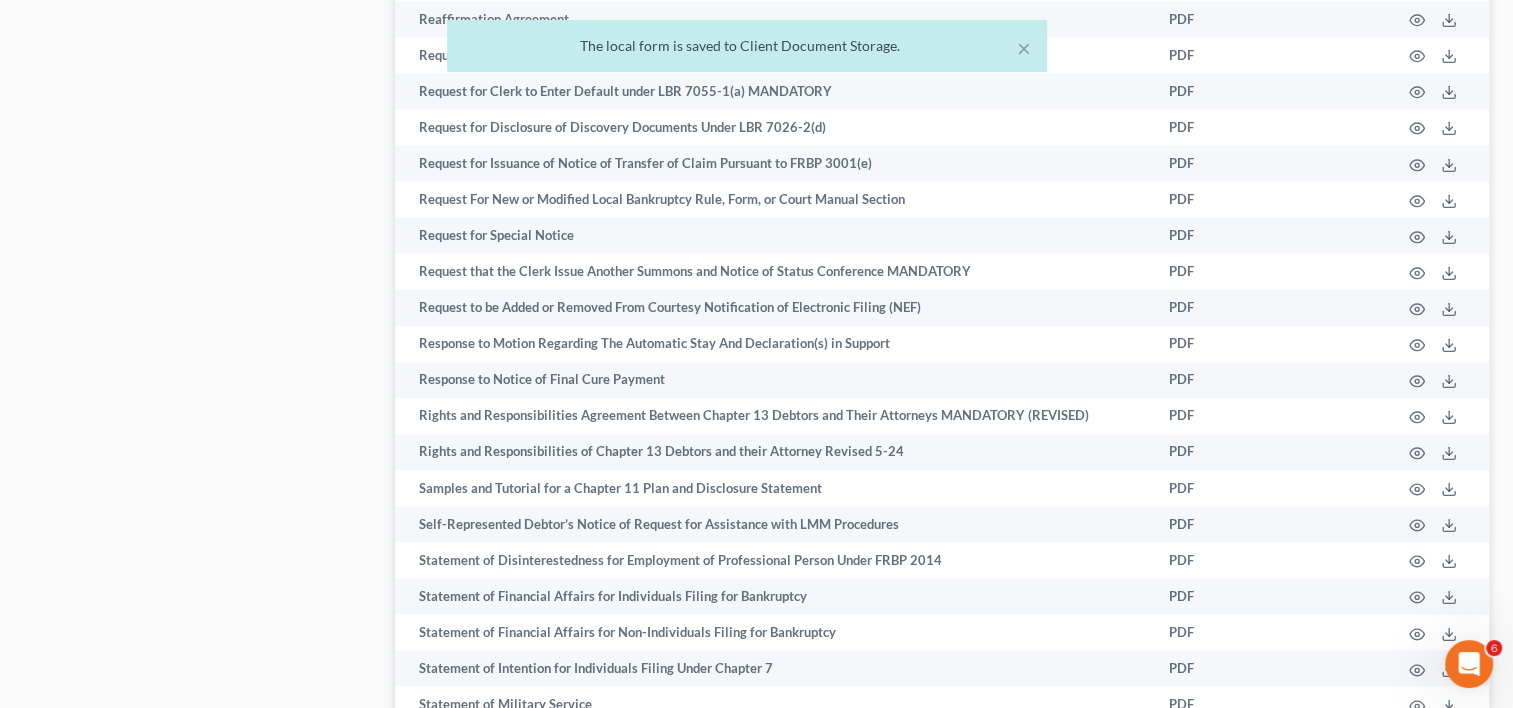 scroll, scrollTop: 11196, scrollLeft: 0, axis: vertical 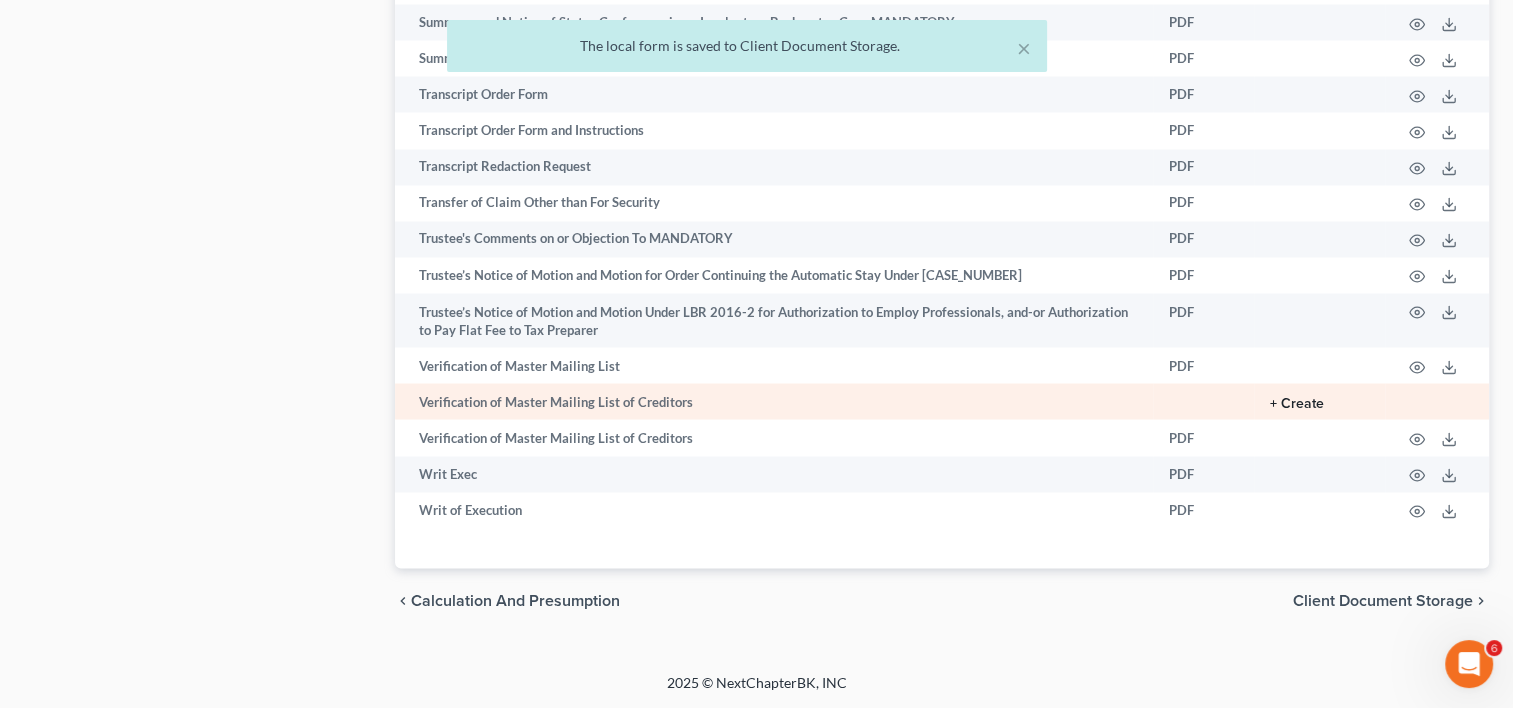 click on "+ Create" at bounding box center [1297, 403] 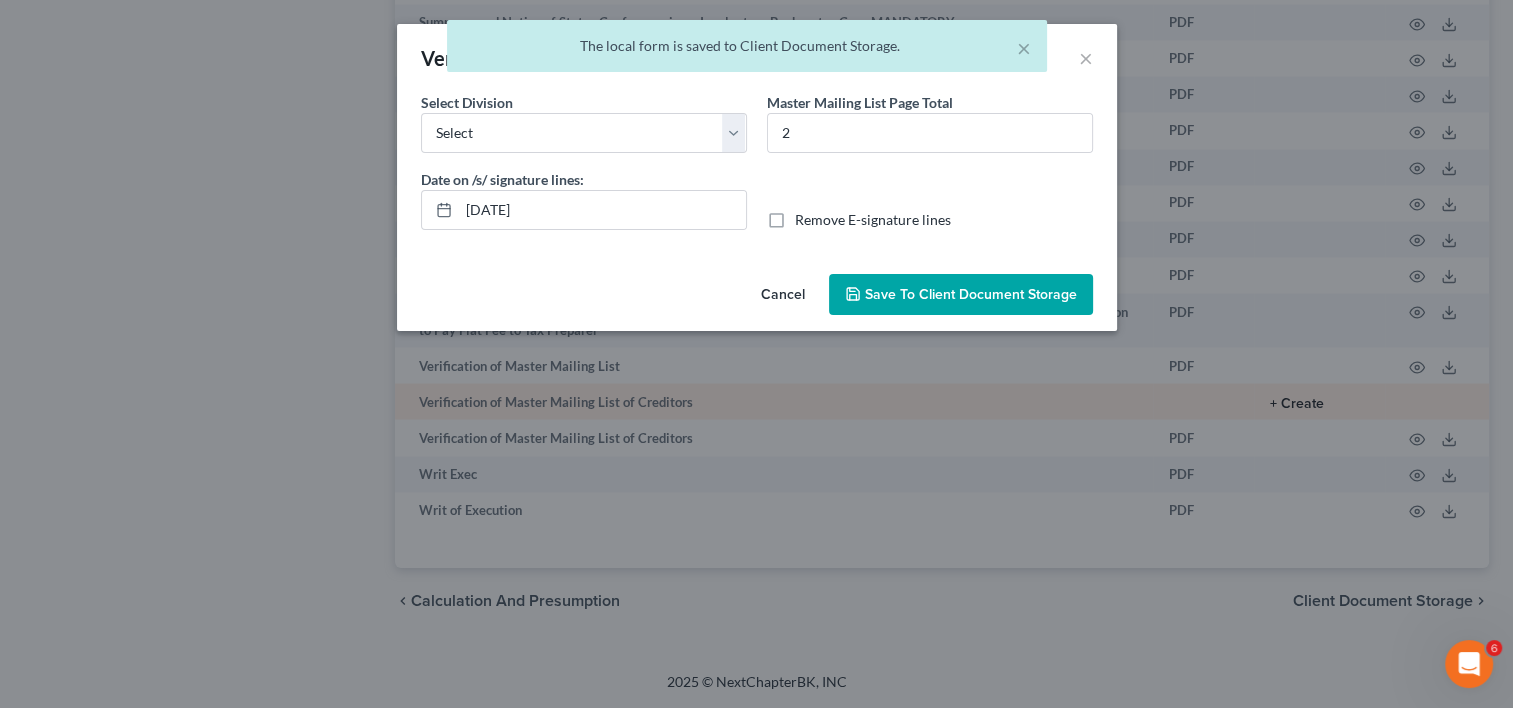 scroll, scrollTop: 11160, scrollLeft: 0, axis: vertical 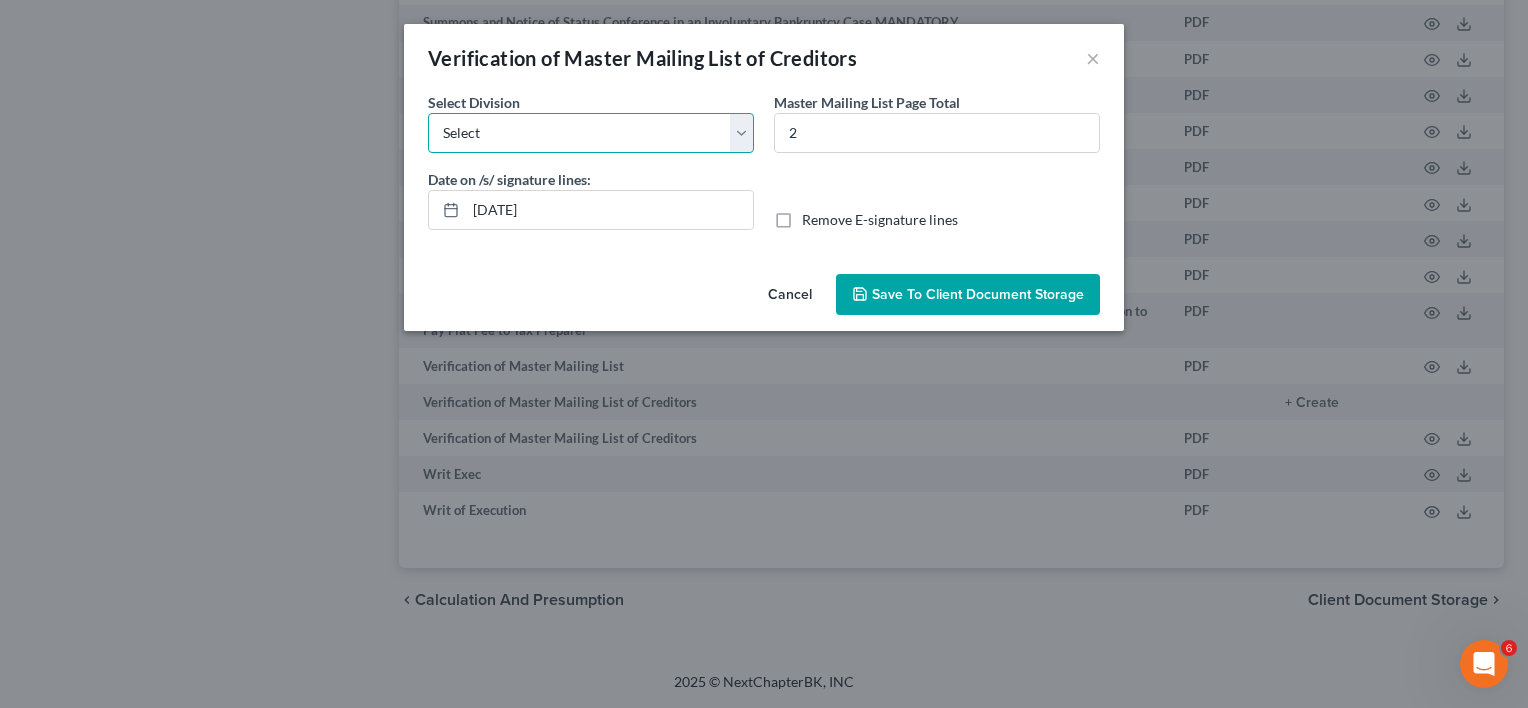 click on "Select [CITY] [CITY] [CITY] [CITY] [CITY]" at bounding box center [591, 133] 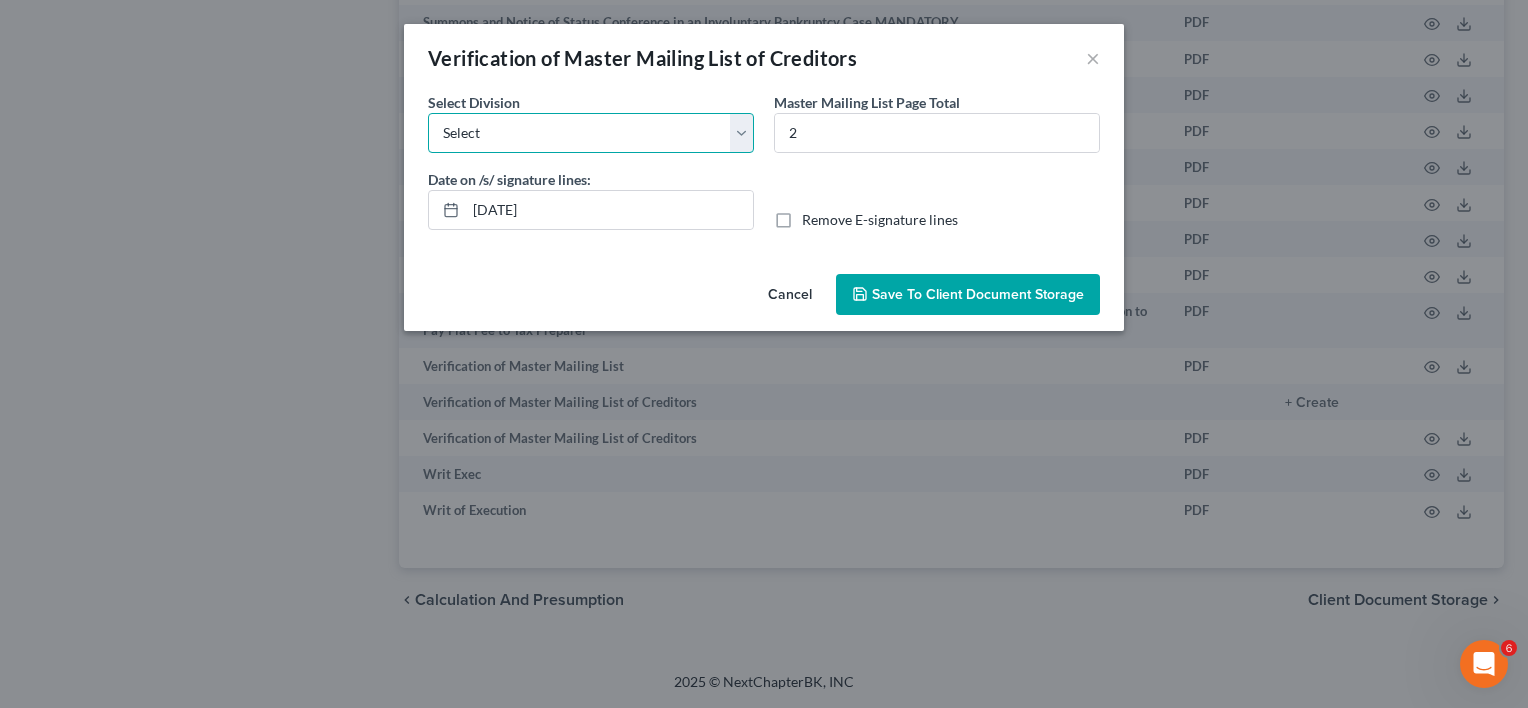 select on "0" 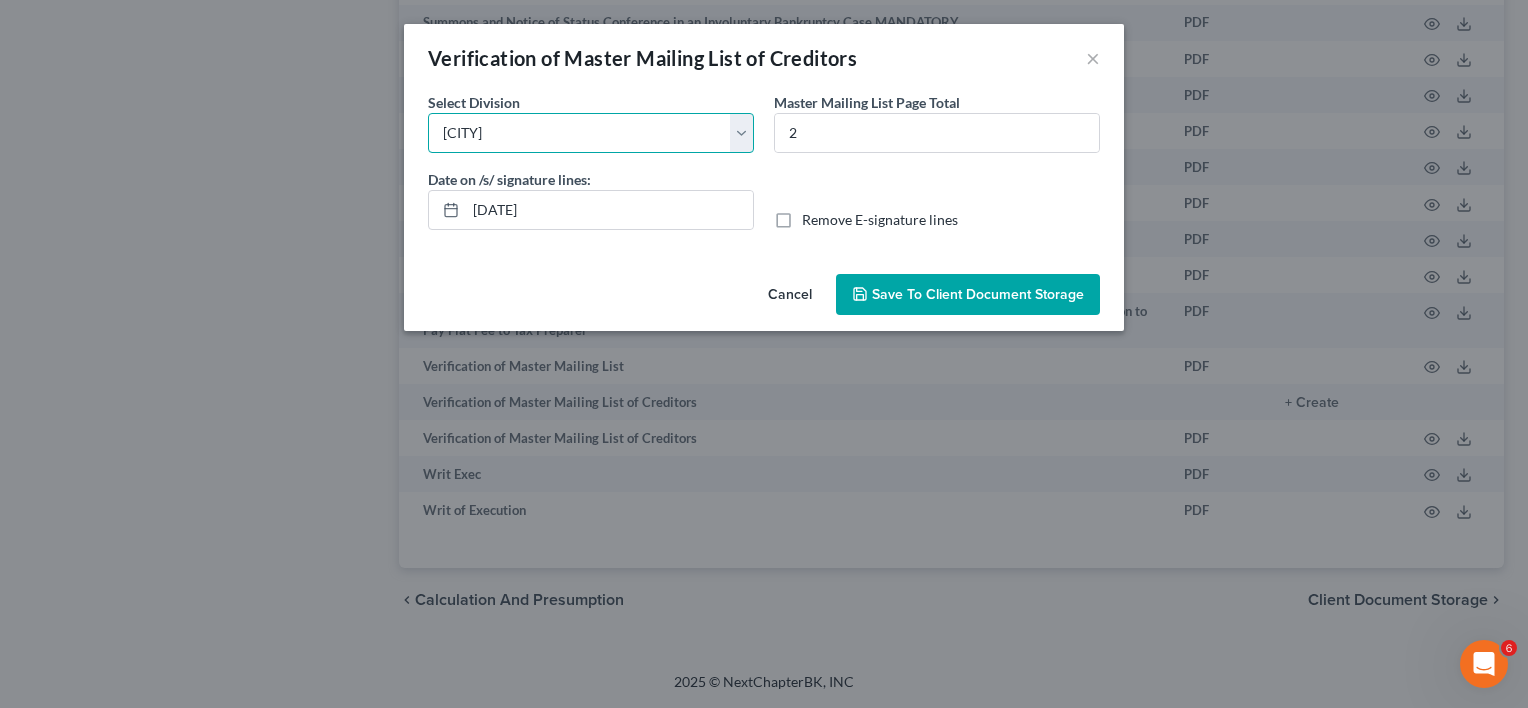 click on "Select [CITY] [CITY] [CITY] [CITY] [CITY]" at bounding box center (591, 133) 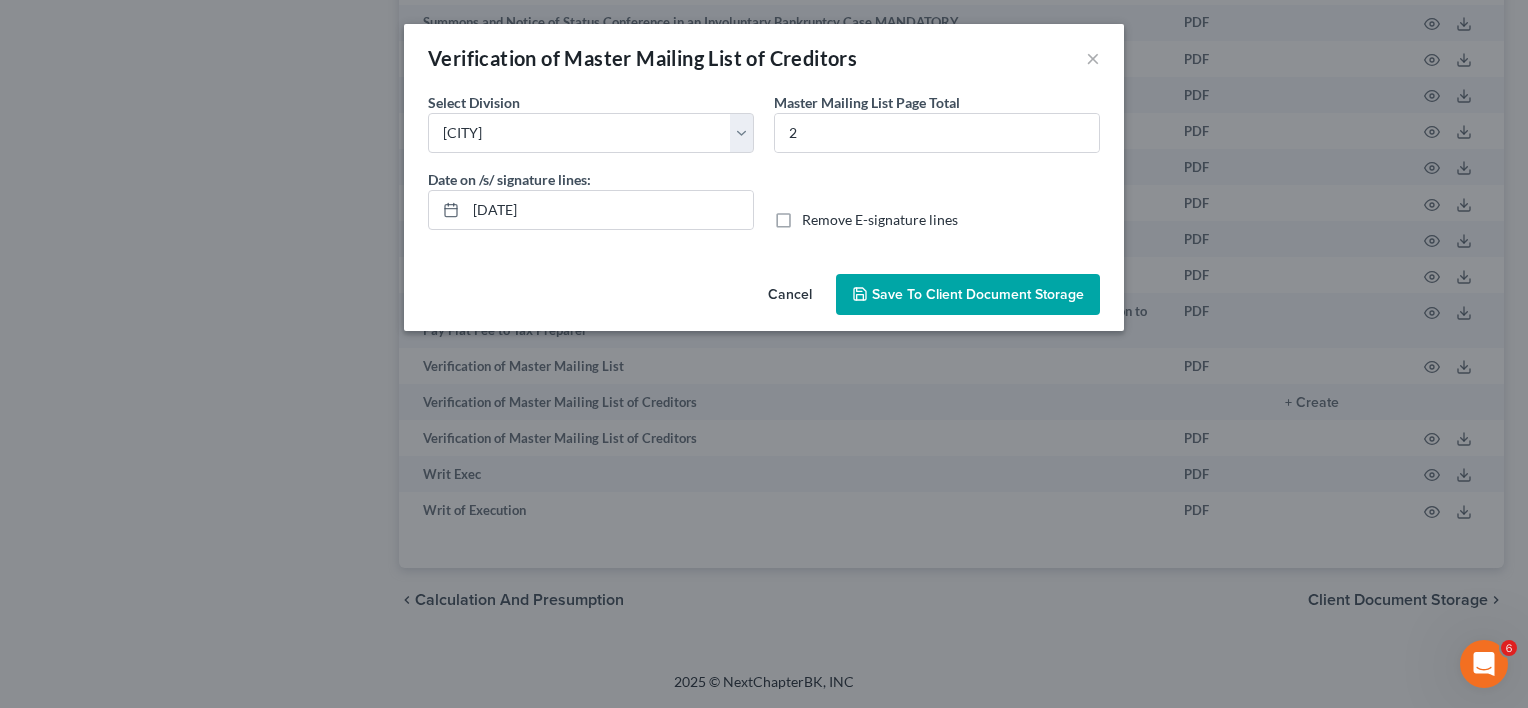 click on "Save to Client Document Storage" at bounding box center (978, 294) 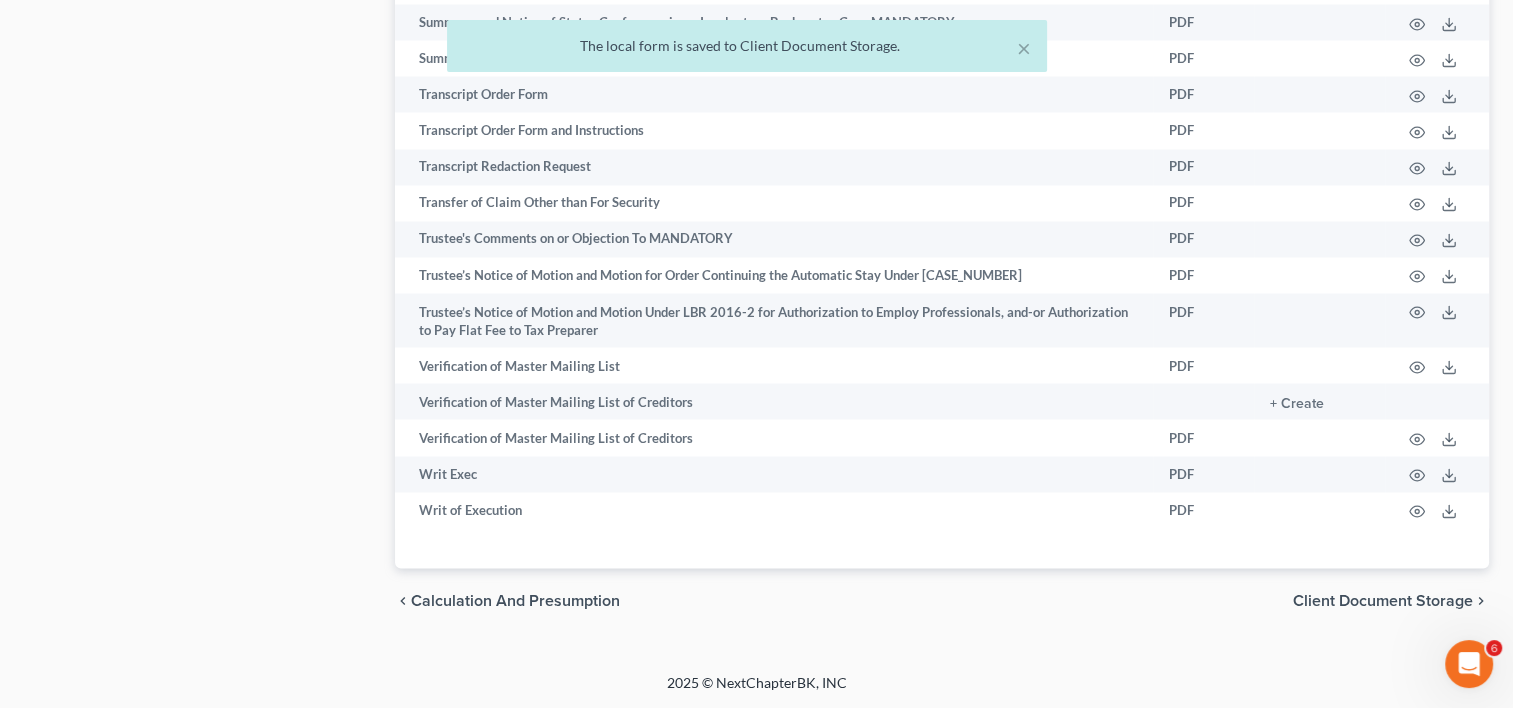 click on "Client Document Storage" at bounding box center [1383, 600] 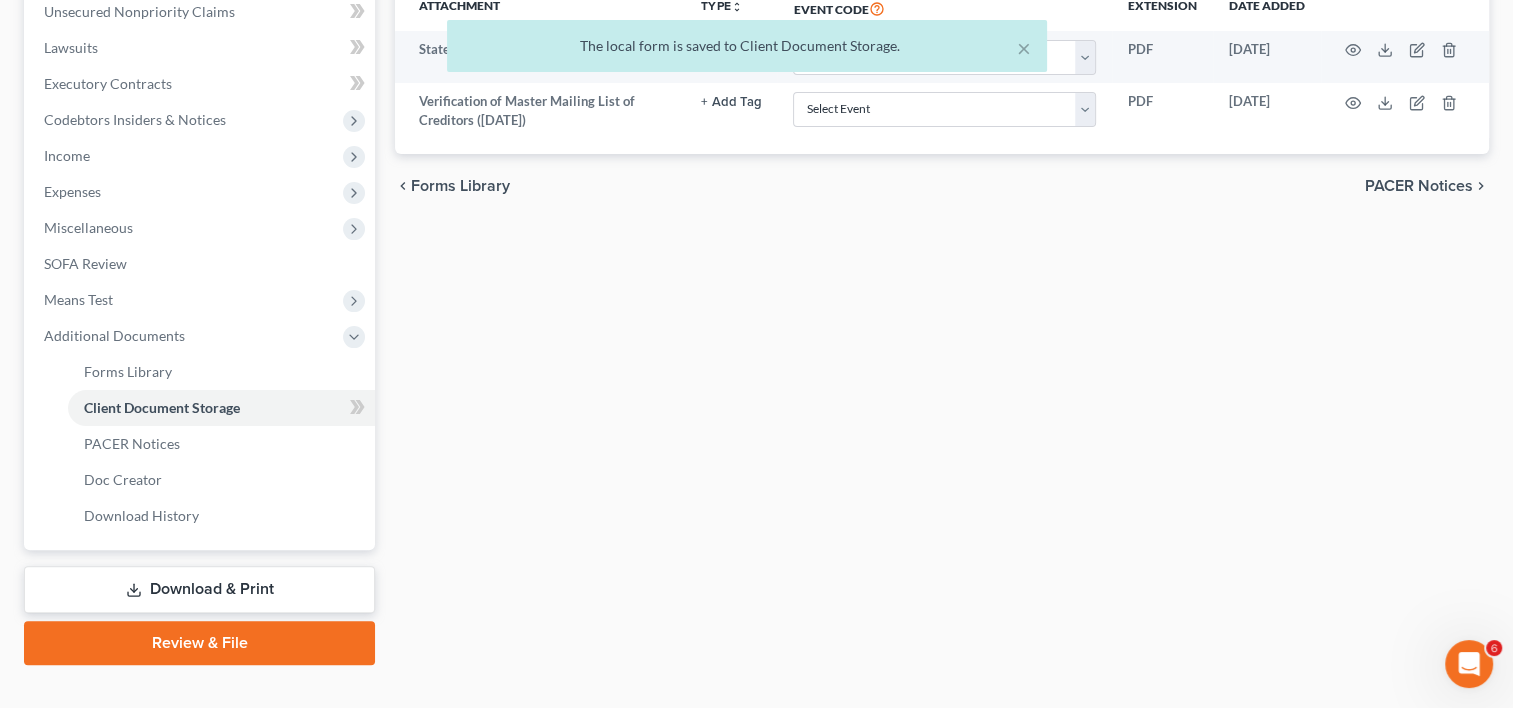 scroll, scrollTop: 533, scrollLeft: 0, axis: vertical 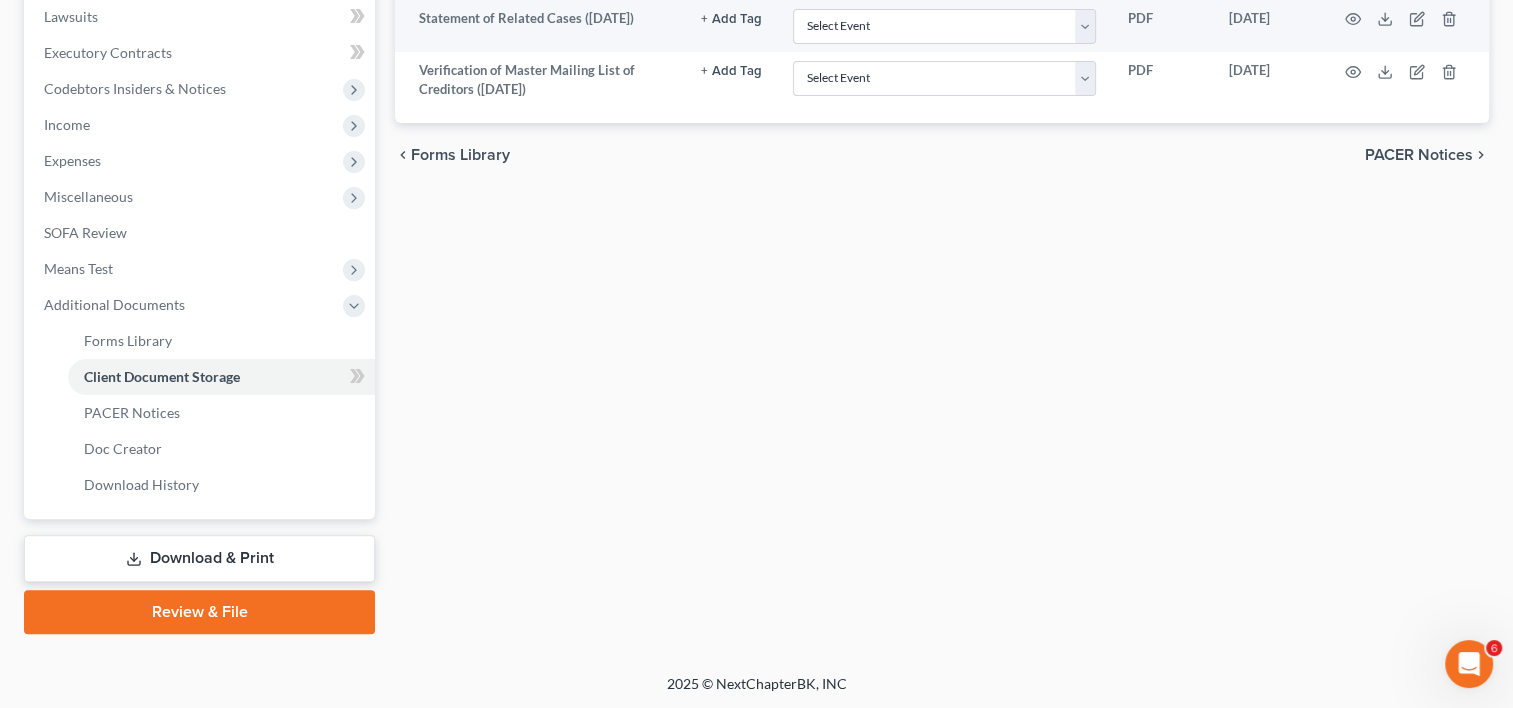 click on "Download & Print" at bounding box center (199, 558) 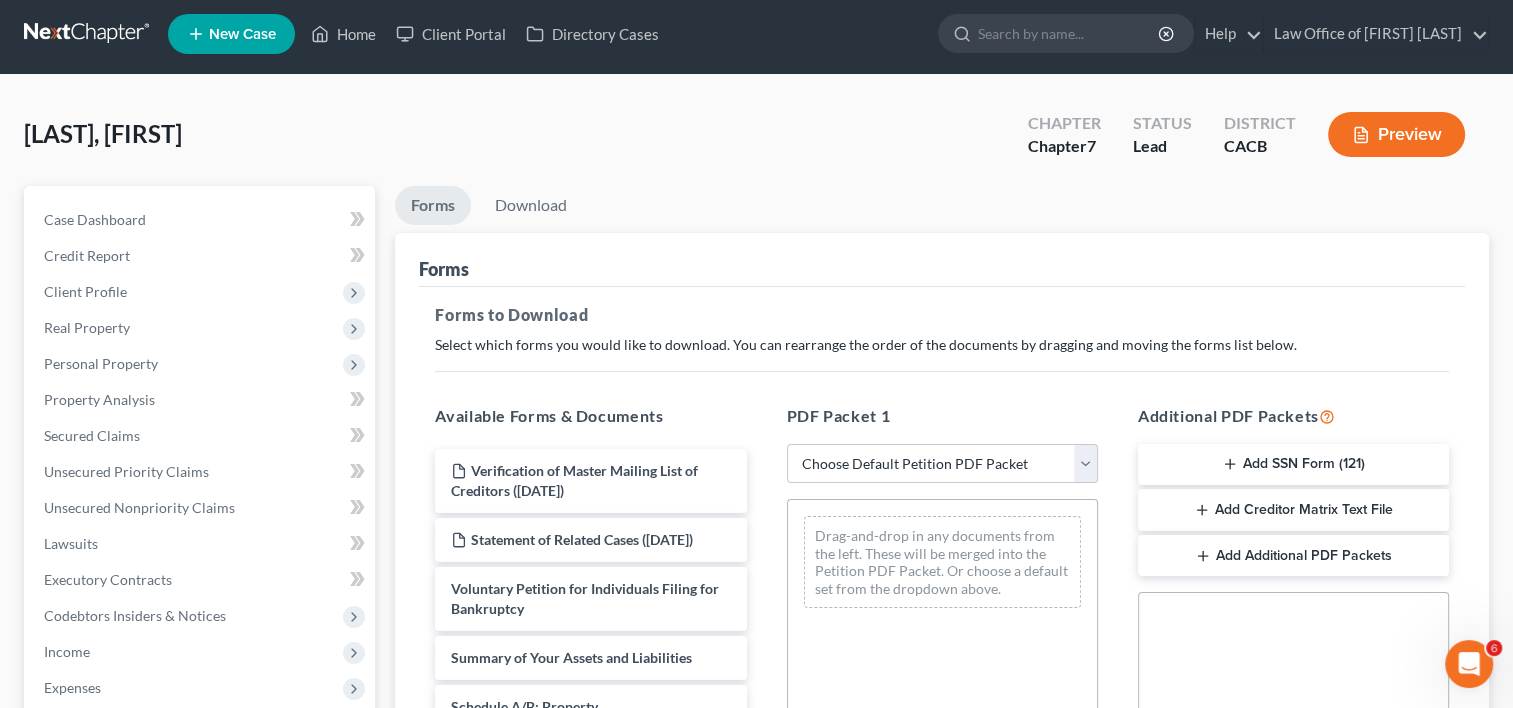 scroll, scrollTop: 0, scrollLeft: 0, axis: both 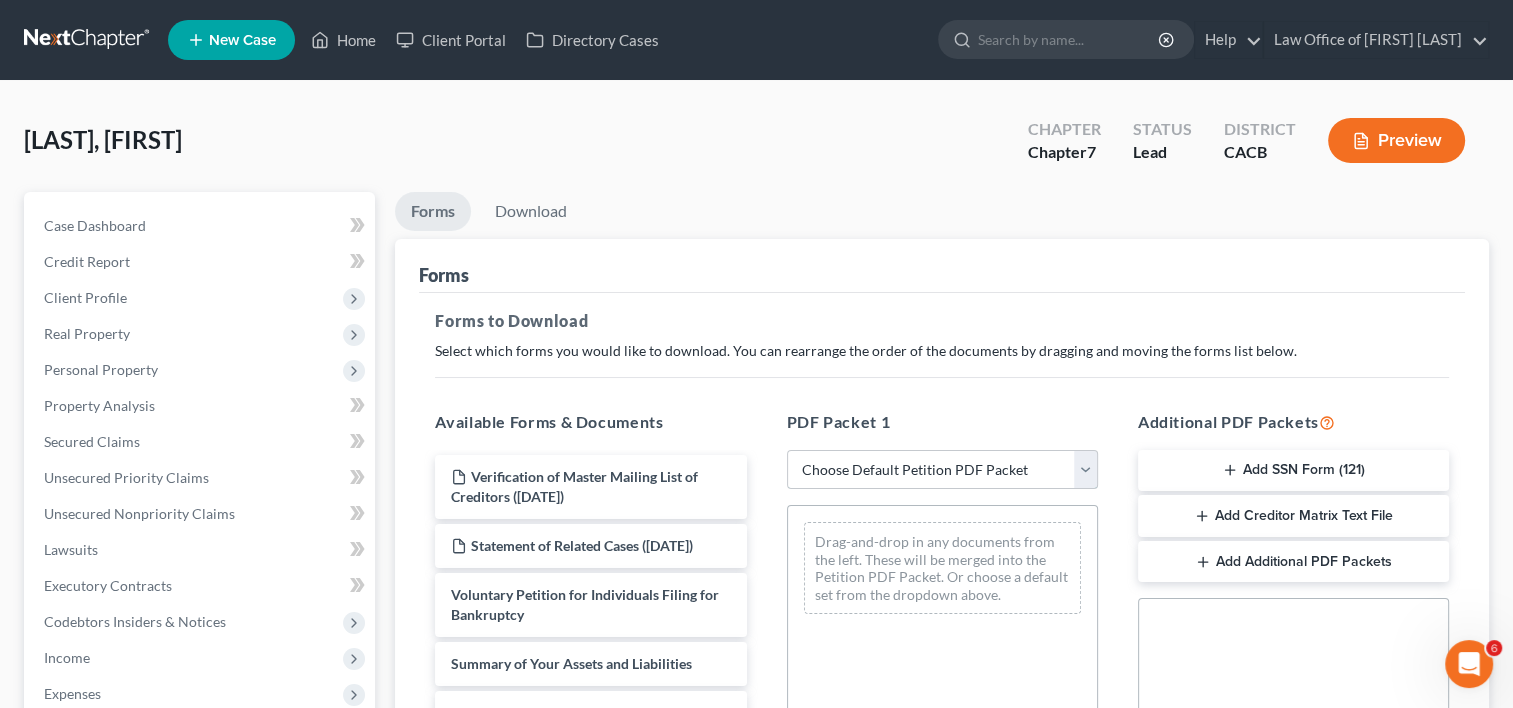 click on "Choose Default Petition PDF Packet Complete Bankruptcy Petition (all forms and schedules) Emergency Filing Forms (Petition and Creditor List Only) Amended Forms Signature Pages Only Chapter 7 Chapter 7 Chapter 7 Chapter7-1" at bounding box center (942, 470) 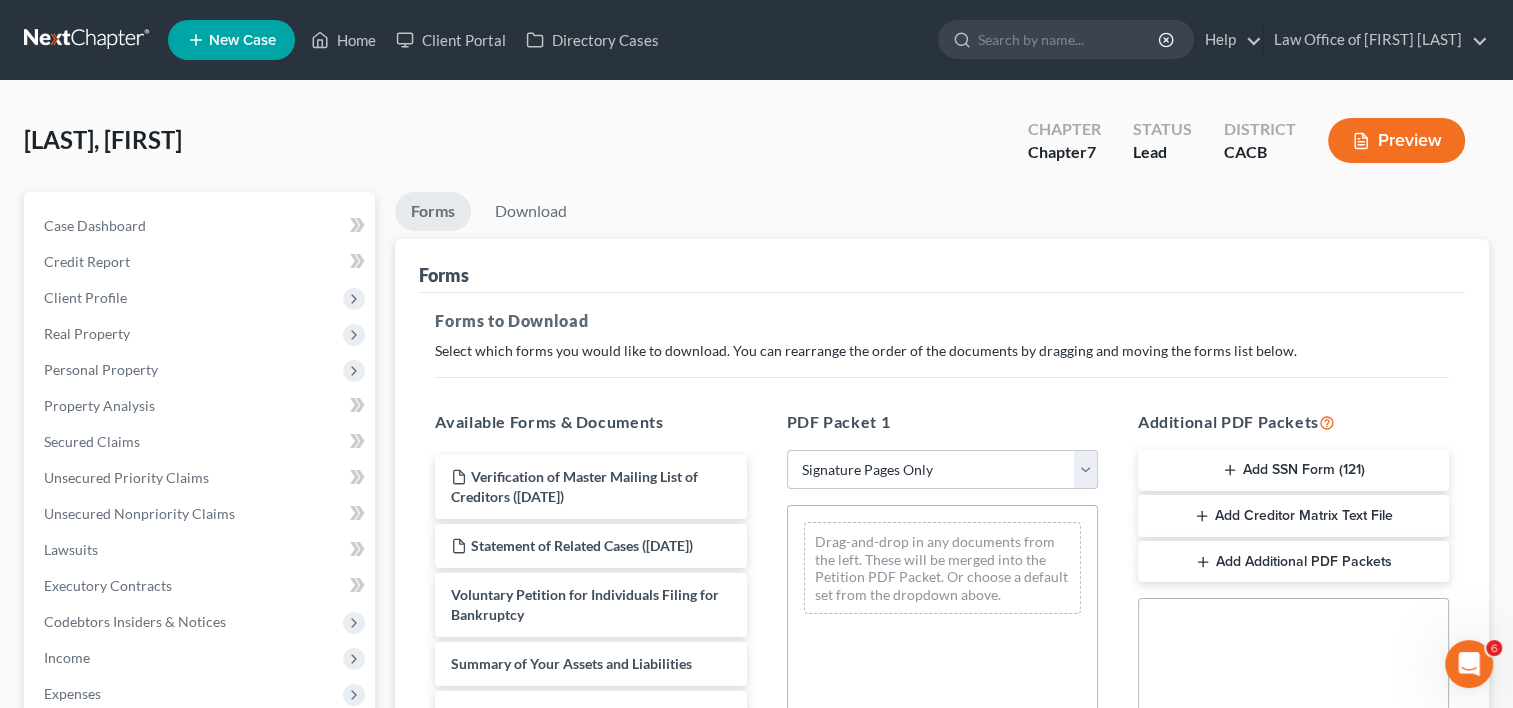 click on "Choose Default Petition PDF Packet Complete Bankruptcy Petition (all forms and schedules) Emergency Filing Forms (Petition and Creditor List Only) Amended Forms Signature Pages Only Chapter 7 Chapter 7 Chapter 7 Chapter7-1" at bounding box center [942, 470] 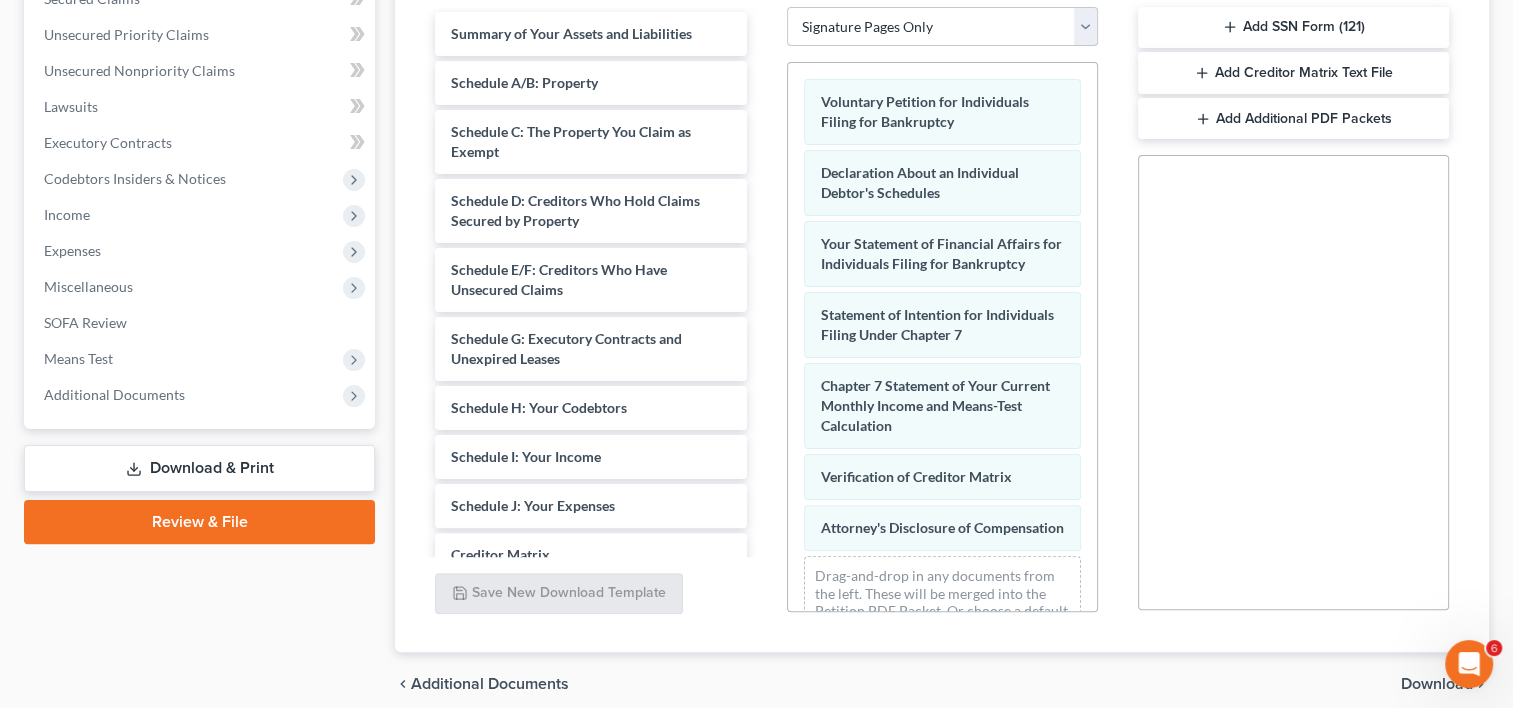 scroll, scrollTop: 441, scrollLeft: 0, axis: vertical 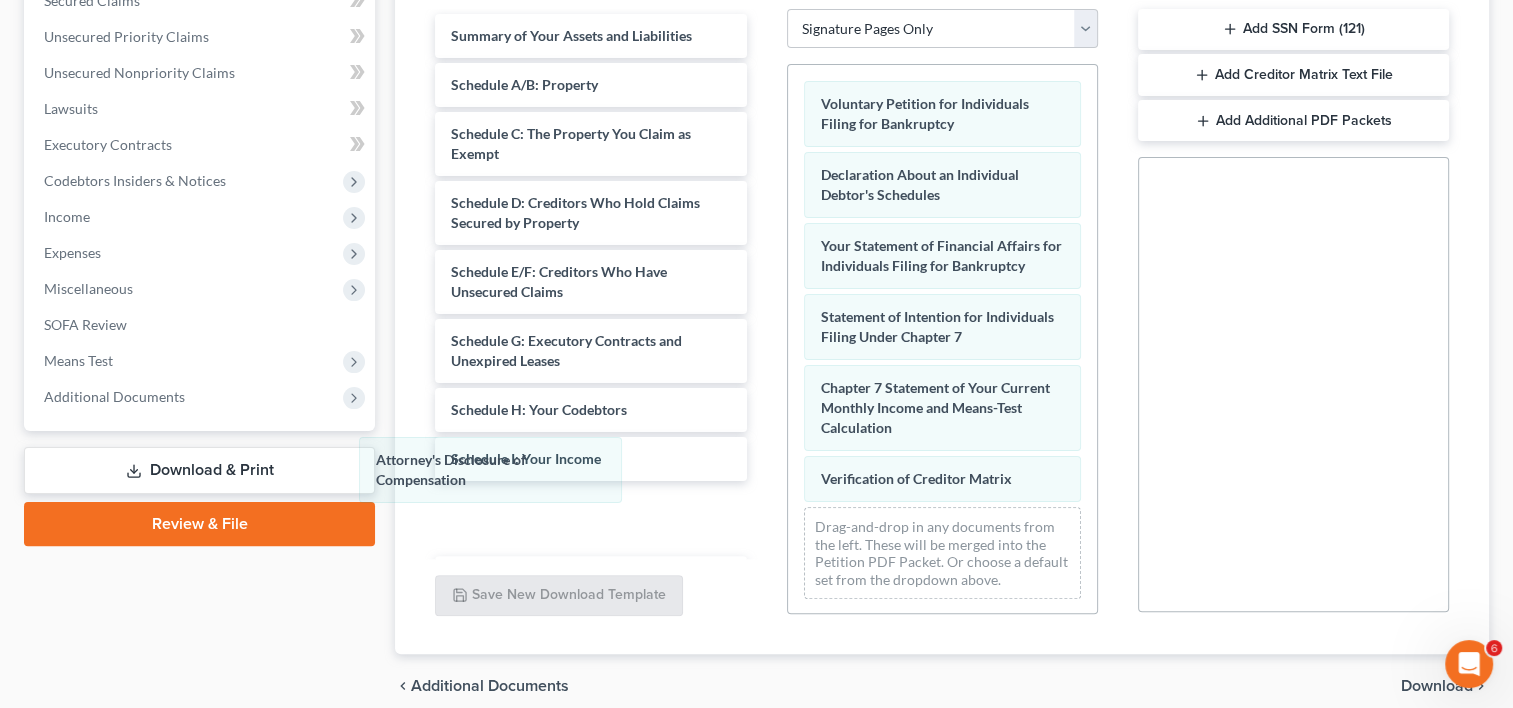 click on "Attorney's Disclosure of Compensation Voluntary Petition for Individuals Filing for Bankruptcy Declaration About an Individual Debtor's Schedules Your Statement of Financial Affairs for Individuals Filing for Bankruptcy Statement of Intention for Individuals Filing Under Chapter 7 Chapter 7 Statement of Your Current Monthly Income and Means-Test Calculation Verification of Creditor Matrix Attorney's Disclosure of Compensation Drag-and-drop in any documents from the left. These will be merged into the Petition PDF Packet. Or choose a default set from the dropdown above." at bounding box center (942, 340) 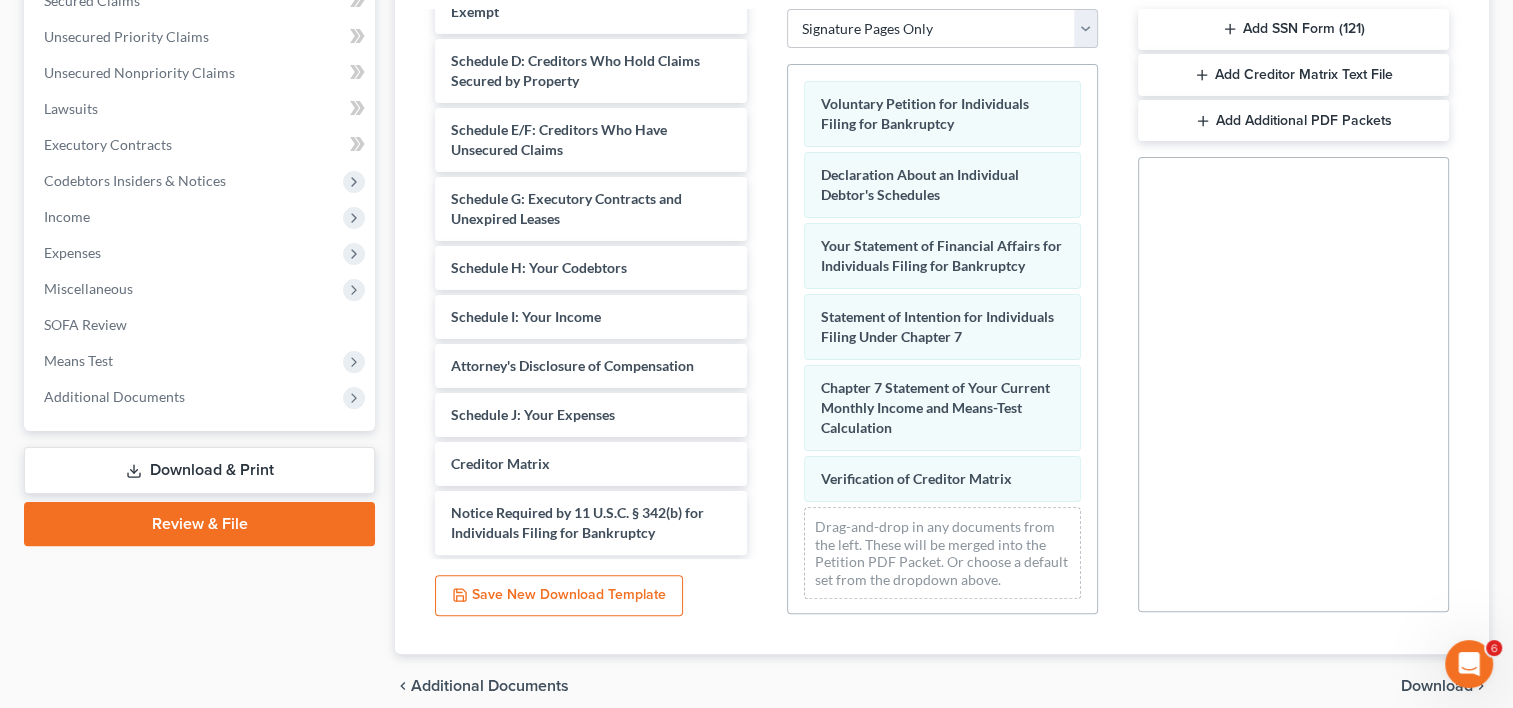 scroll, scrollTop: 0, scrollLeft: 0, axis: both 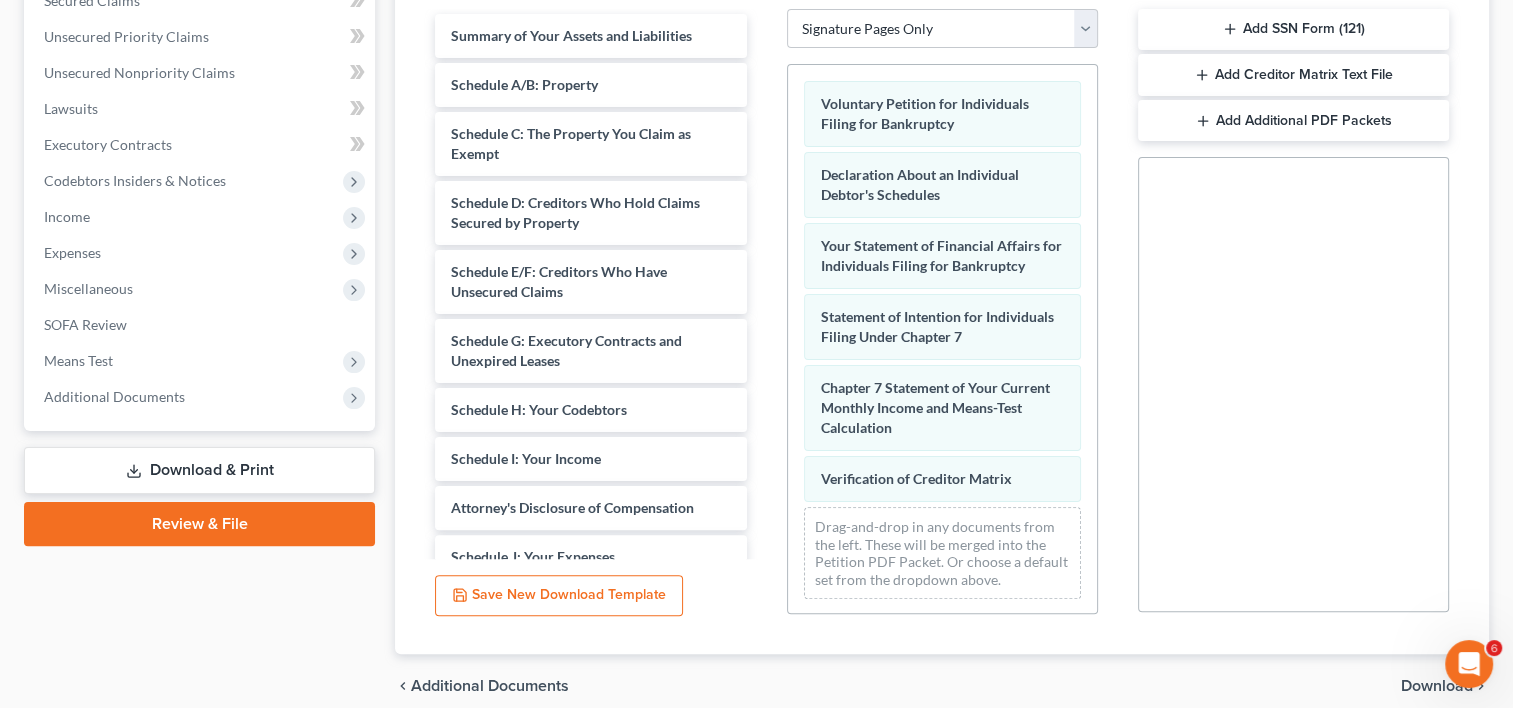 click on "Download" at bounding box center (1437, 686) 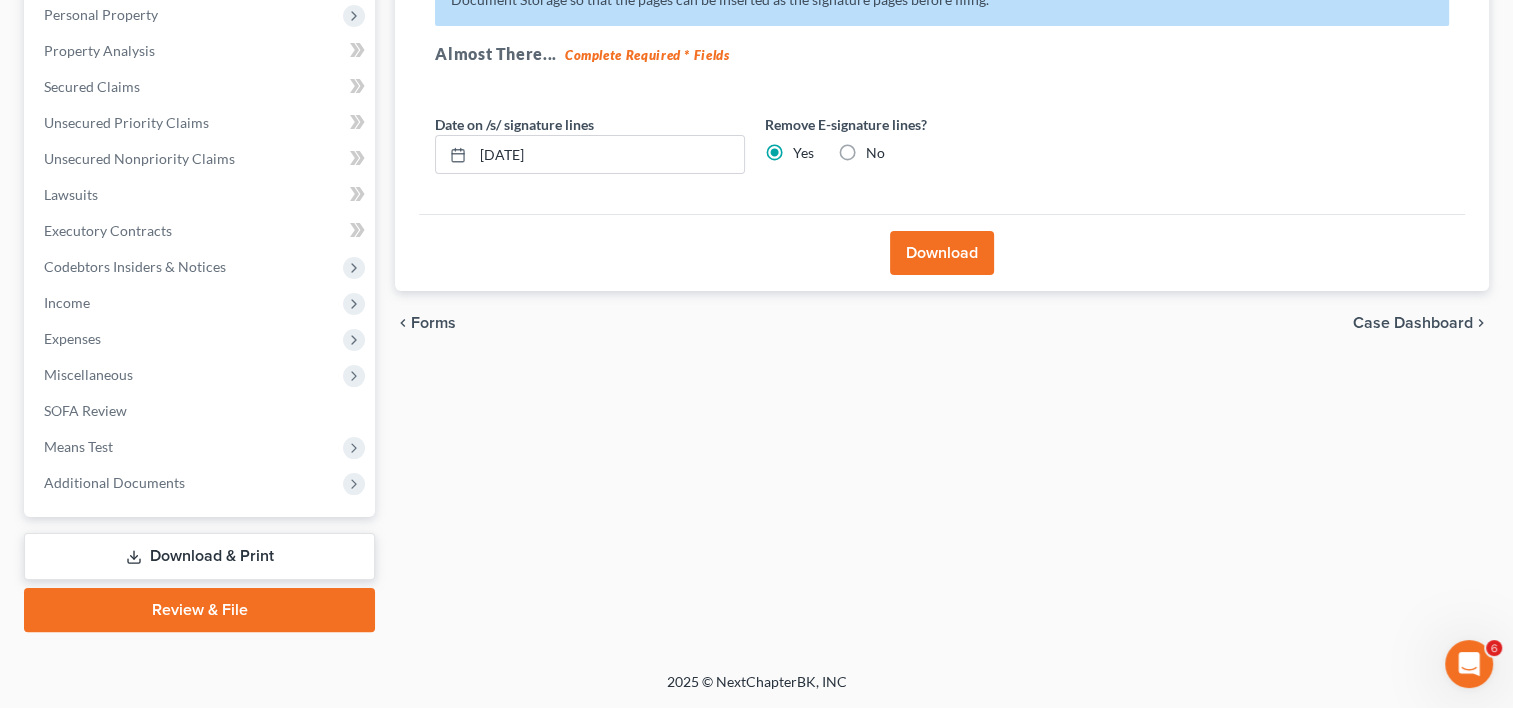 scroll, scrollTop: 353, scrollLeft: 0, axis: vertical 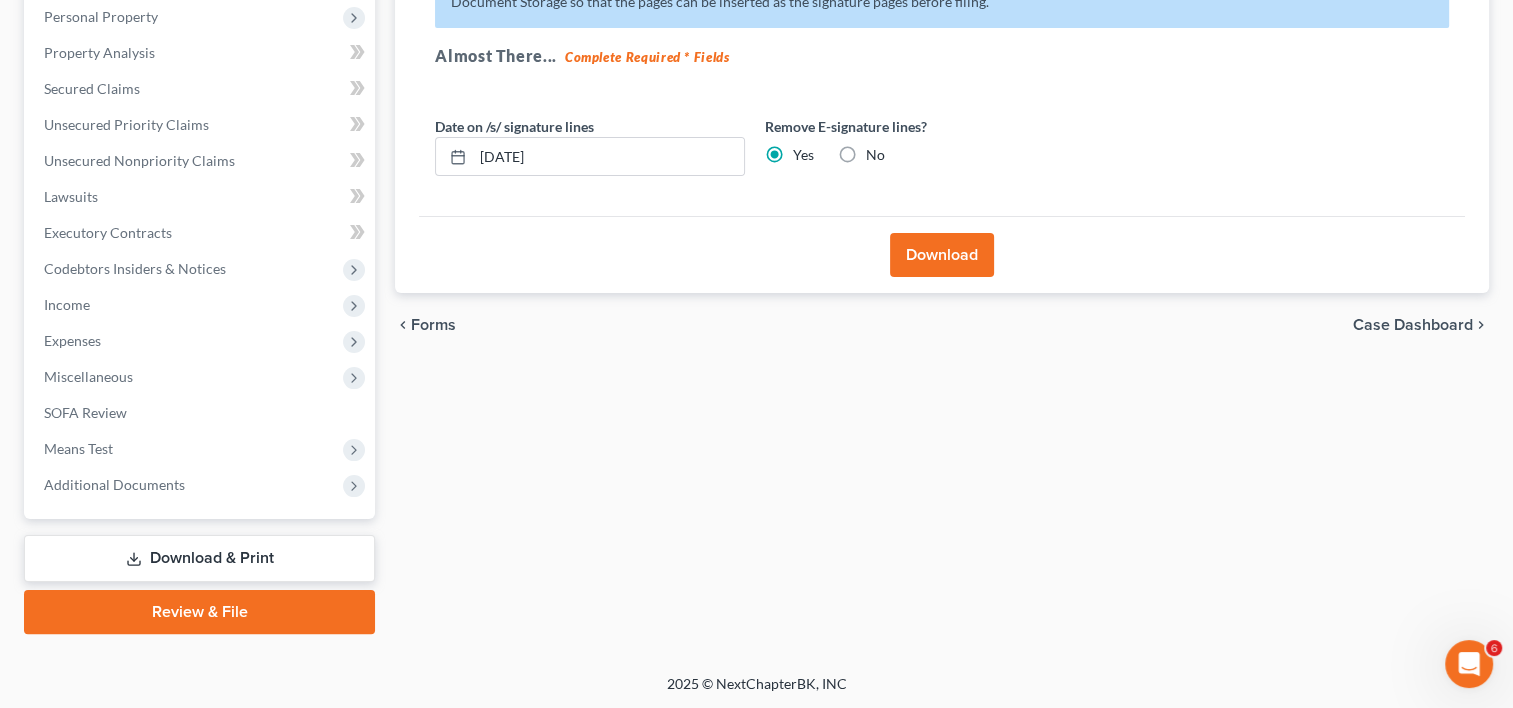 click on "Download" at bounding box center (942, 255) 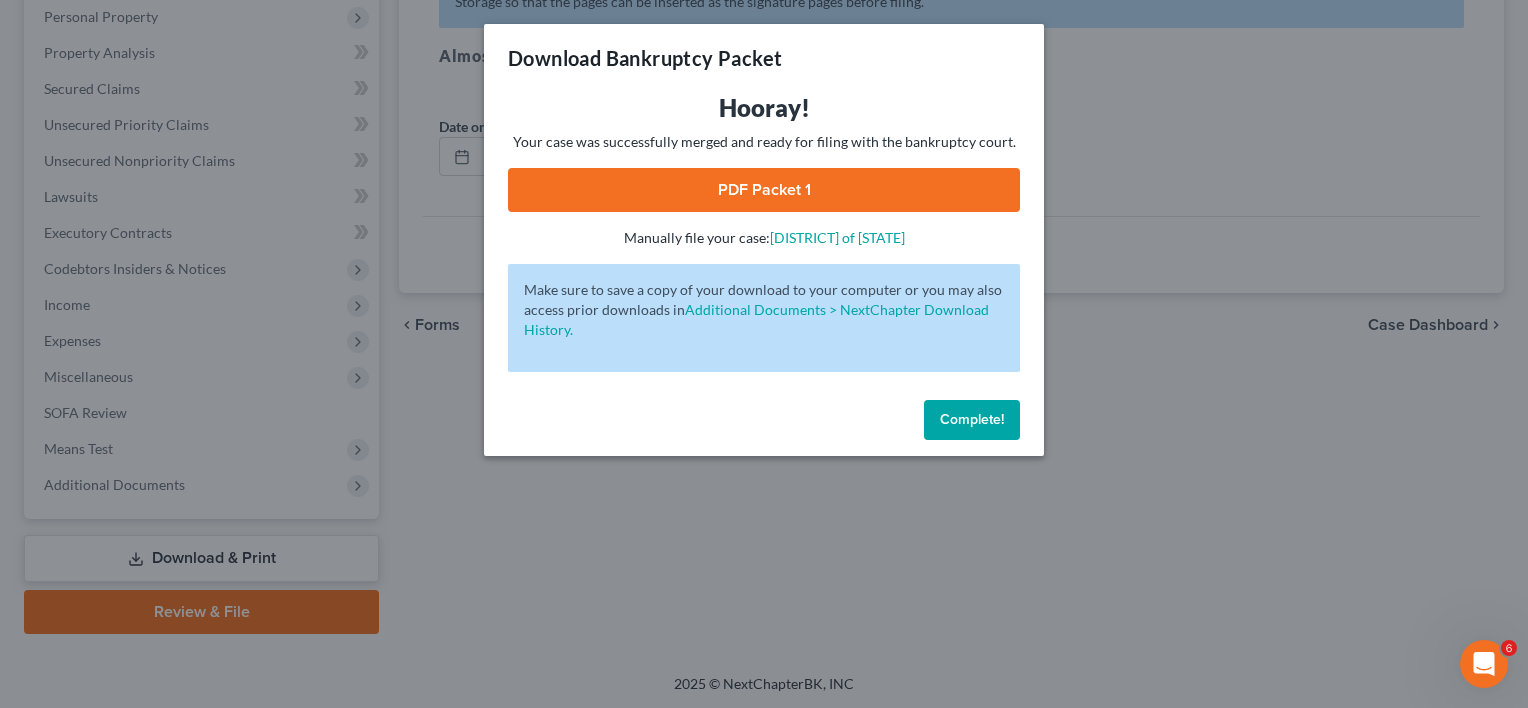 click on "PDF Packet 1" at bounding box center (764, 190) 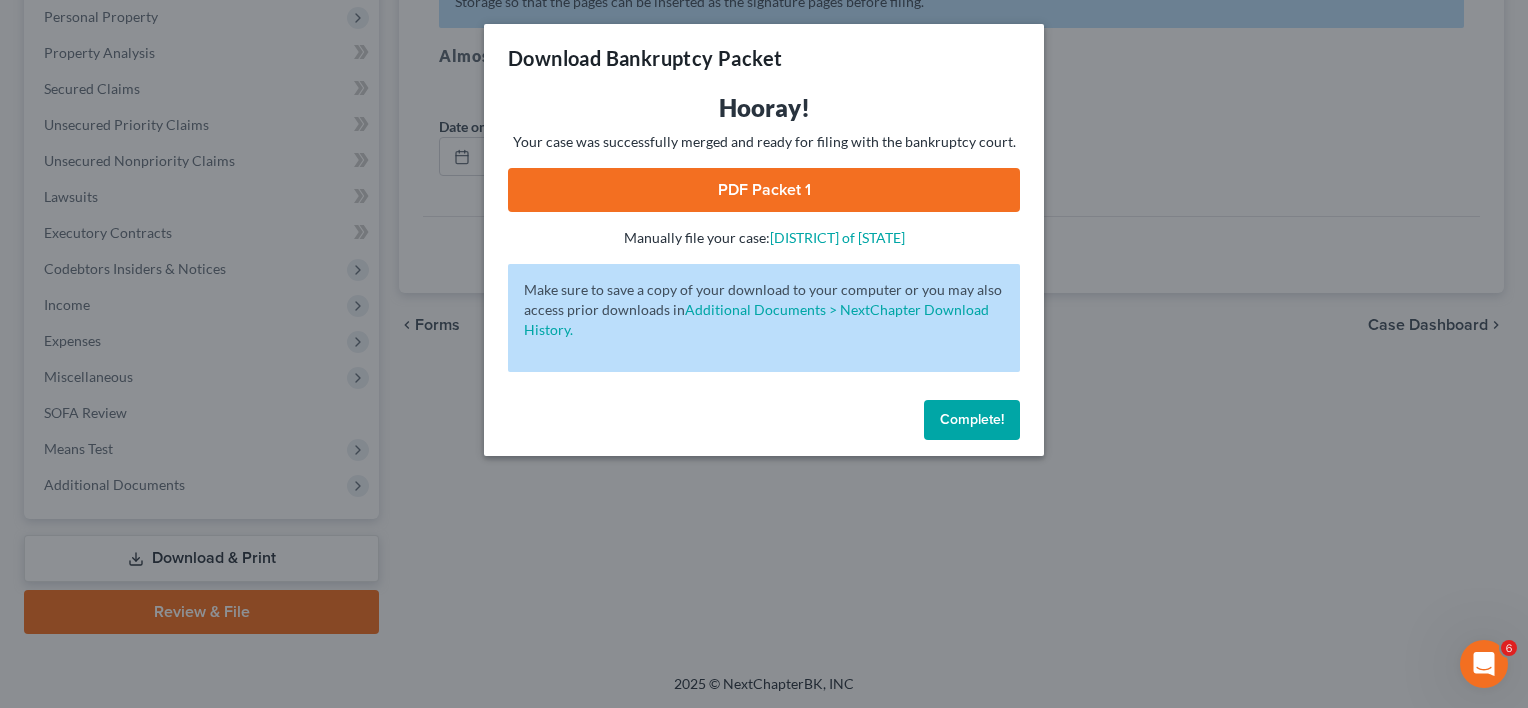 click on "Complete!" at bounding box center [972, 420] 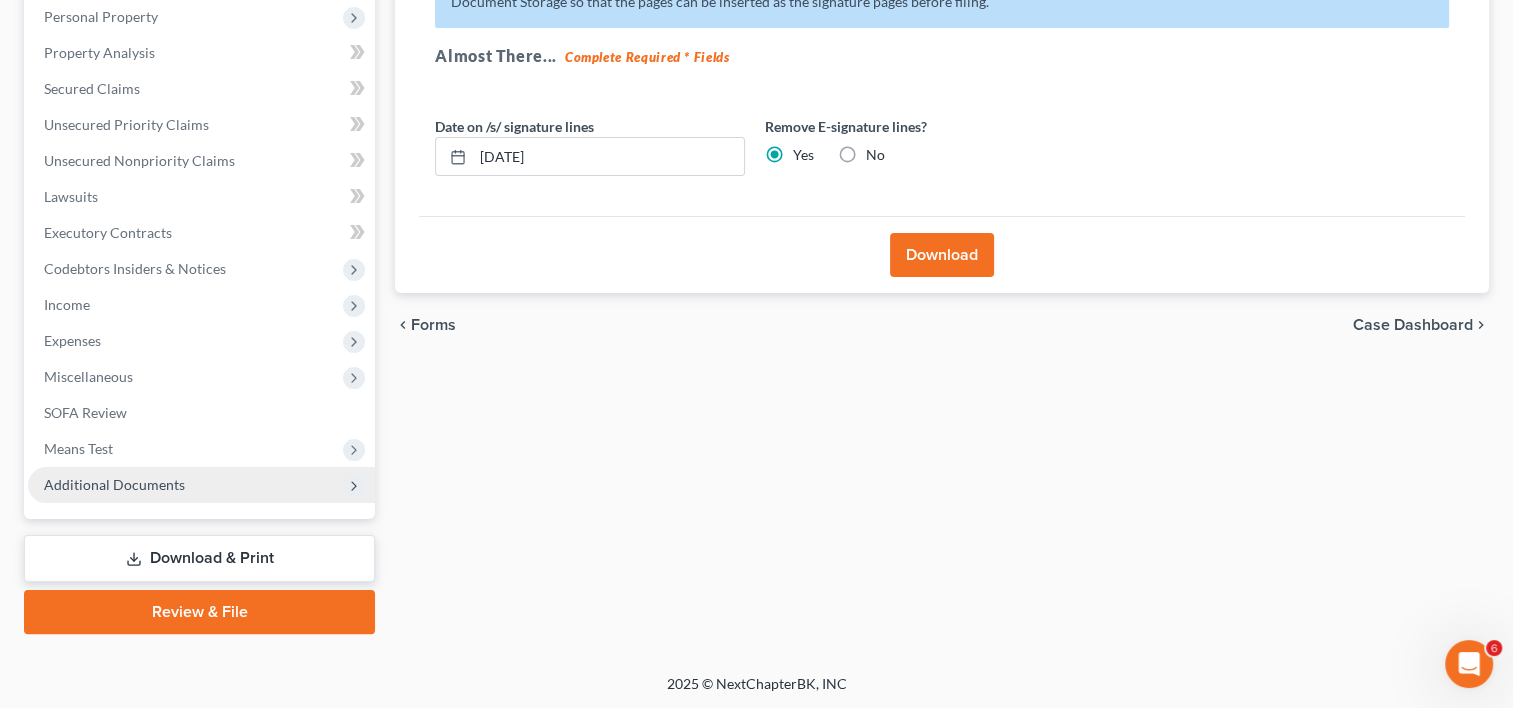 click on "Additional Documents" at bounding box center [201, 485] 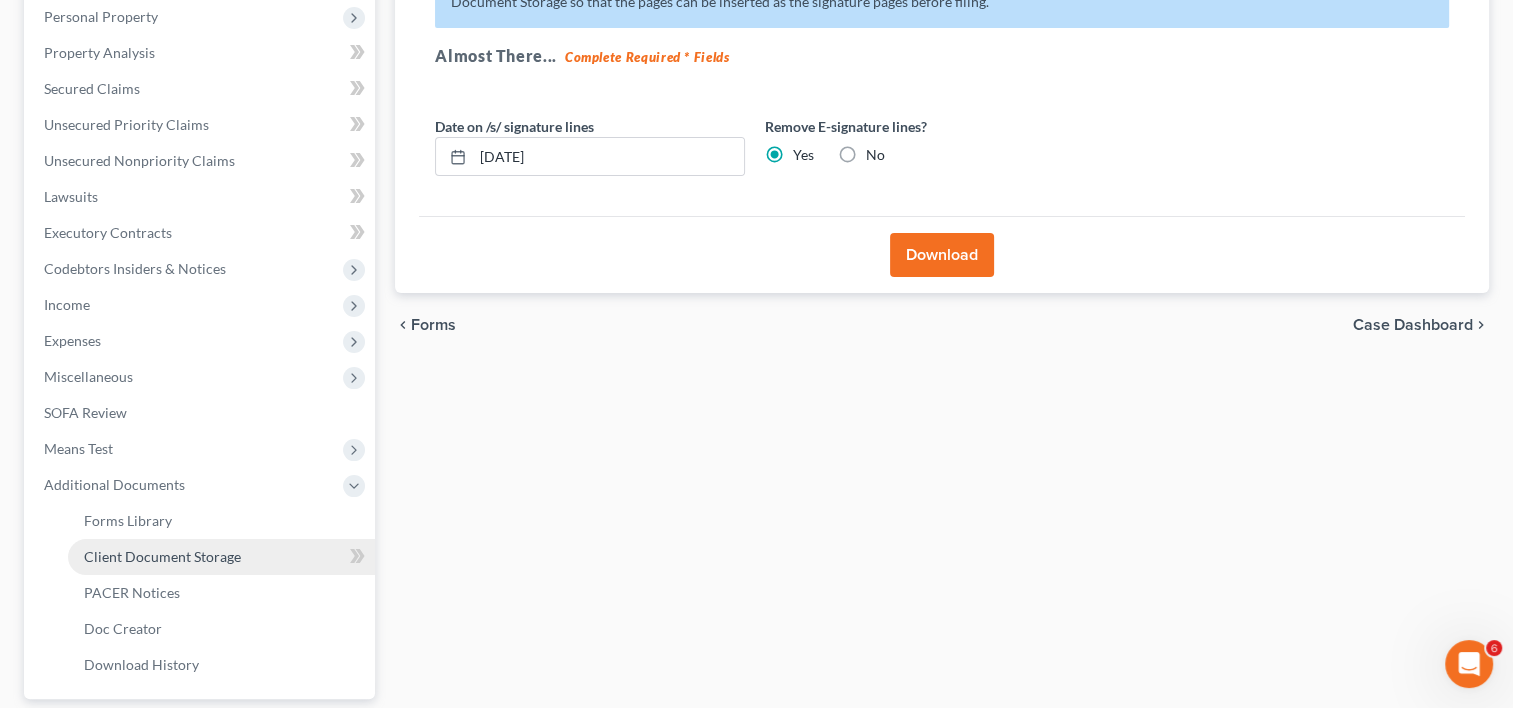 click on "Client Document Storage" at bounding box center (221, 557) 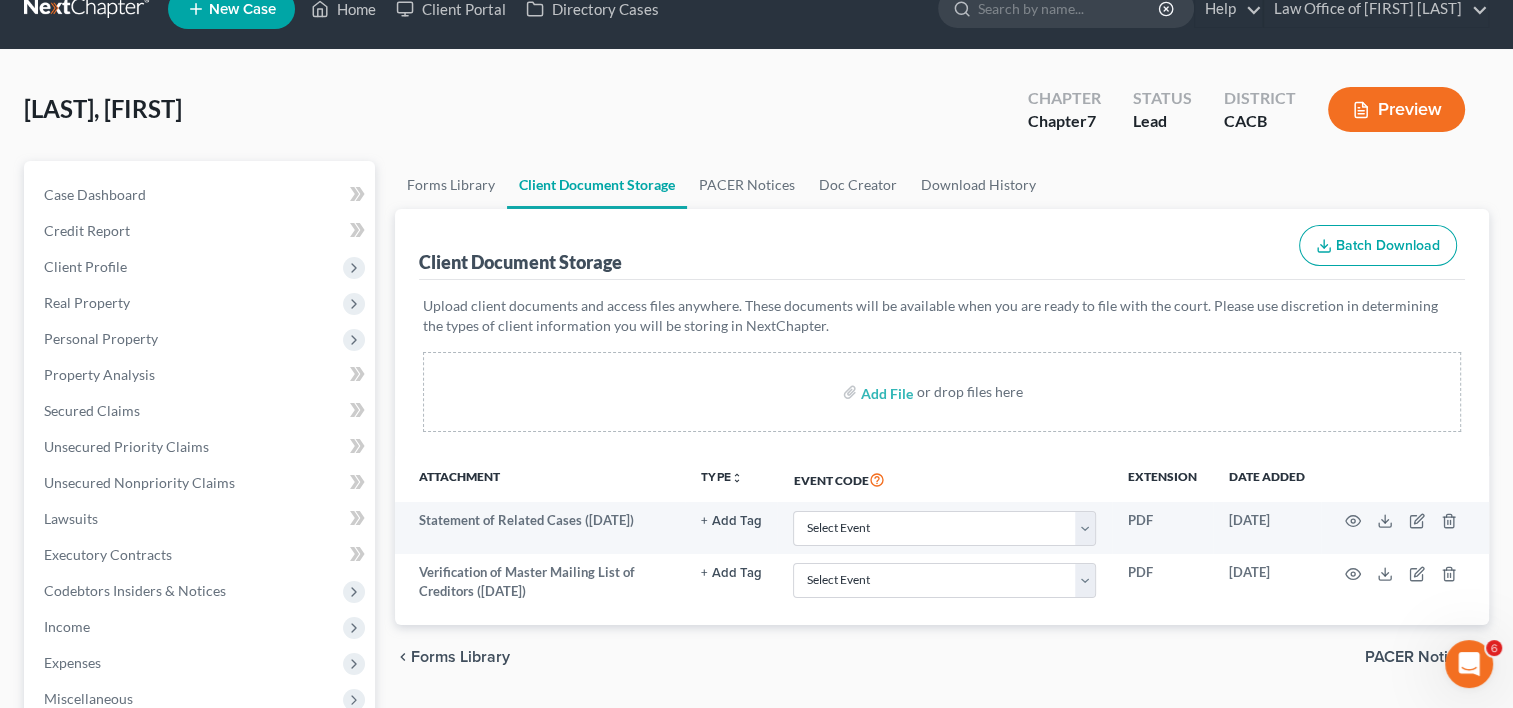 scroll, scrollTop: 0, scrollLeft: 0, axis: both 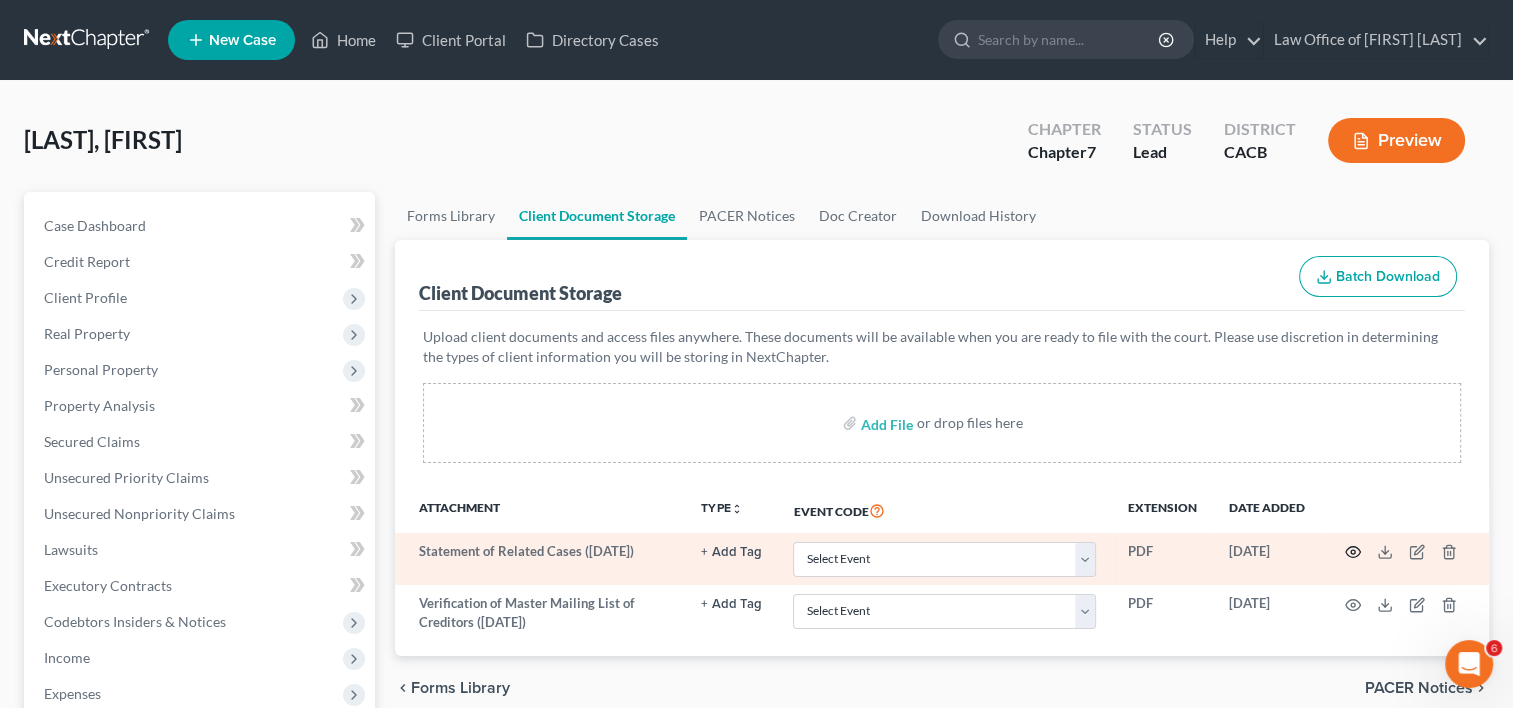 click 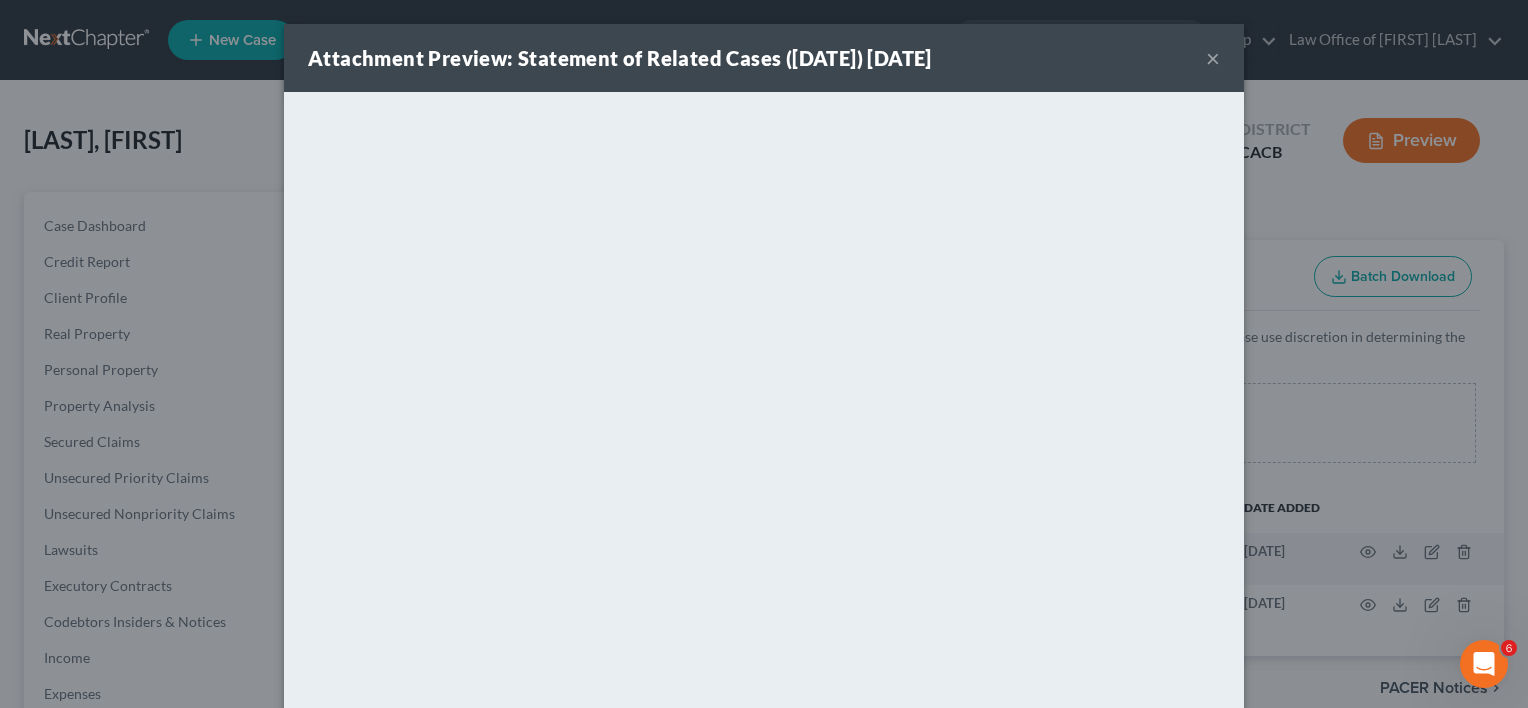 click on "×" at bounding box center (1213, 58) 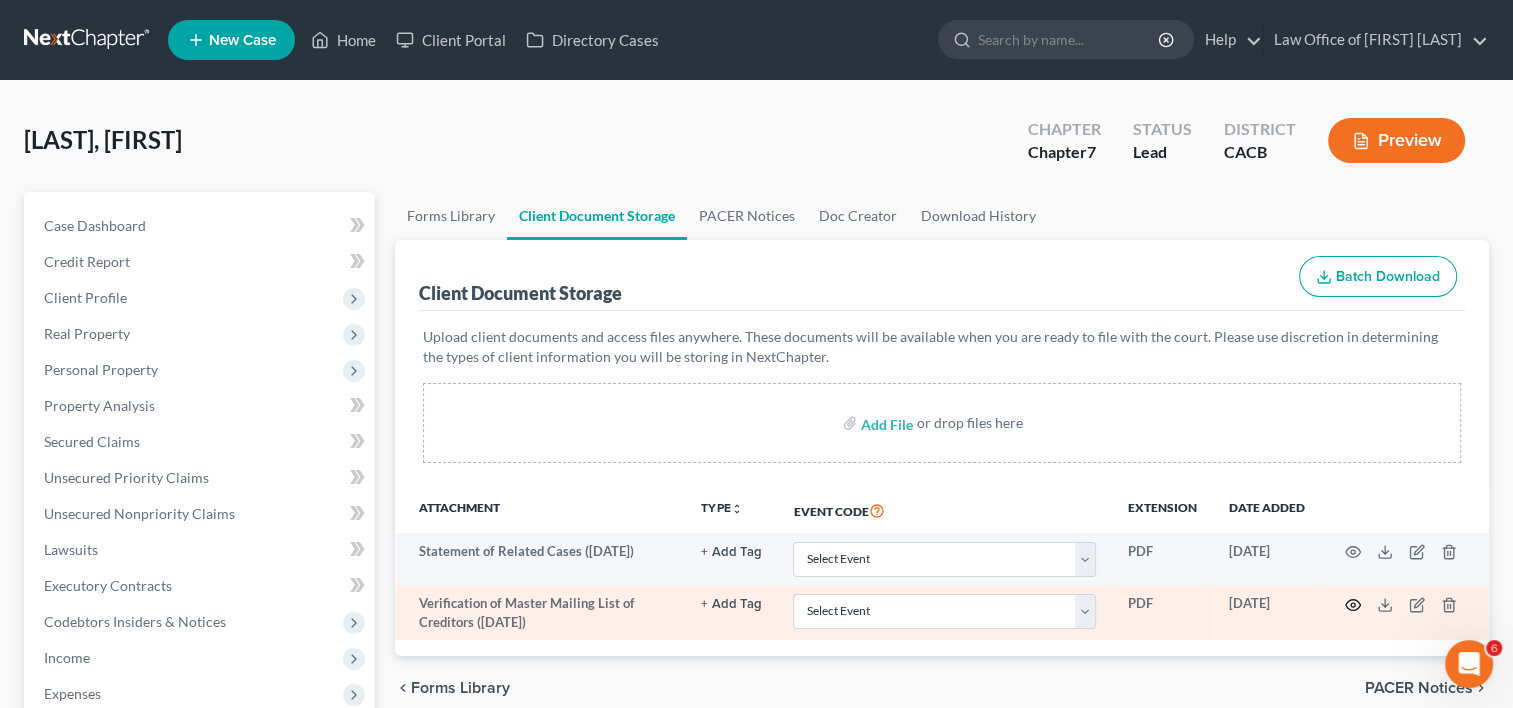 click 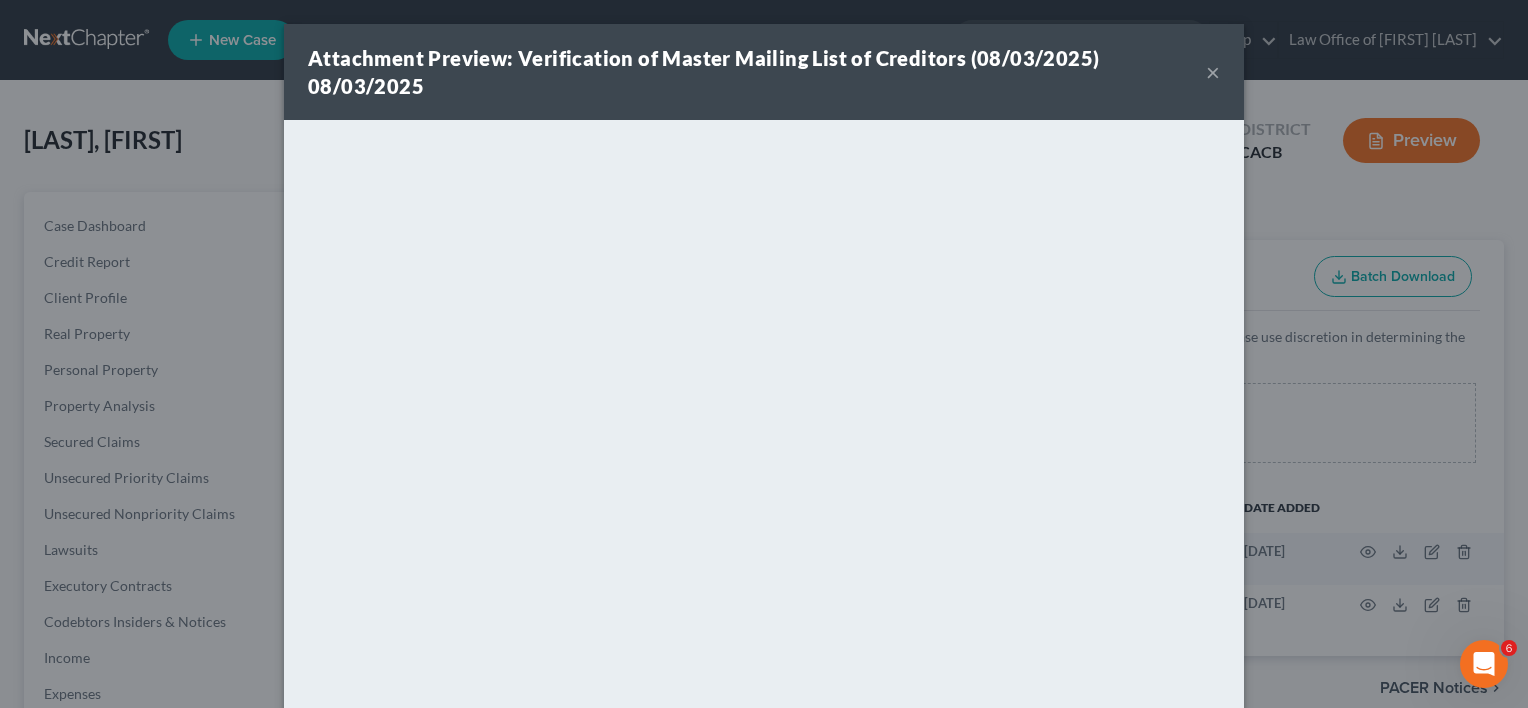 click on "×" at bounding box center (1213, 72) 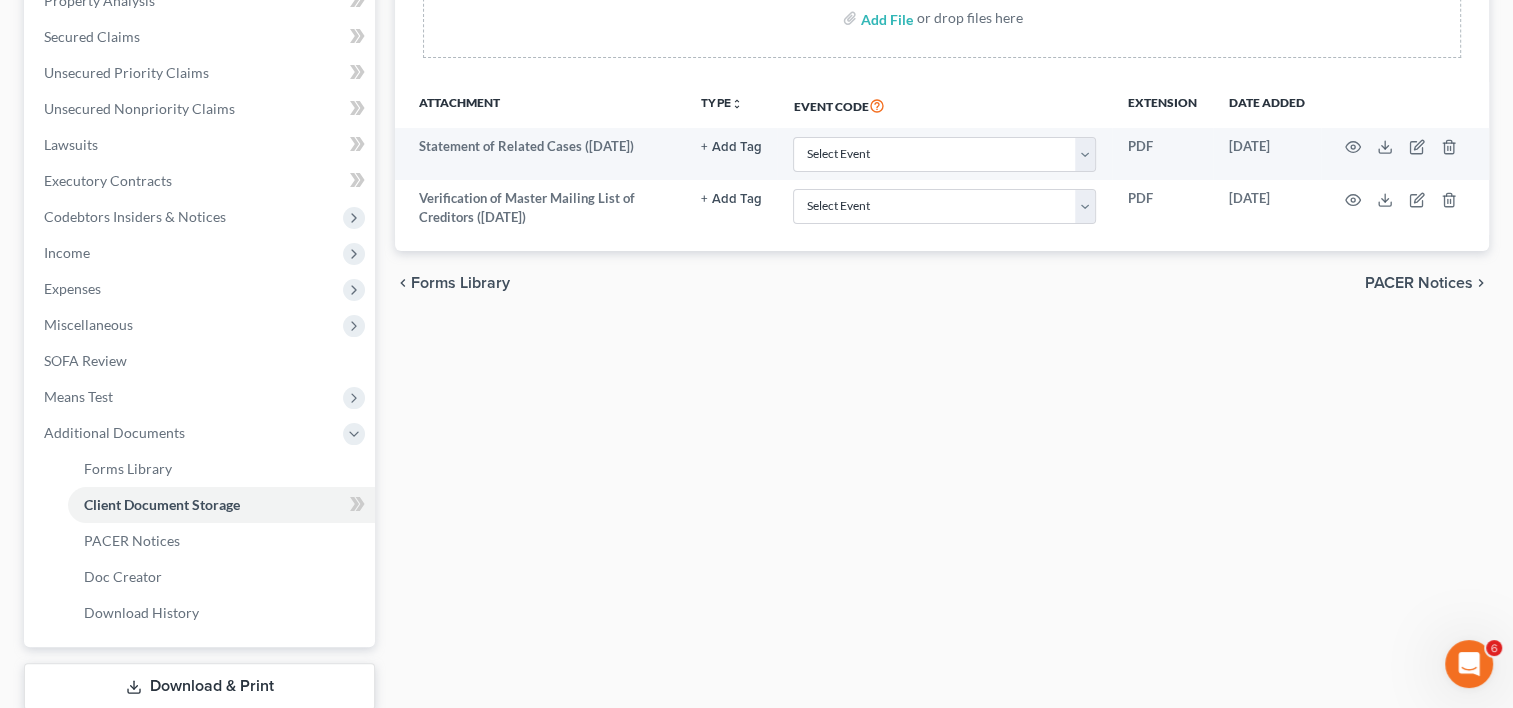 scroll, scrollTop: 533, scrollLeft: 0, axis: vertical 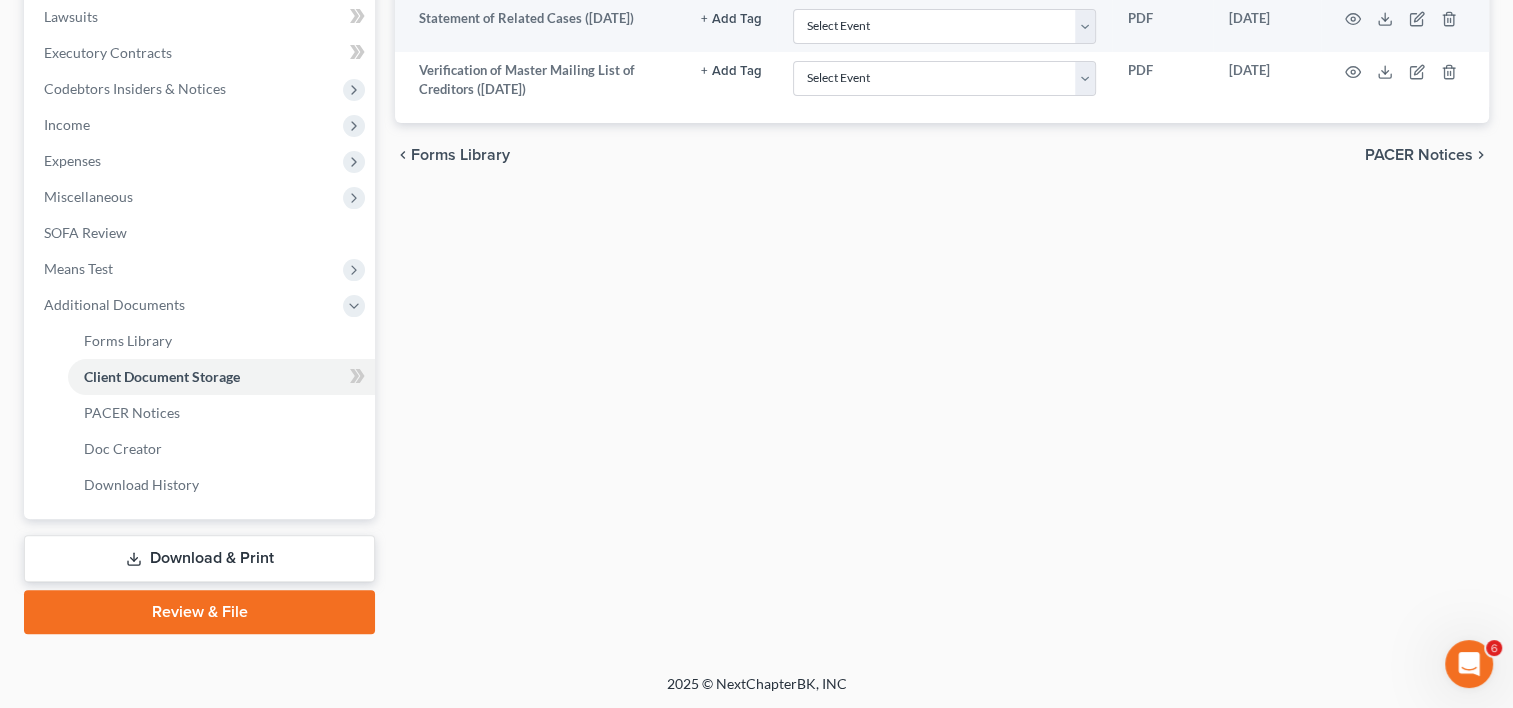 click on "Download & Print" at bounding box center [199, 558] 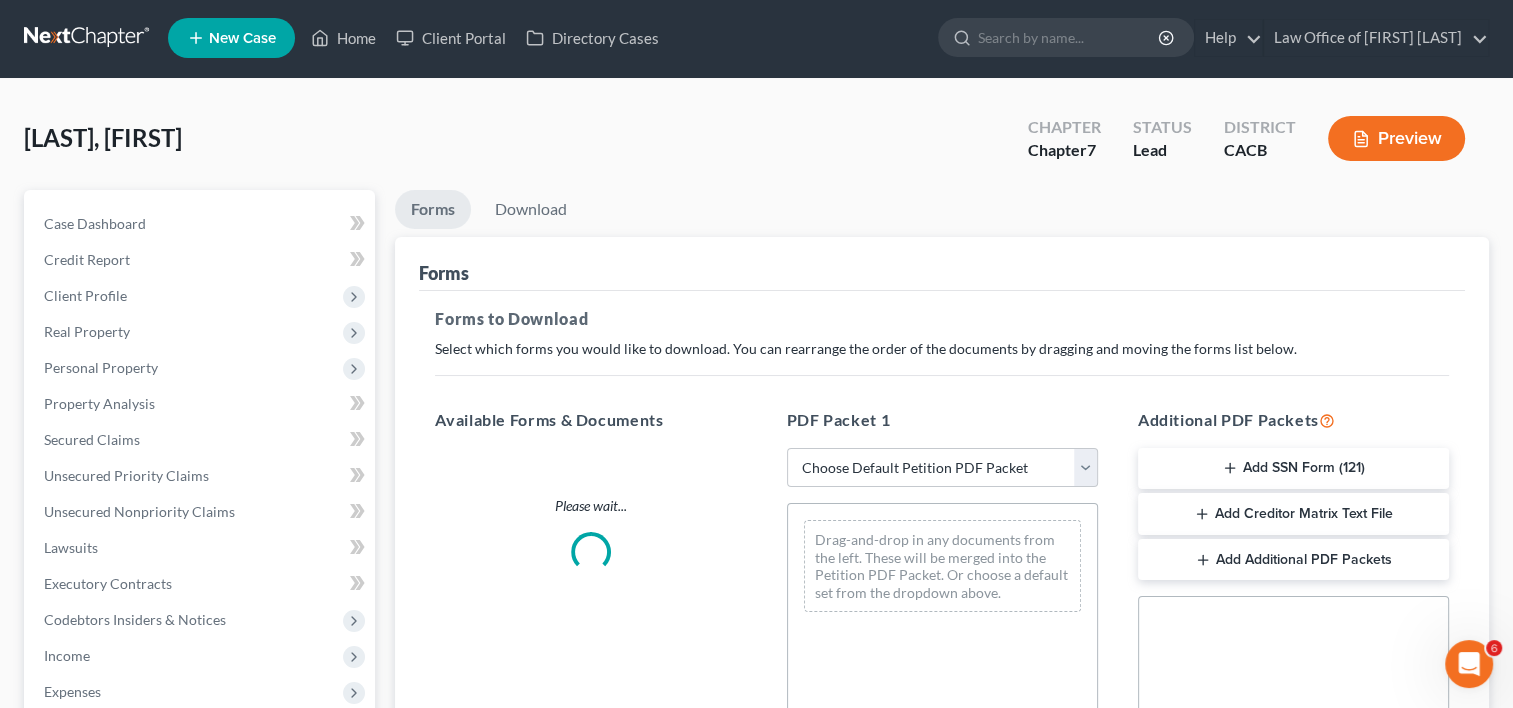 scroll, scrollTop: 0, scrollLeft: 0, axis: both 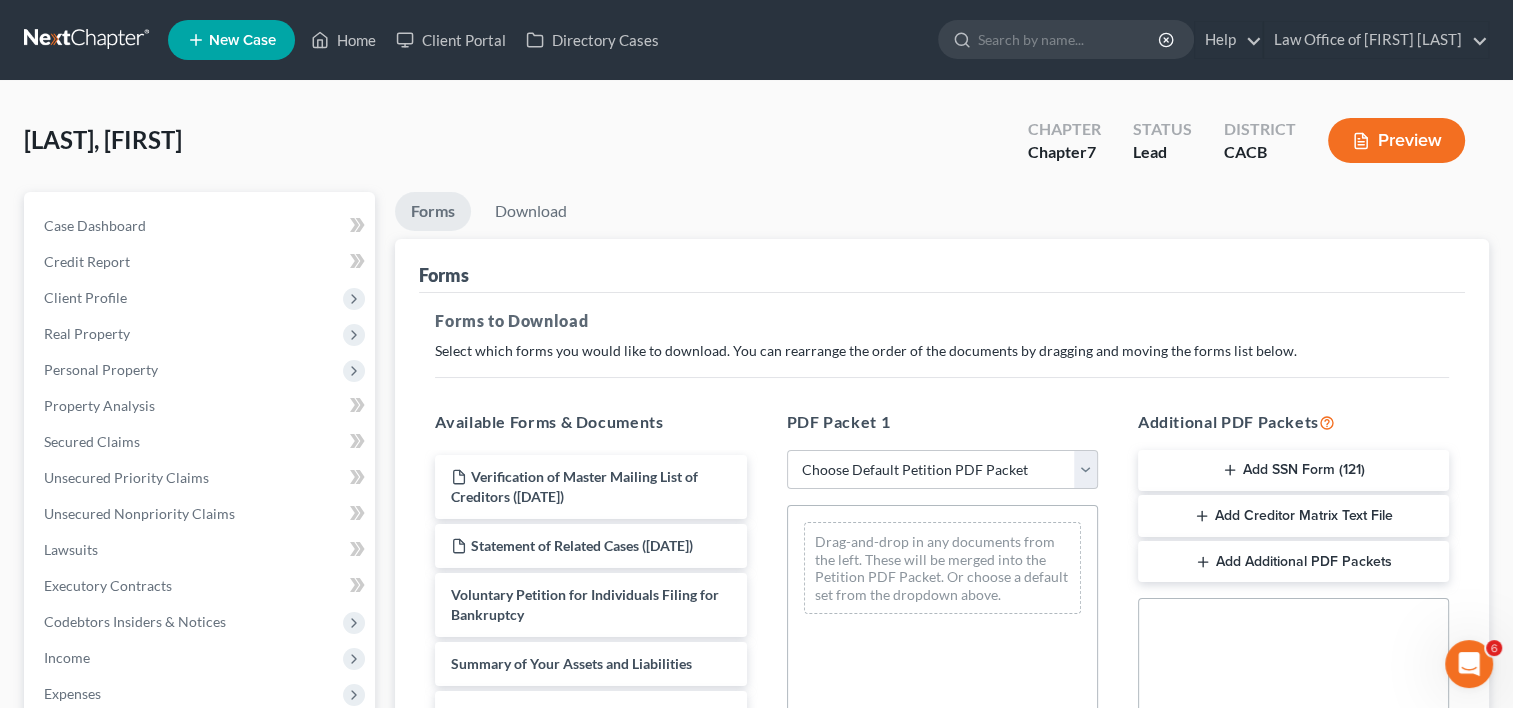 click on "Add SSN Form (121)" at bounding box center [1293, 471] 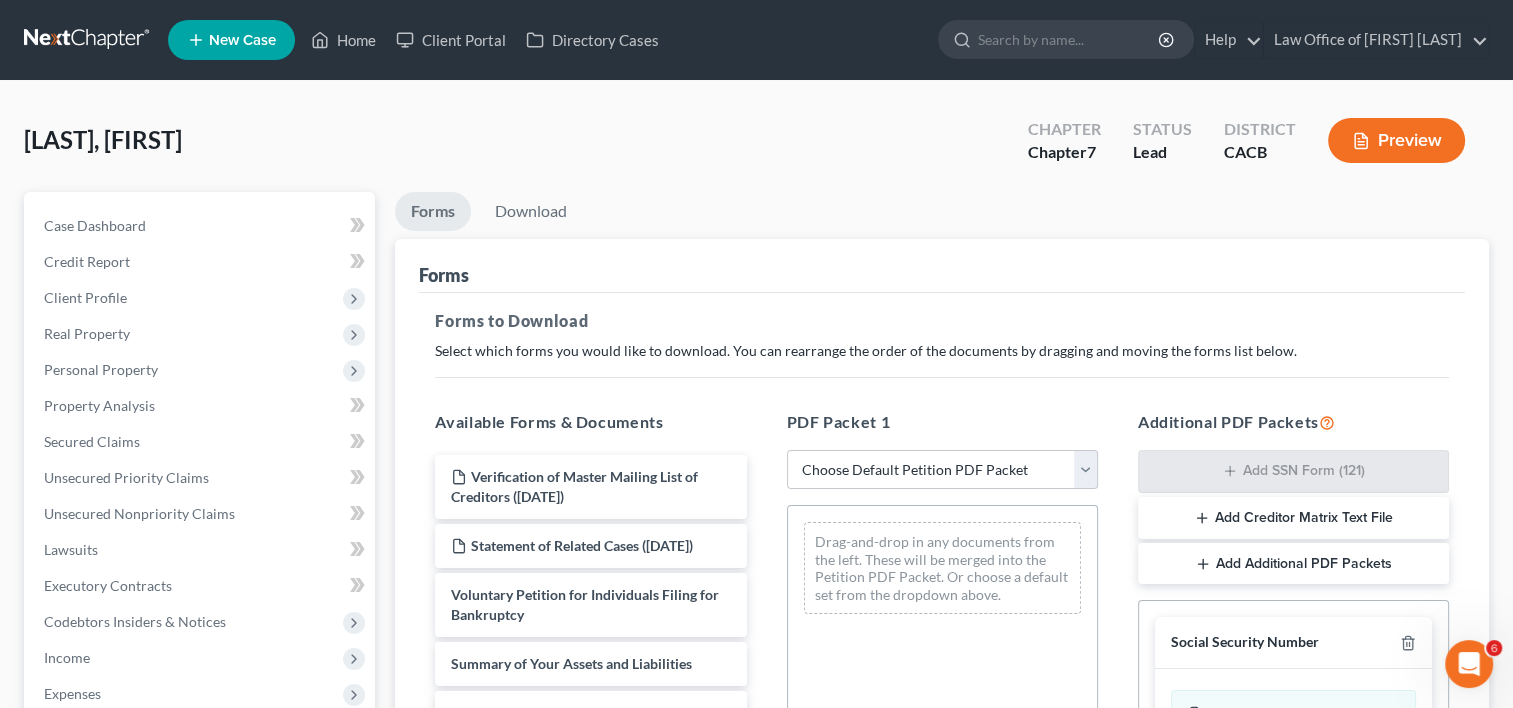 scroll, scrollTop: 525, scrollLeft: 0, axis: vertical 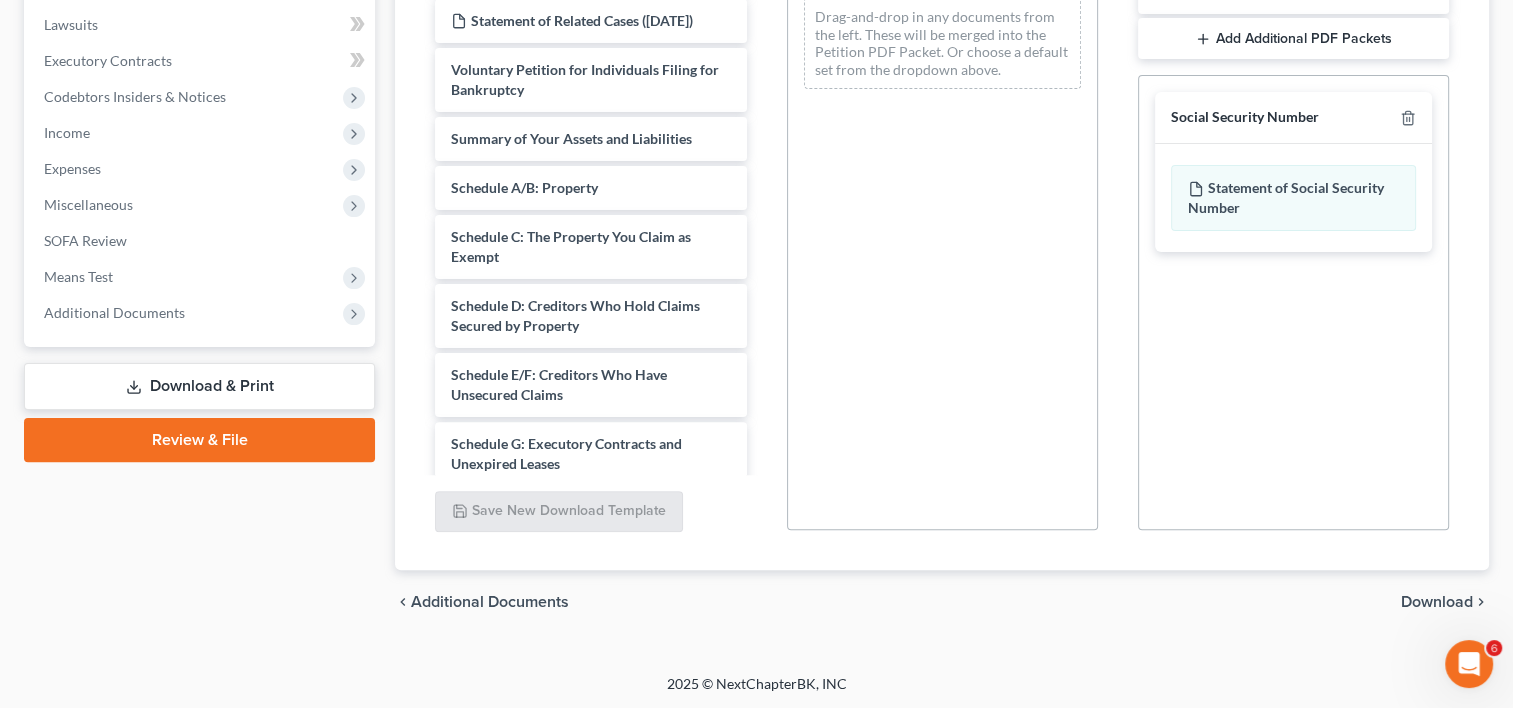 click on "Download" at bounding box center (1437, 602) 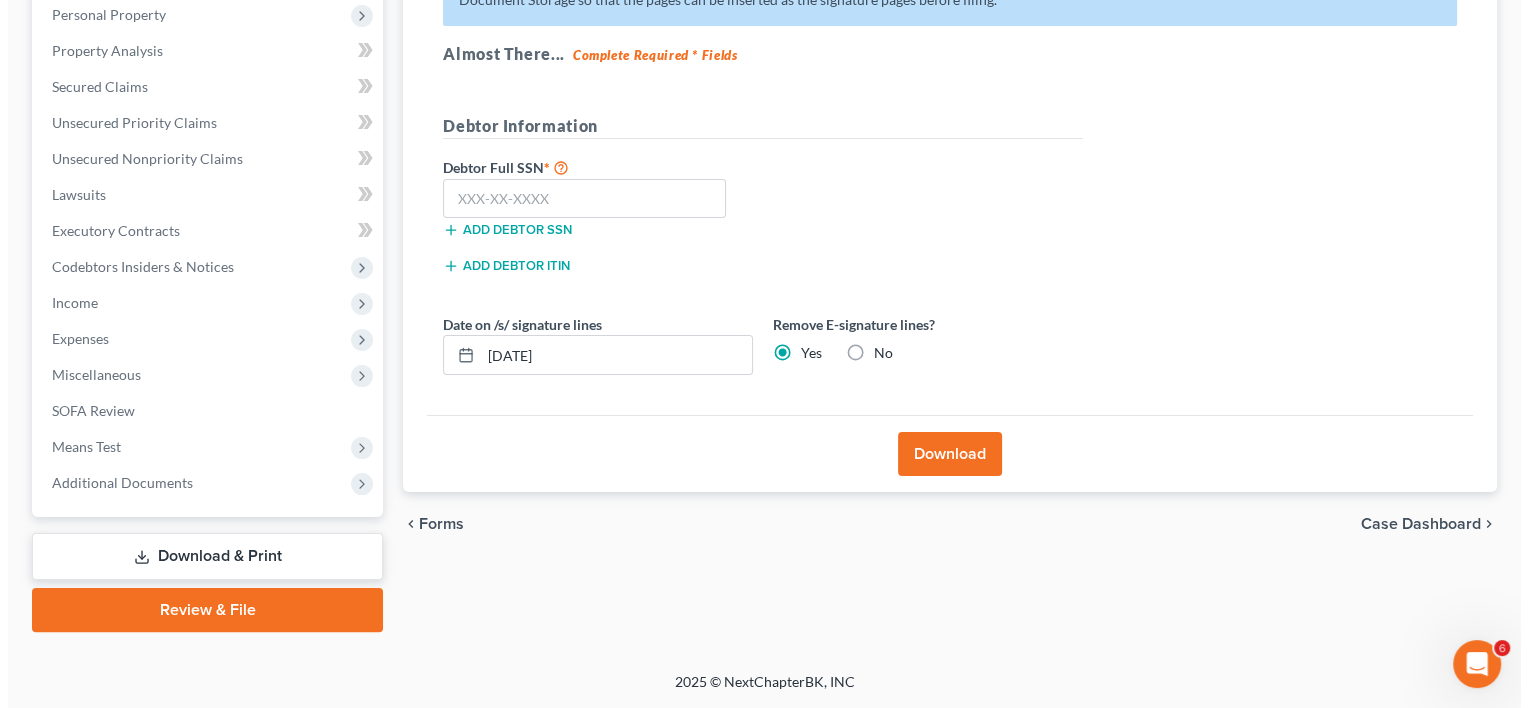 scroll, scrollTop: 353, scrollLeft: 0, axis: vertical 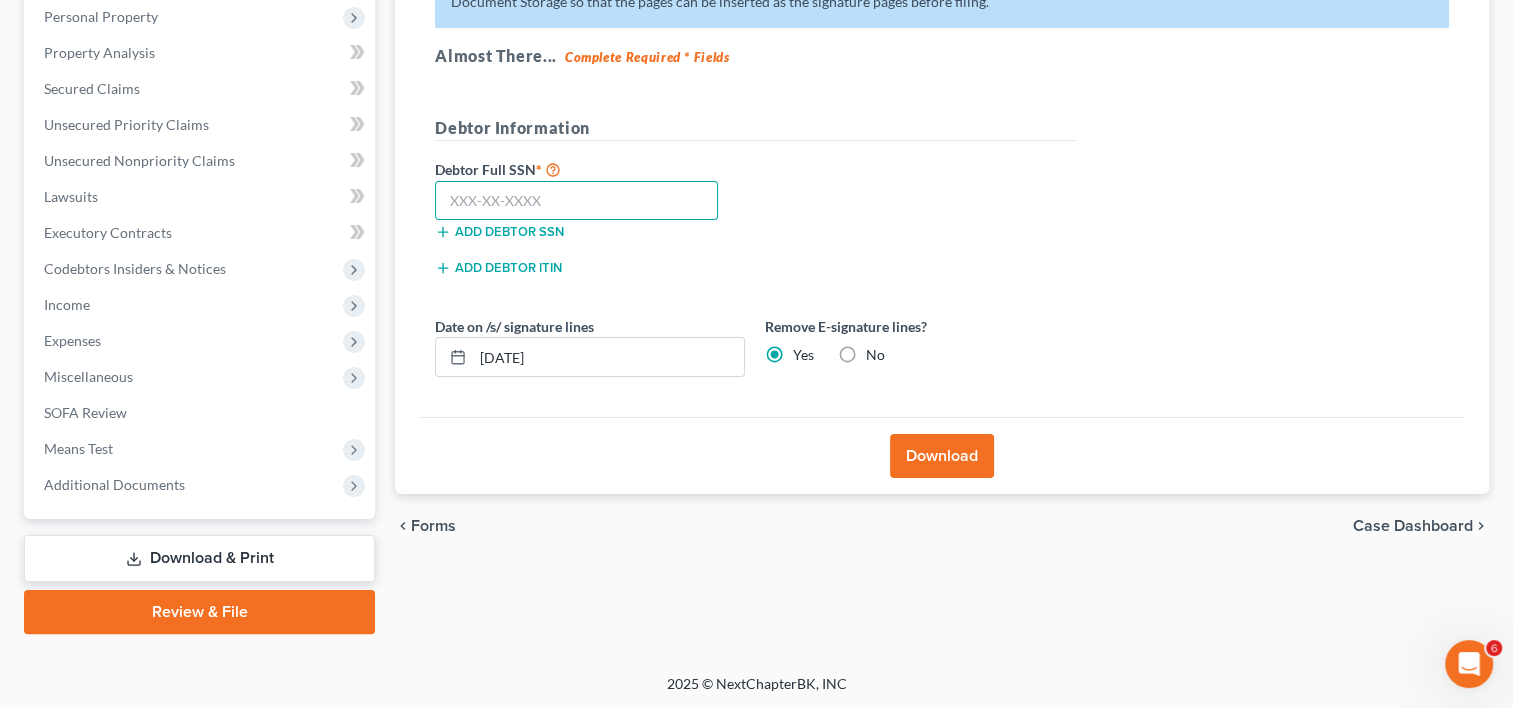 click at bounding box center [576, 201] 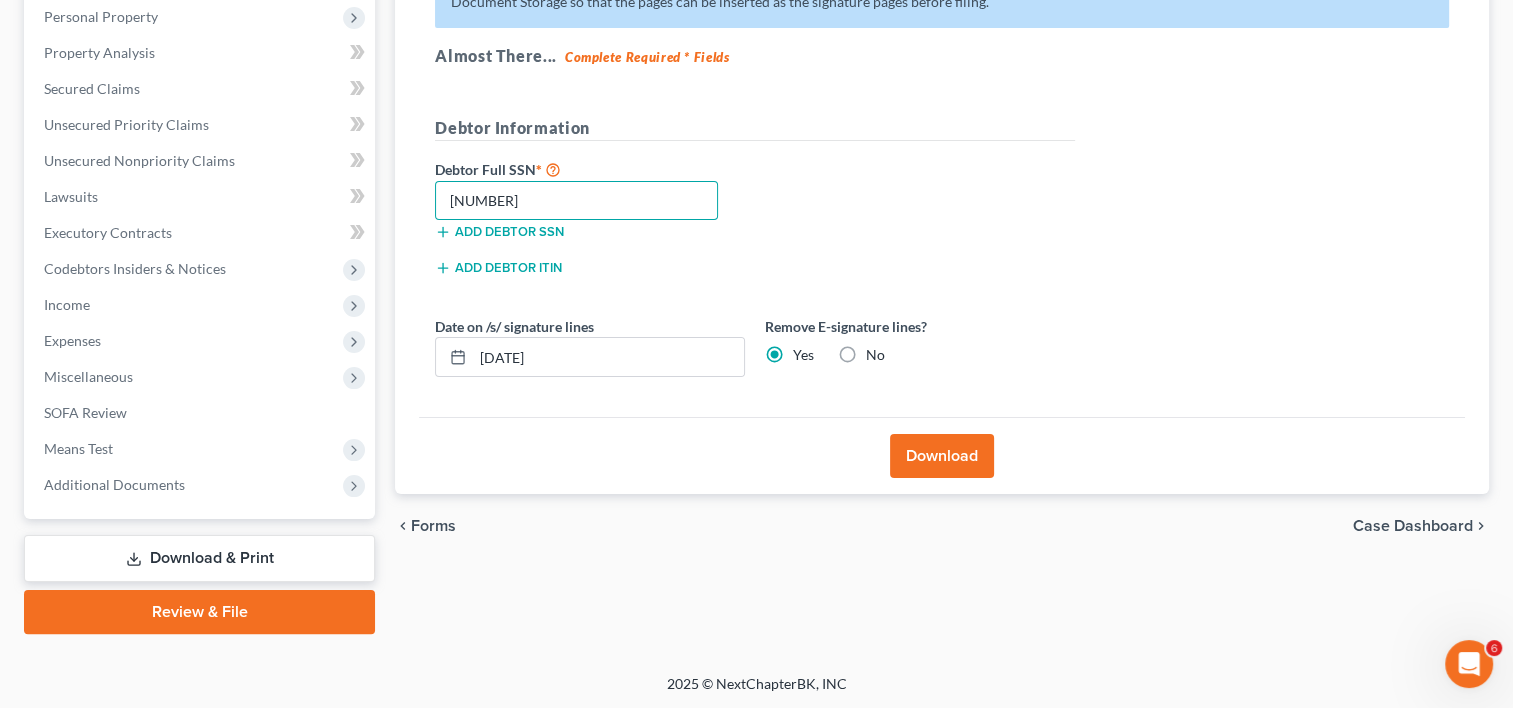 type on "[NUMBER]" 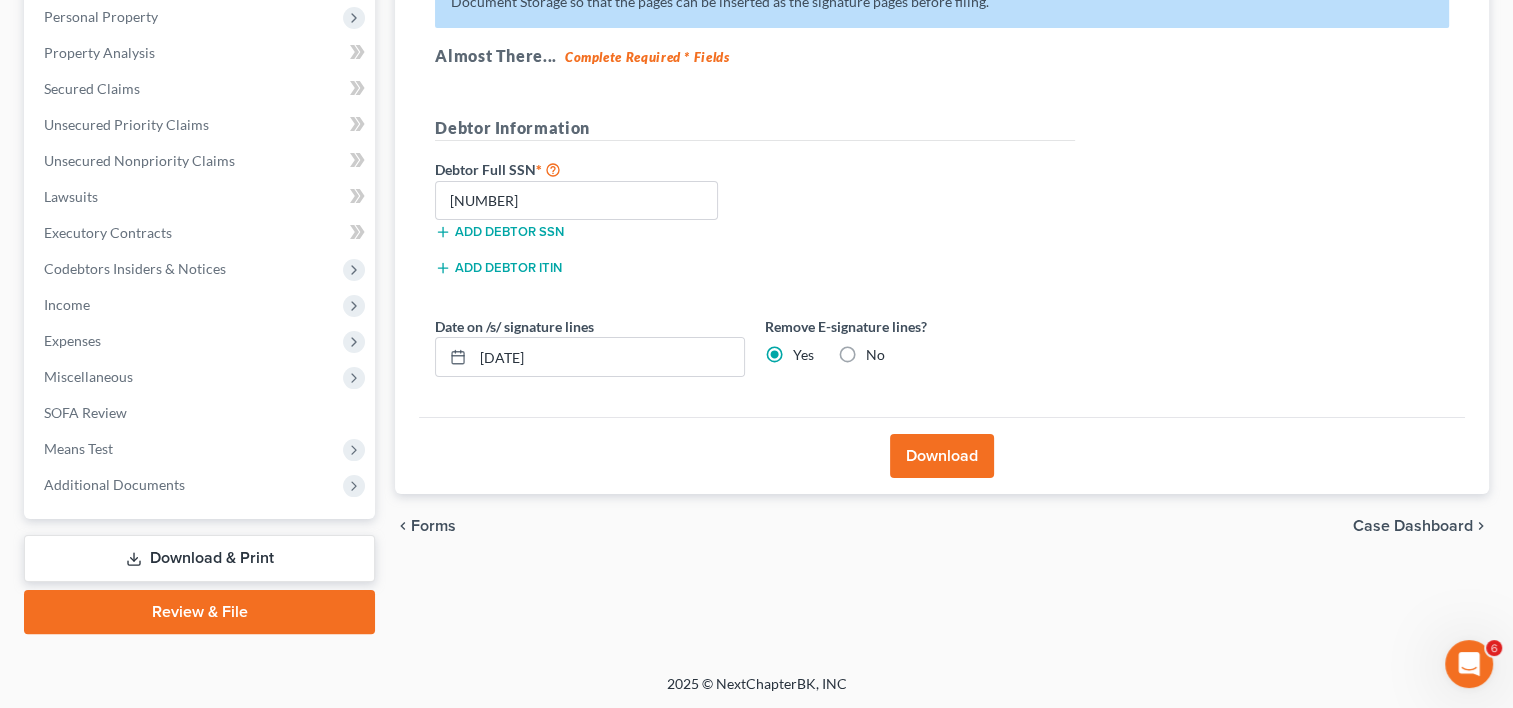 click on "Download" at bounding box center (942, 456) 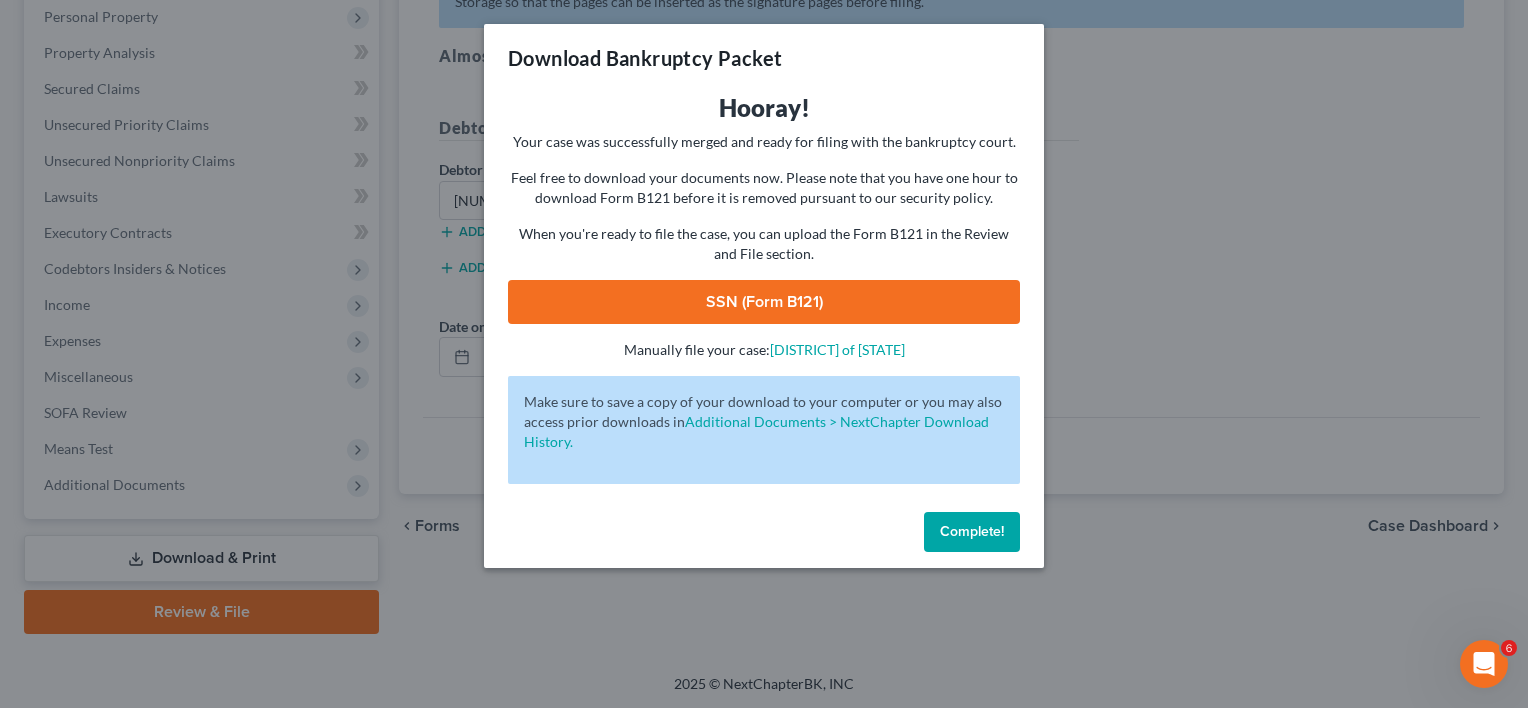 click on "SSN (Form B121)" at bounding box center [764, 302] 